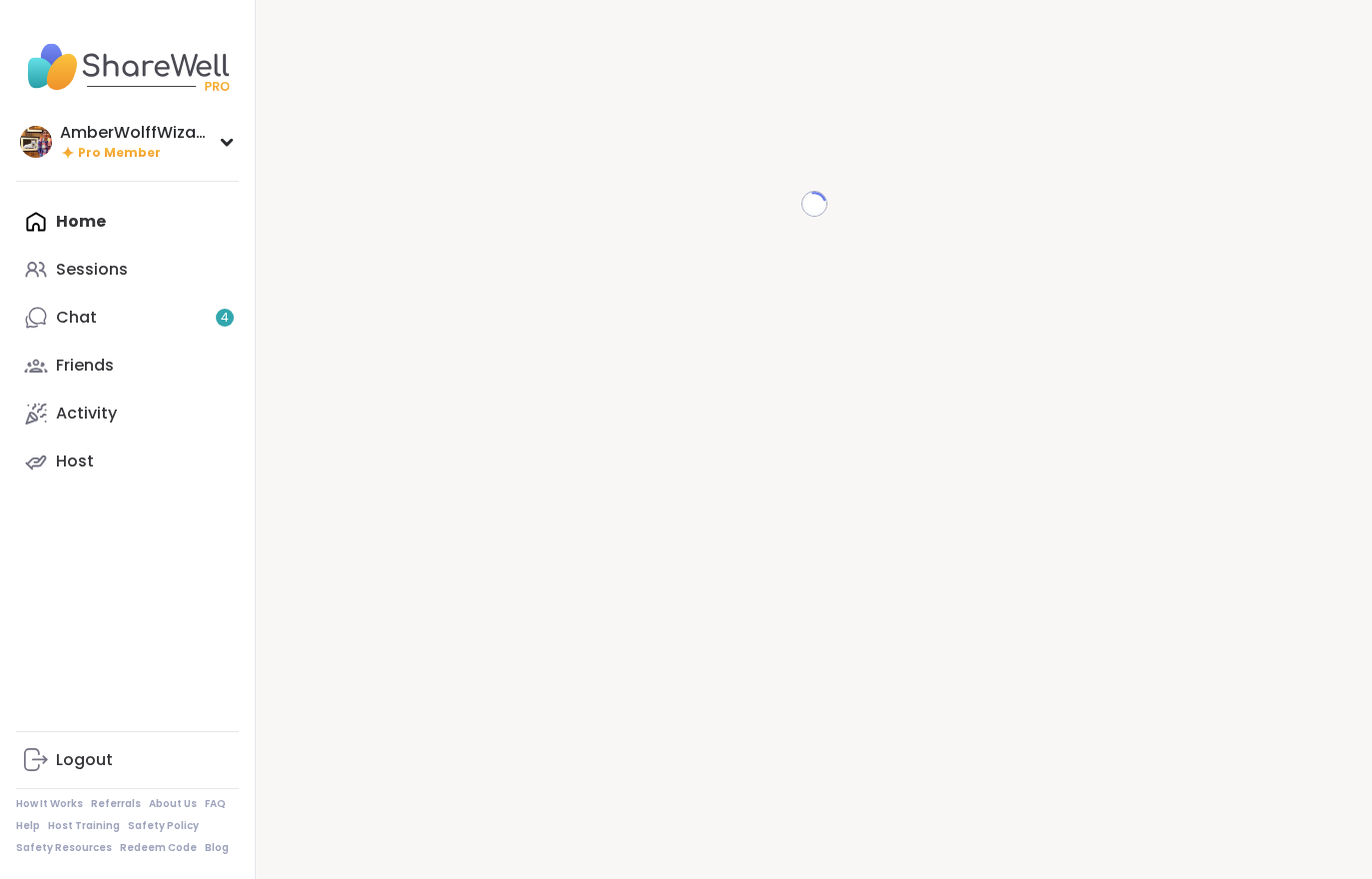 scroll, scrollTop: 0, scrollLeft: 0, axis: both 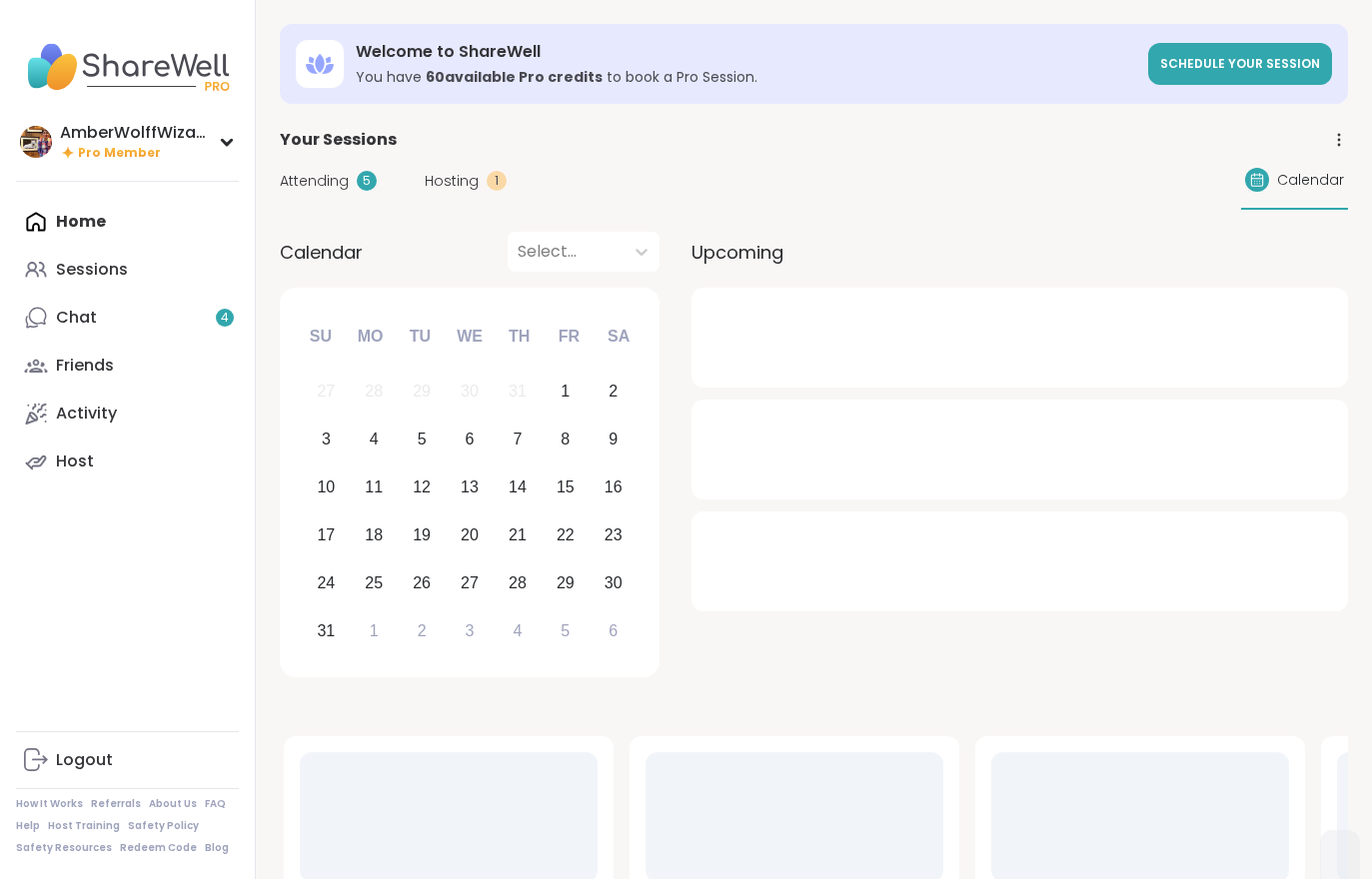 click on "Chat 4" at bounding box center (127, 318) 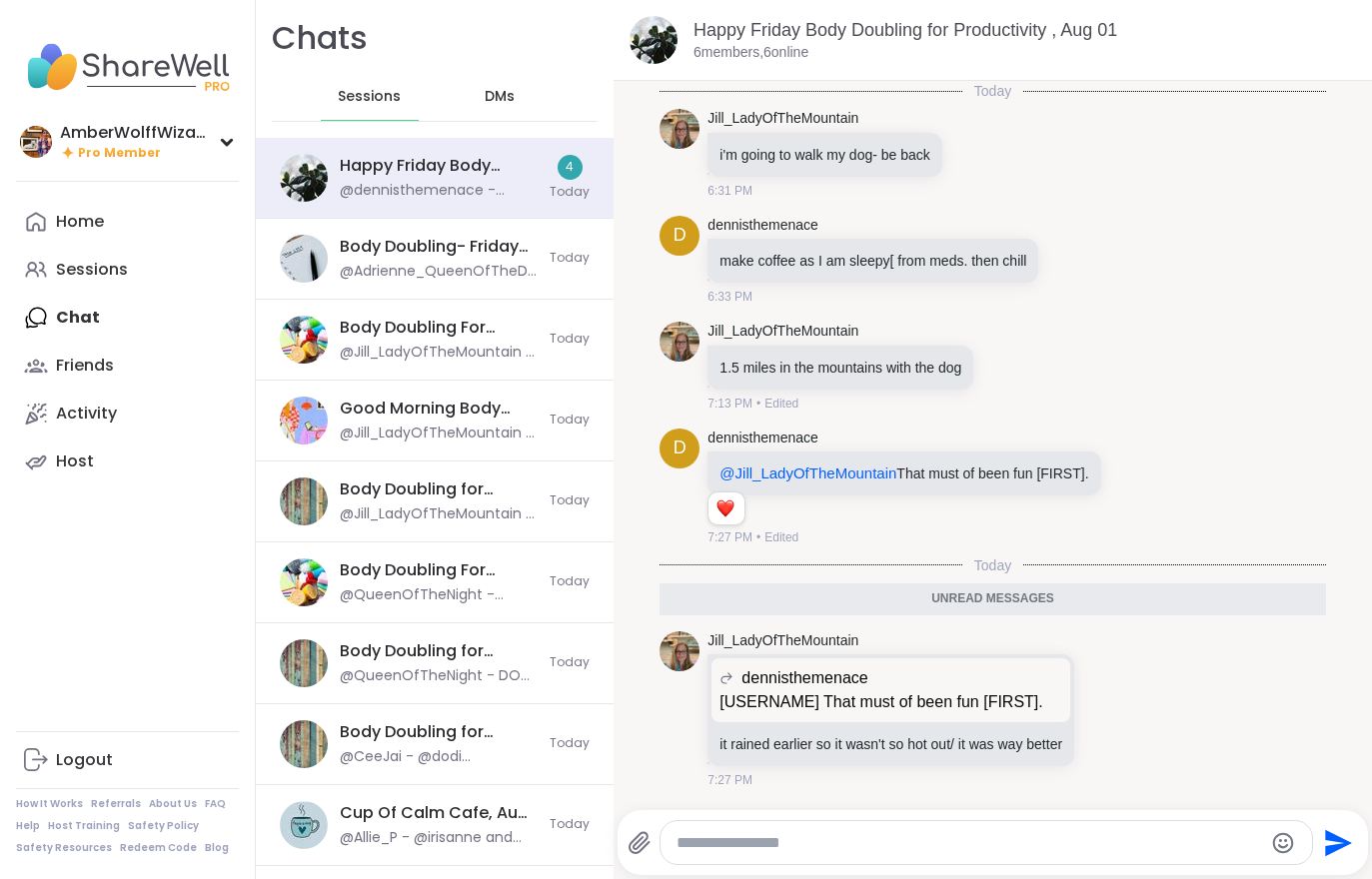 scroll, scrollTop: 437, scrollLeft: 0, axis: vertical 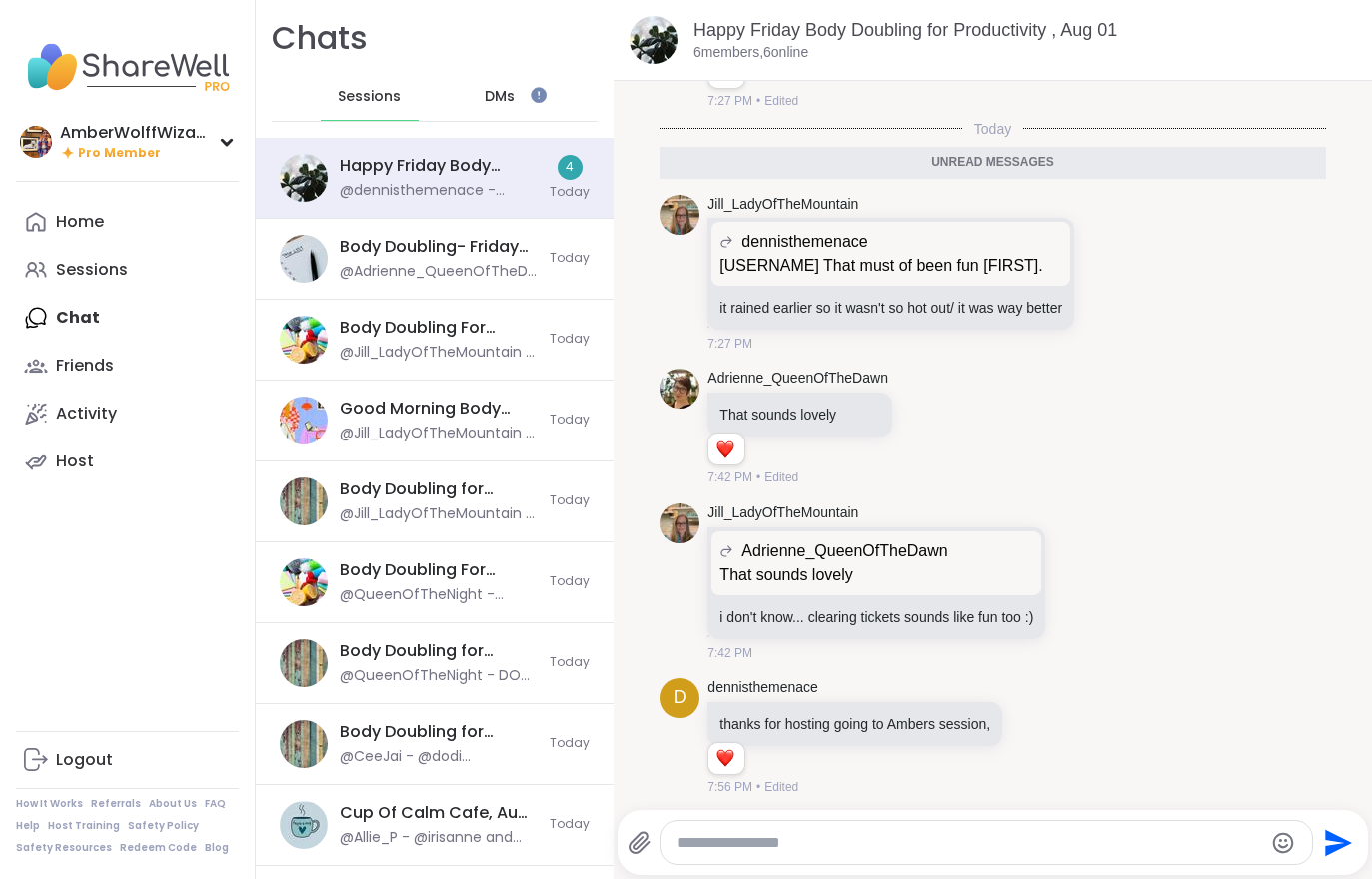click on "Sessions" at bounding box center [127, 270] 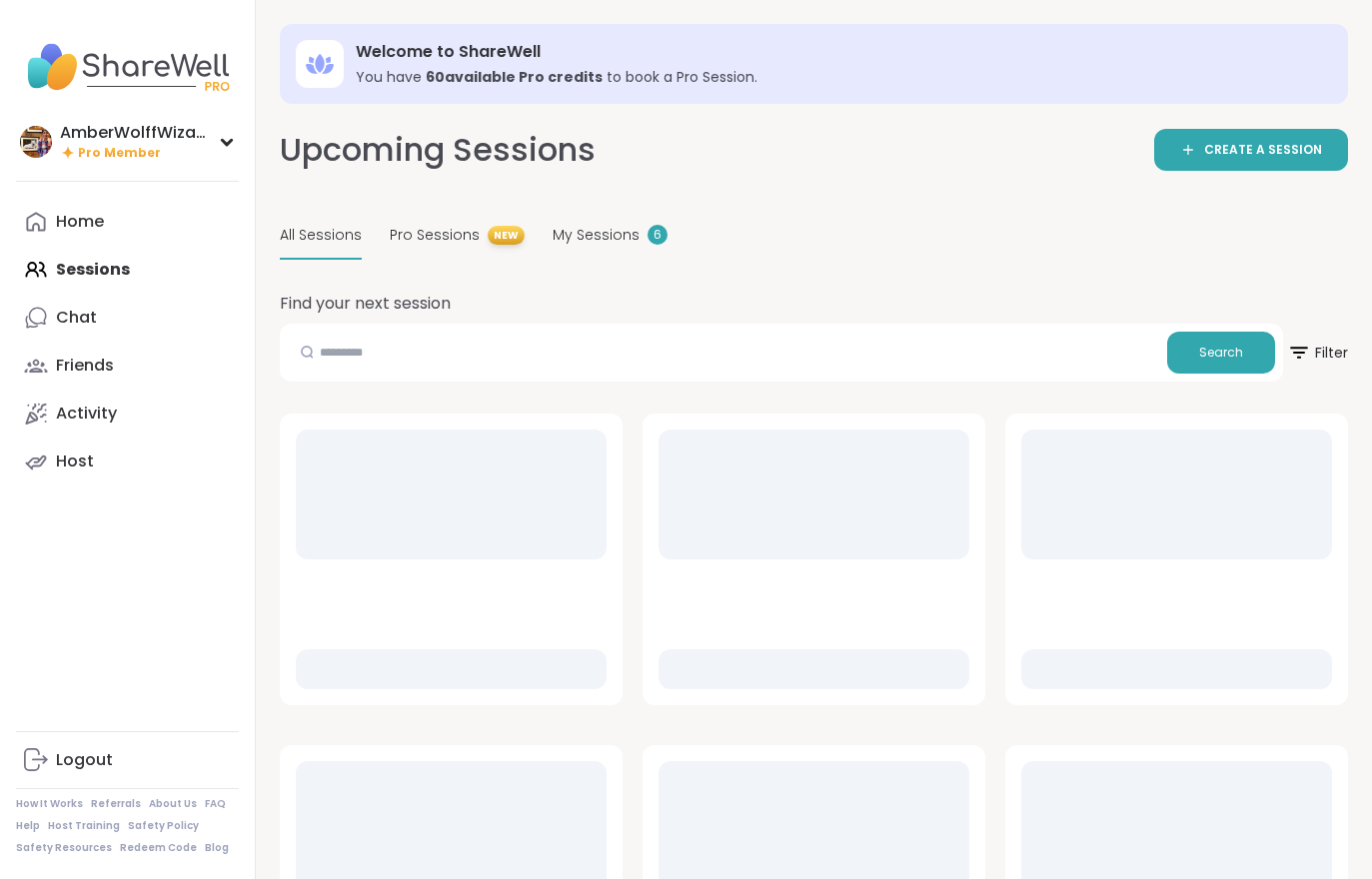 click on "My Sessions 6" at bounding box center [610, 236] 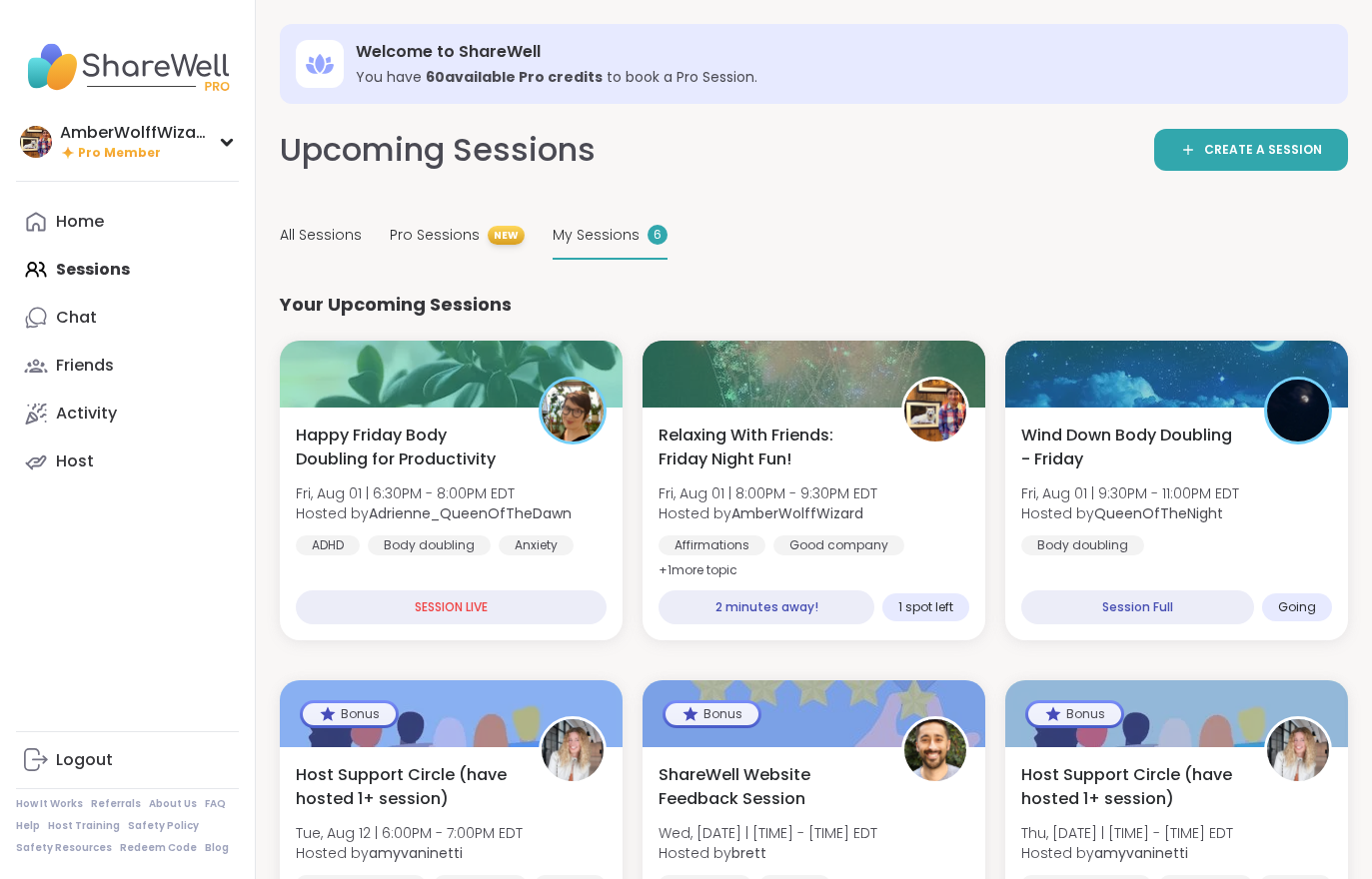 click on "Relaxing With Friends: Friday Night Fun! Fri, [DATE] | [TIME] - [TIME] EDT Hosted by  [USERNAME] Affirmations Good company Healing + 1  more topic" at bounding box center [813, 503] 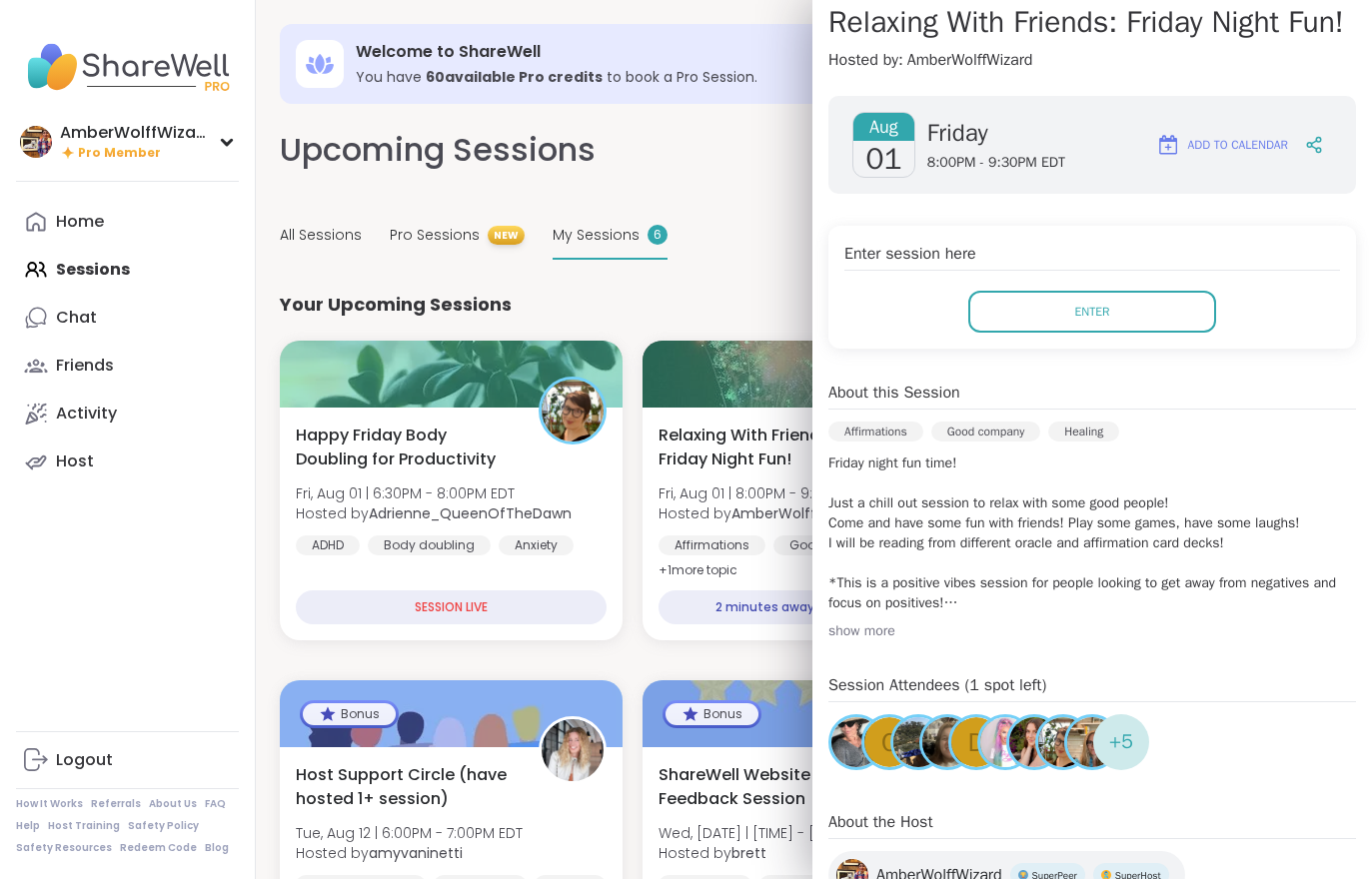 scroll, scrollTop: 72, scrollLeft: 0, axis: vertical 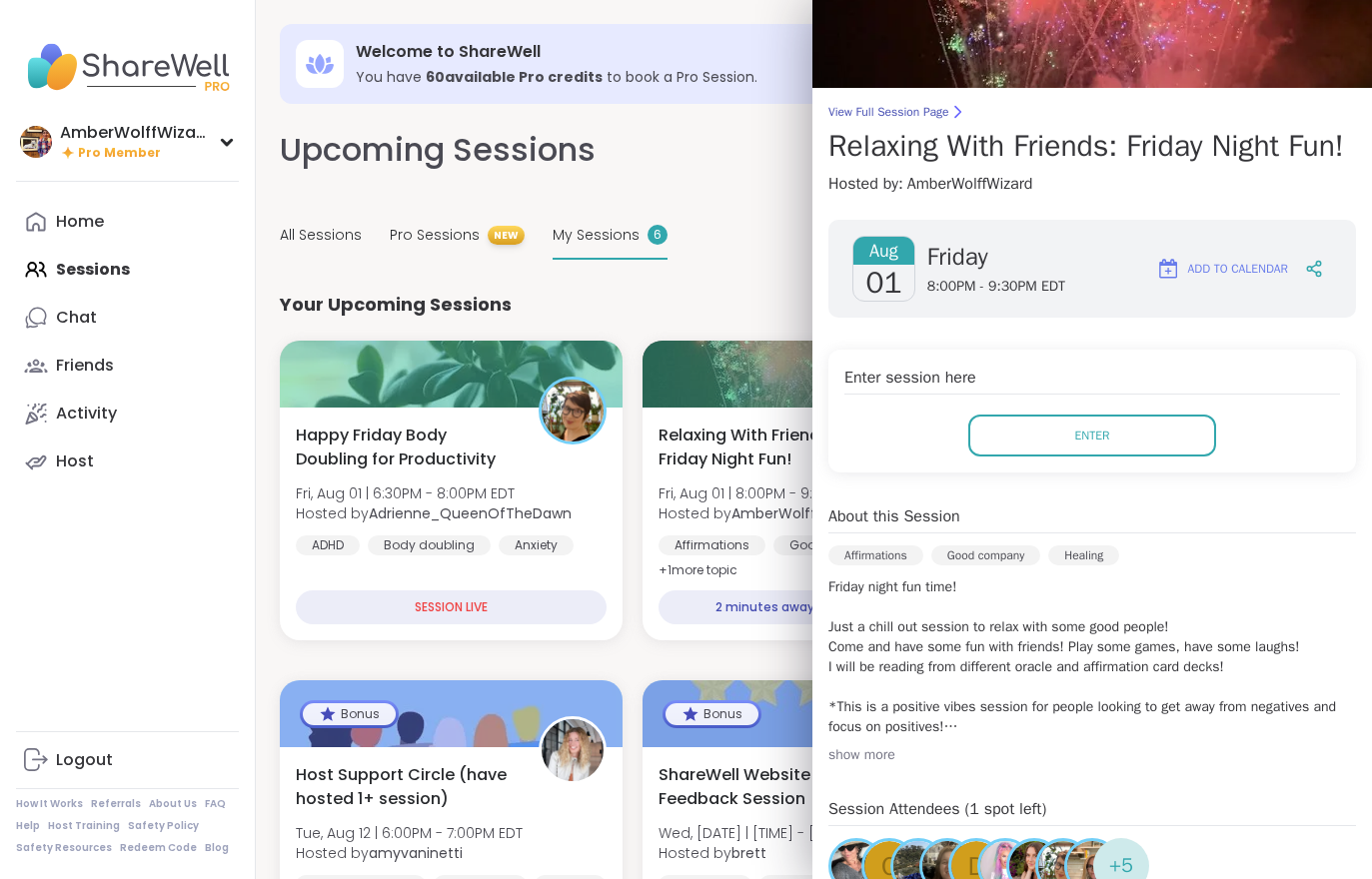 click on "View Full Session Page  Relaxing With Friends: Friday Night Fun!" at bounding box center (1092, 134) 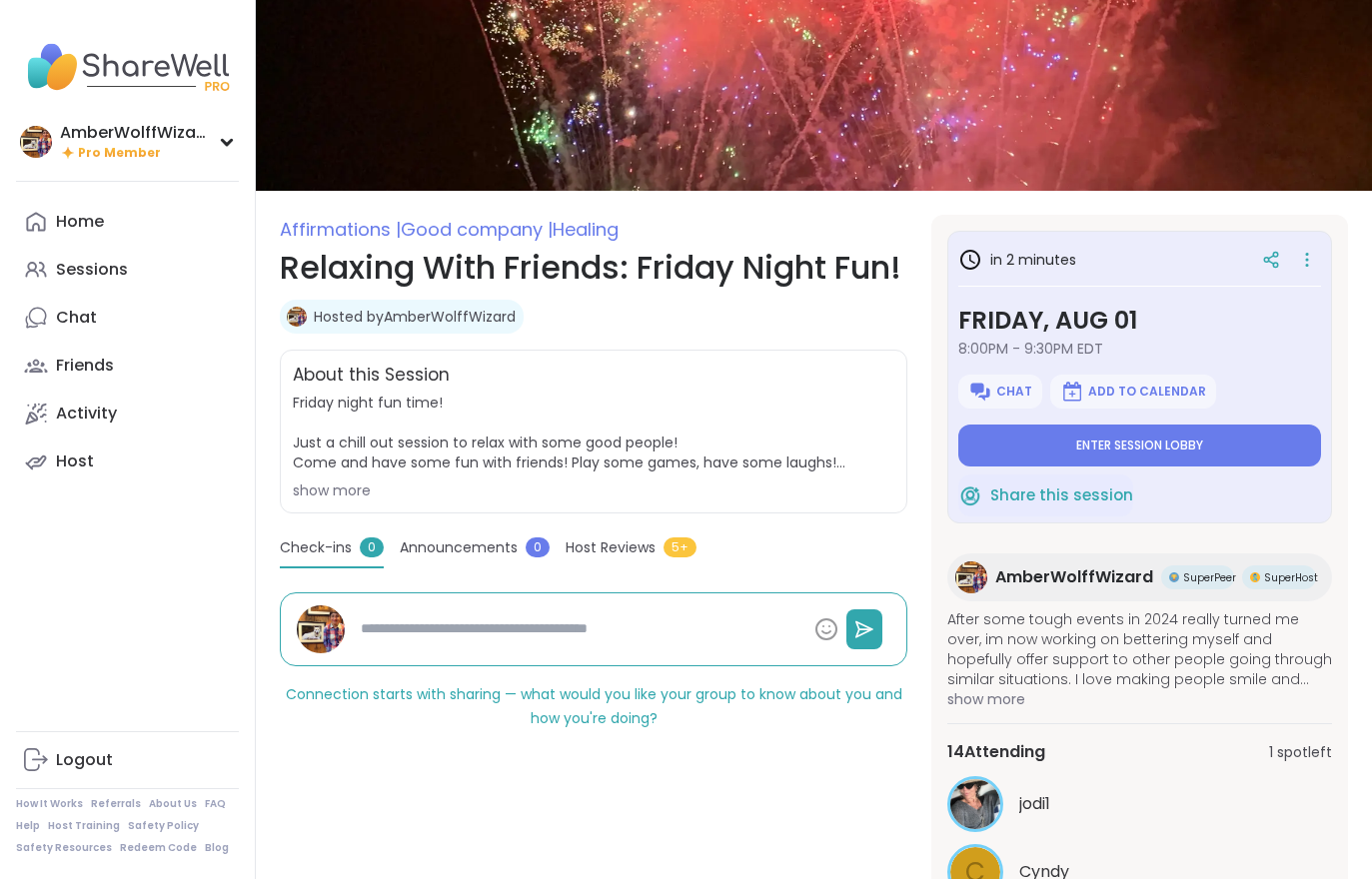 scroll, scrollTop: 250, scrollLeft: 0, axis: vertical 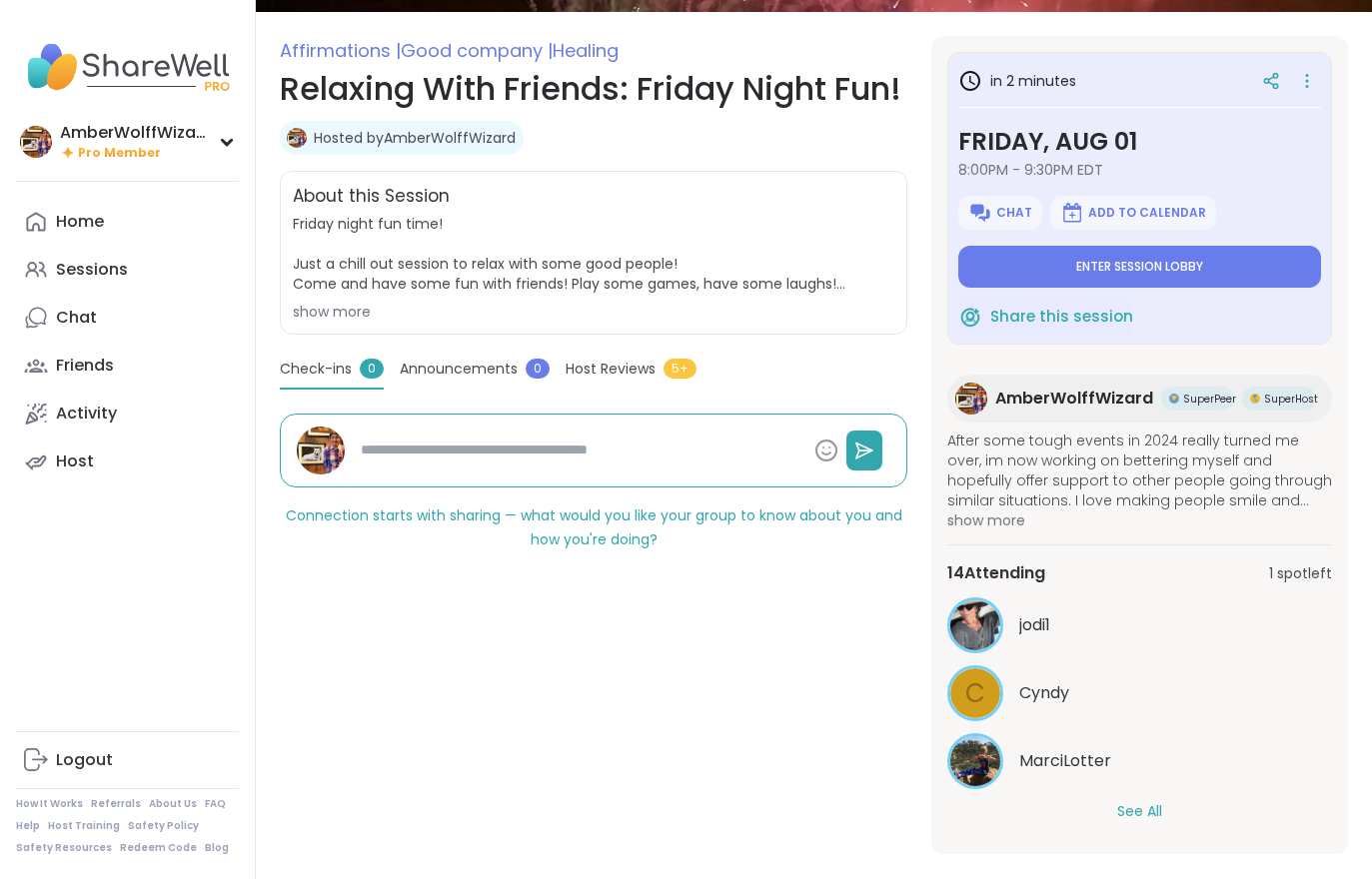 click on "See All" at bounding box center (1139, 811) 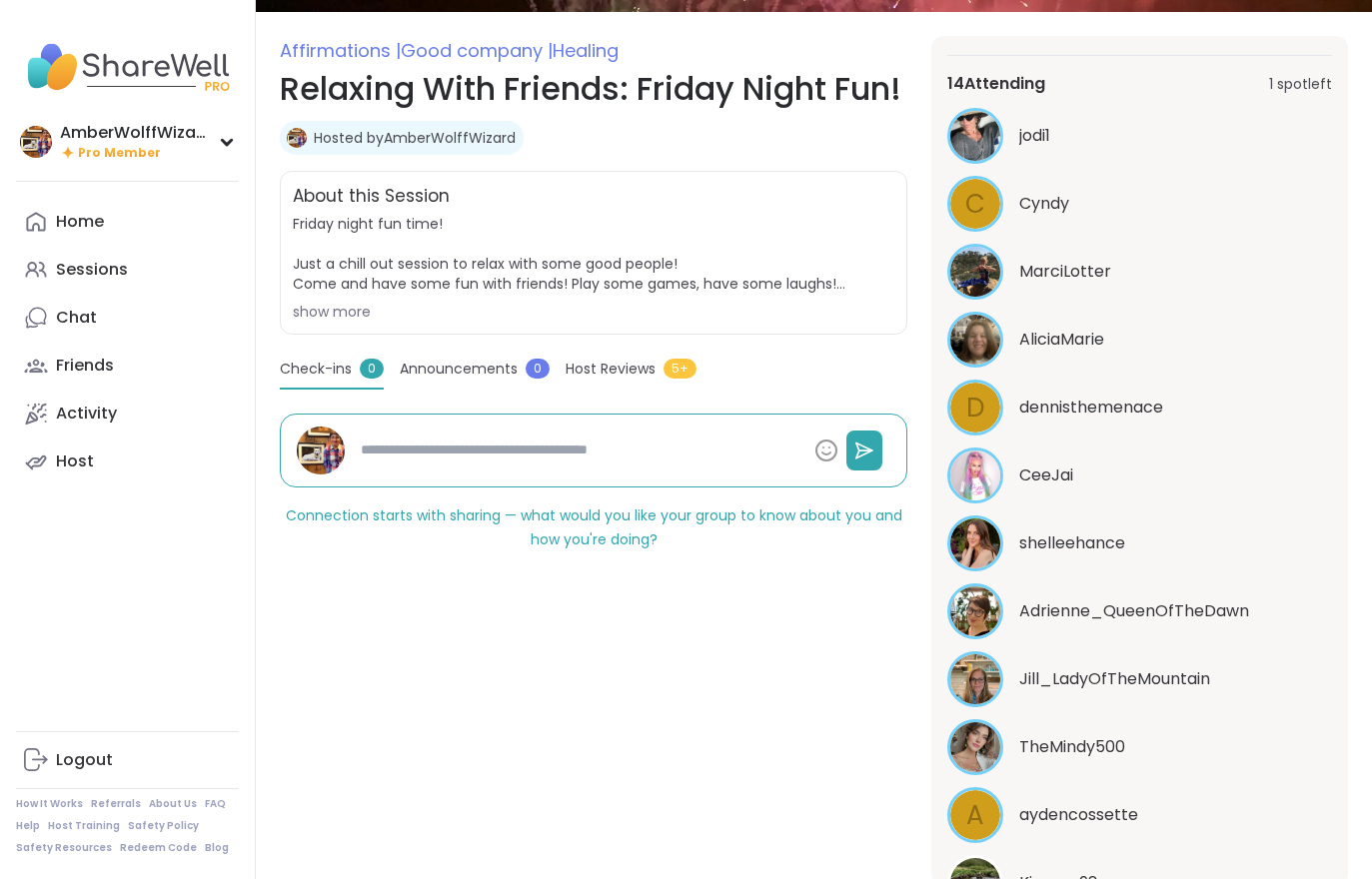 scroll, scrollTop: 487, scrollLeft: 0, axis: vertical 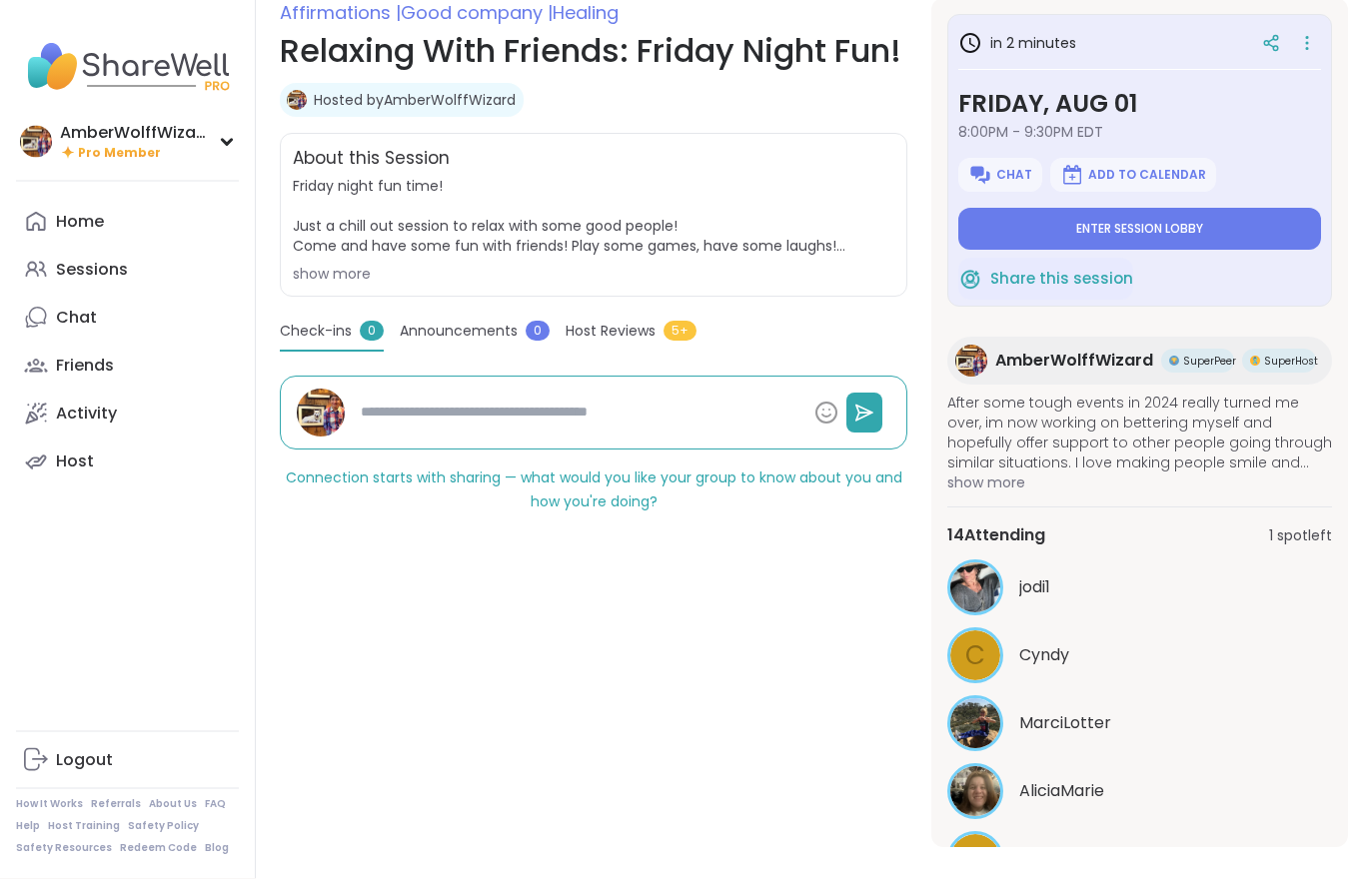 click on "Enter session lobby" at bounding box center [1139, 230] 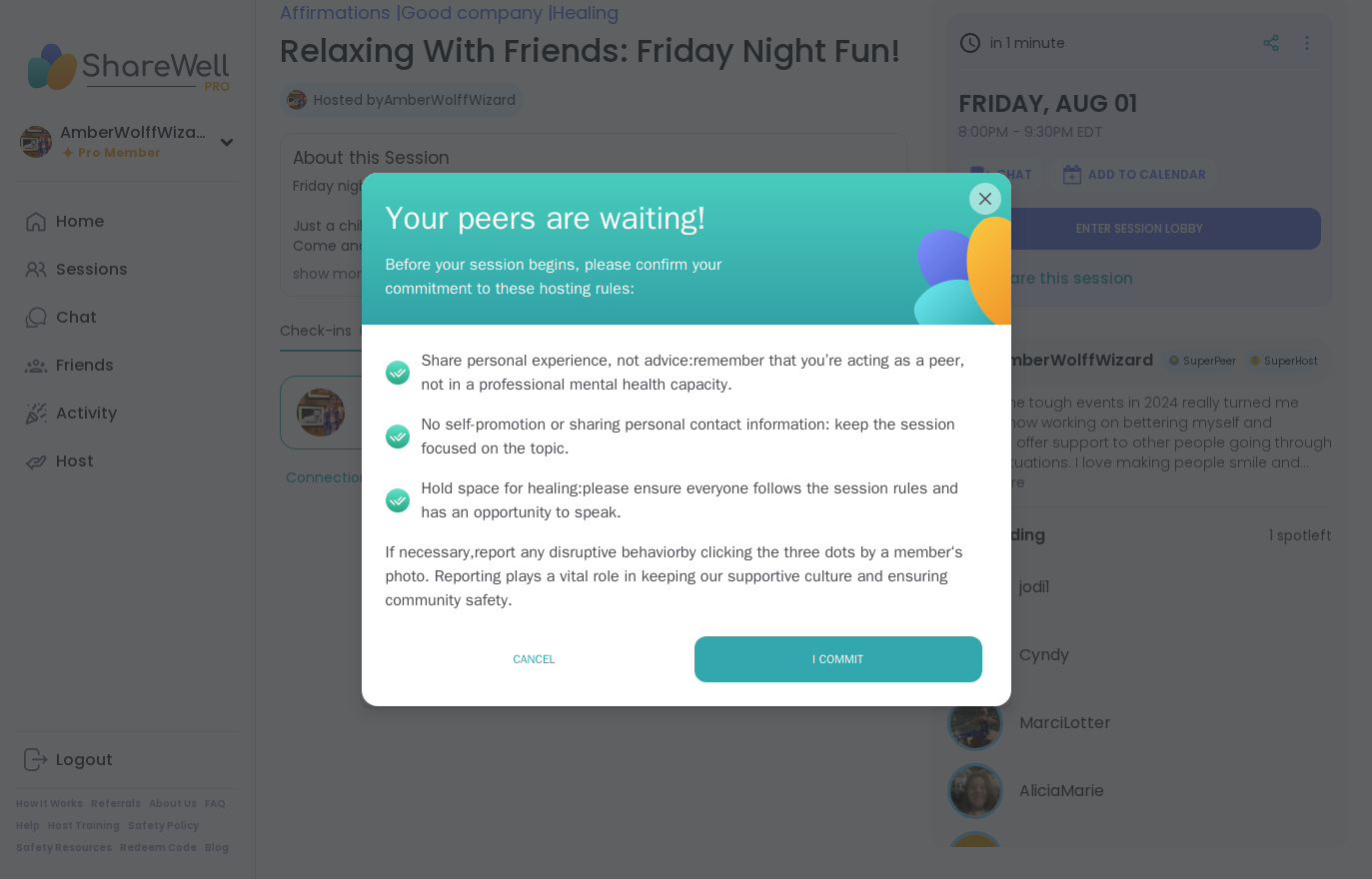 click on "I commit" at bounding box center (837, 659) 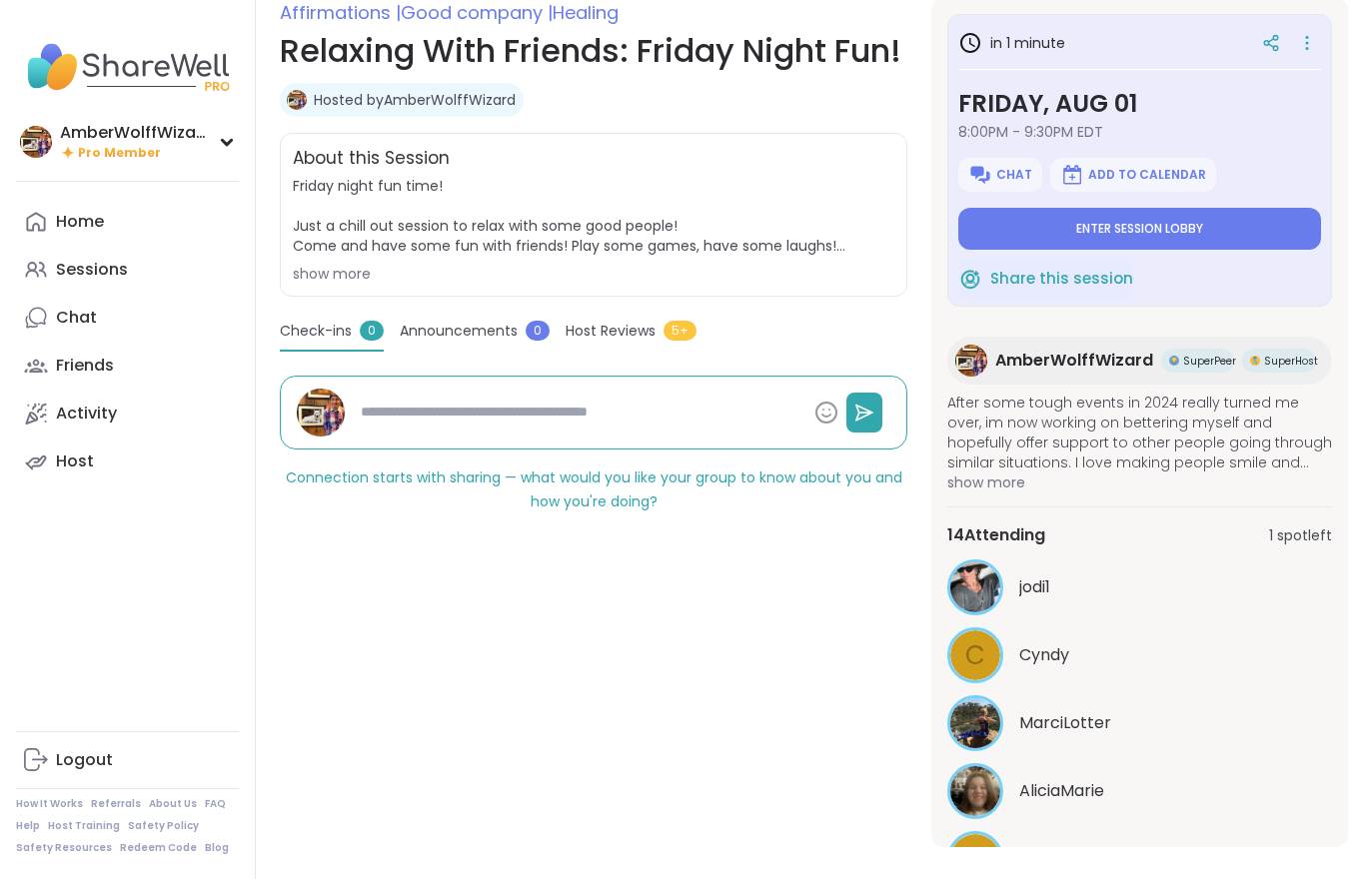 type on "*" 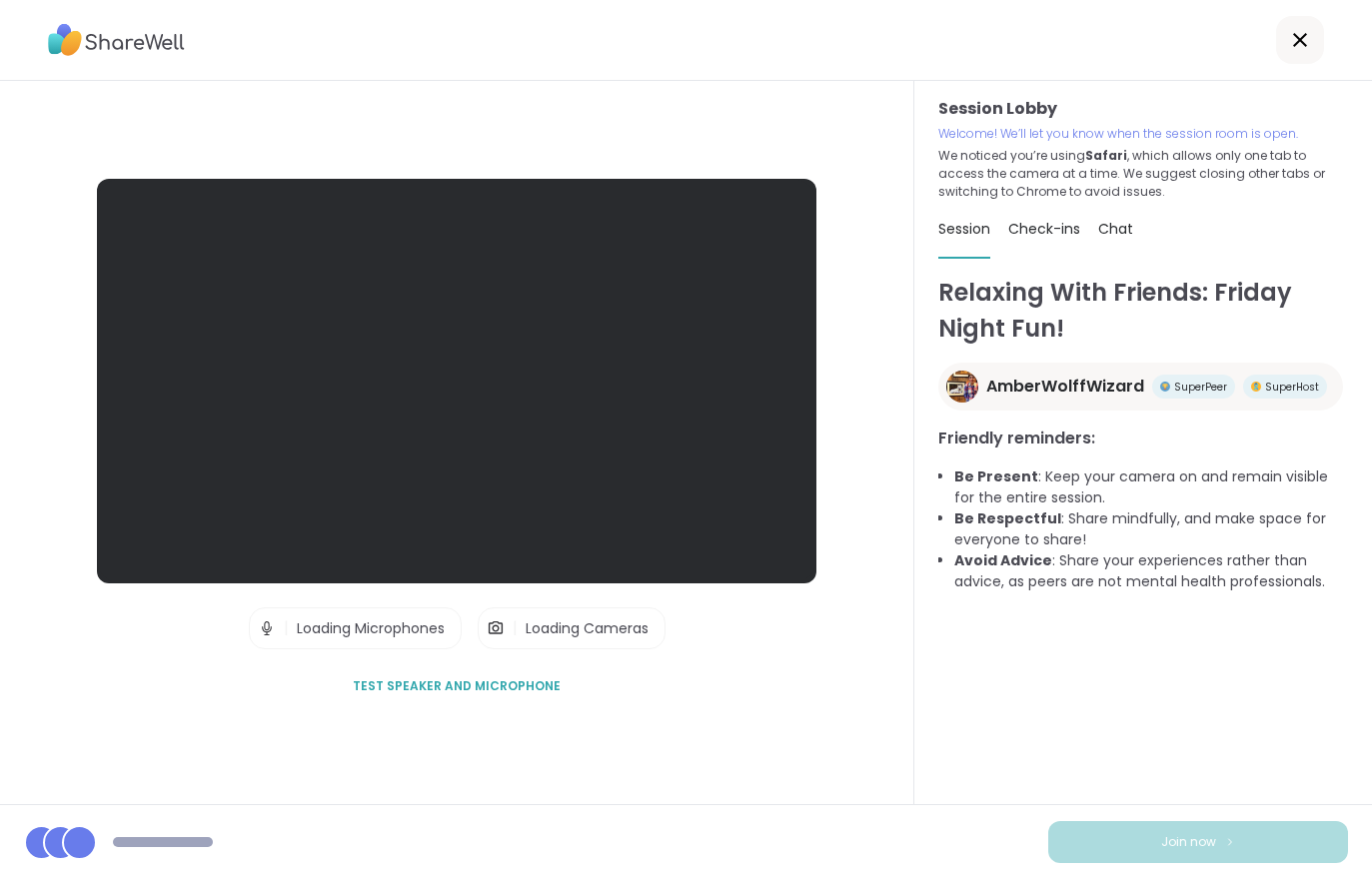 scroll, scrollTop: 31, scrollLeft: 0, axis: vertical 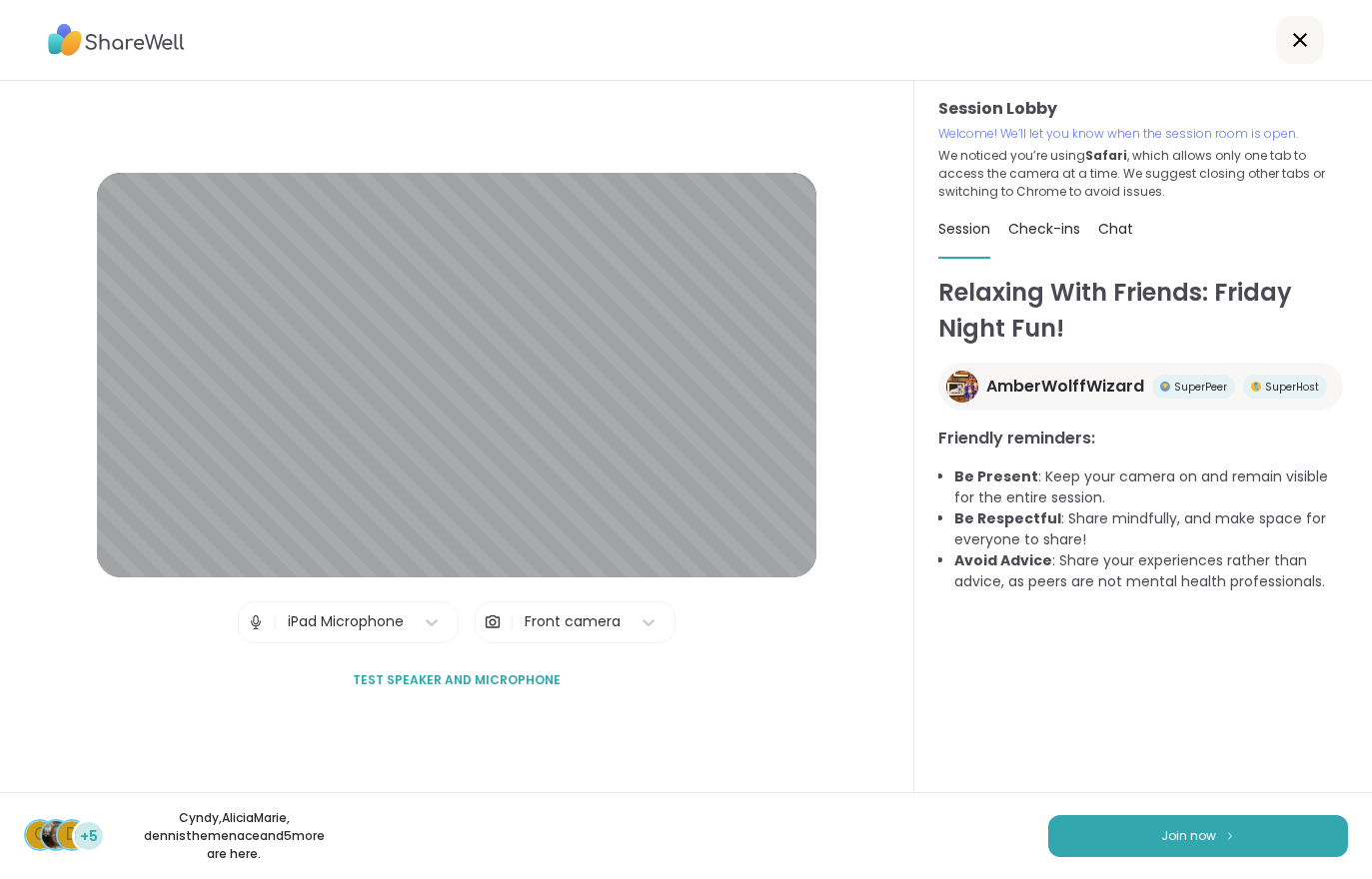 click on "Join now" at bounding box center [1188, 836] 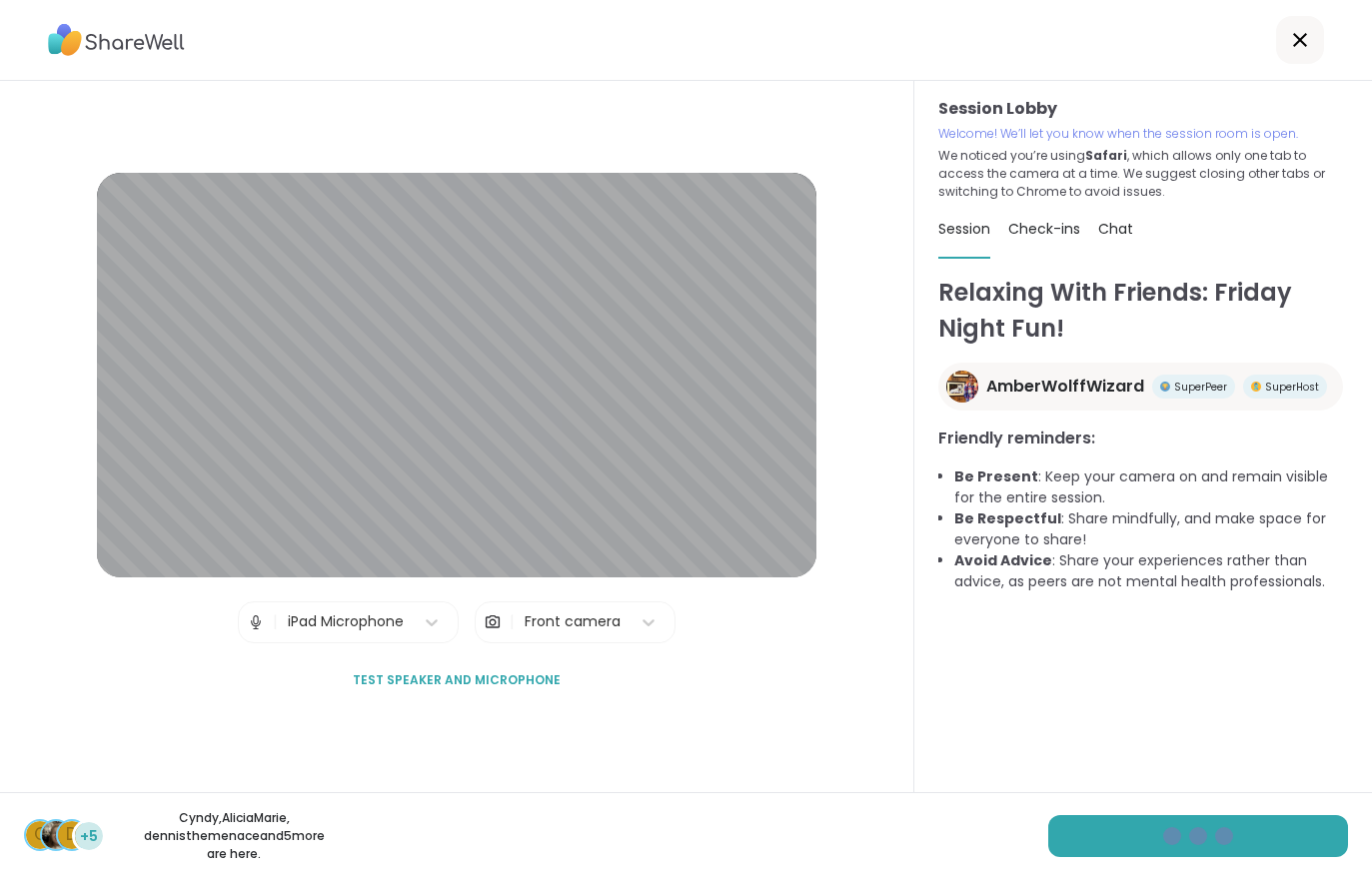 scroll, scrollTop: 0, scrollLeft: 0, axis: both 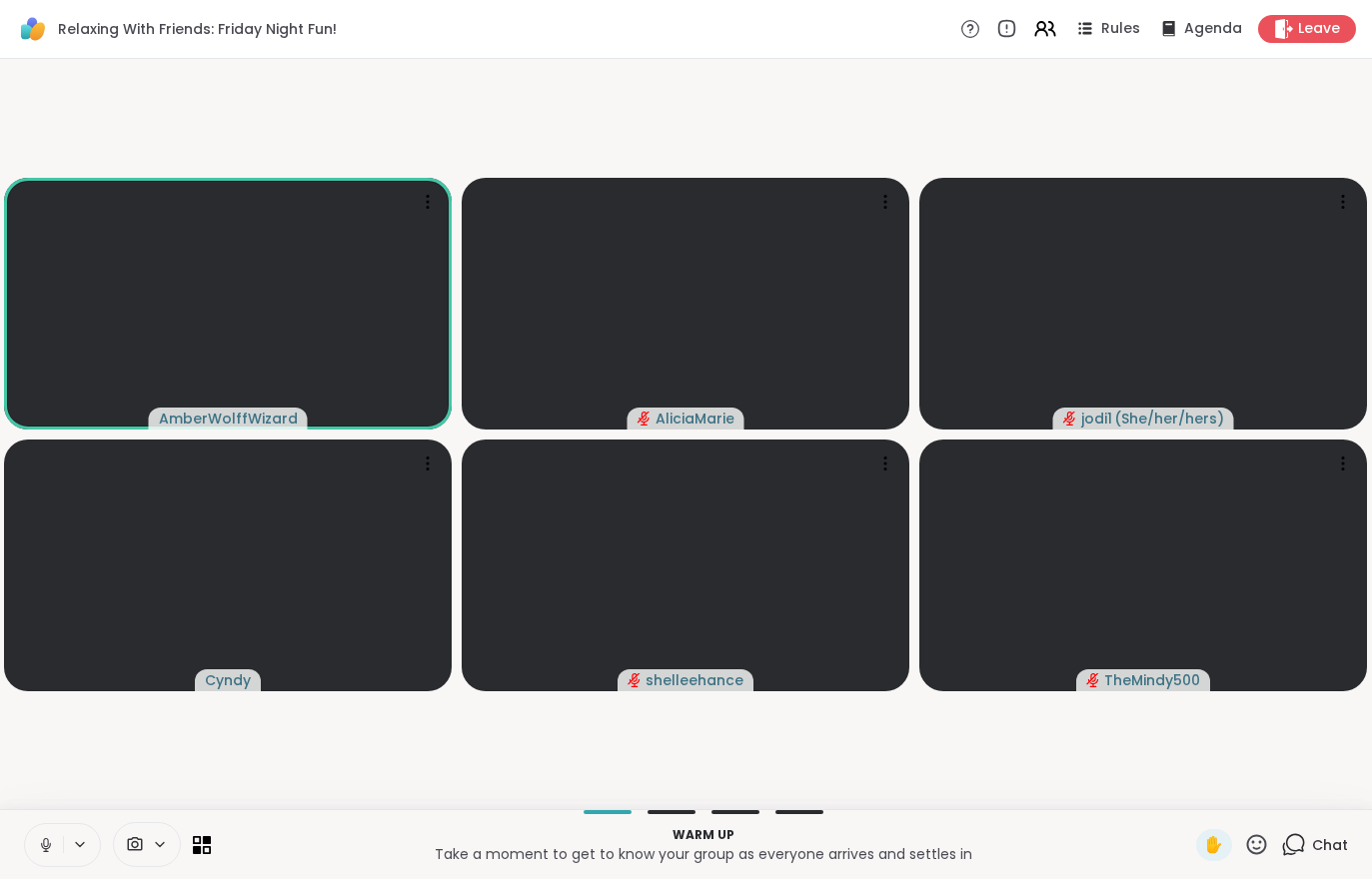 click 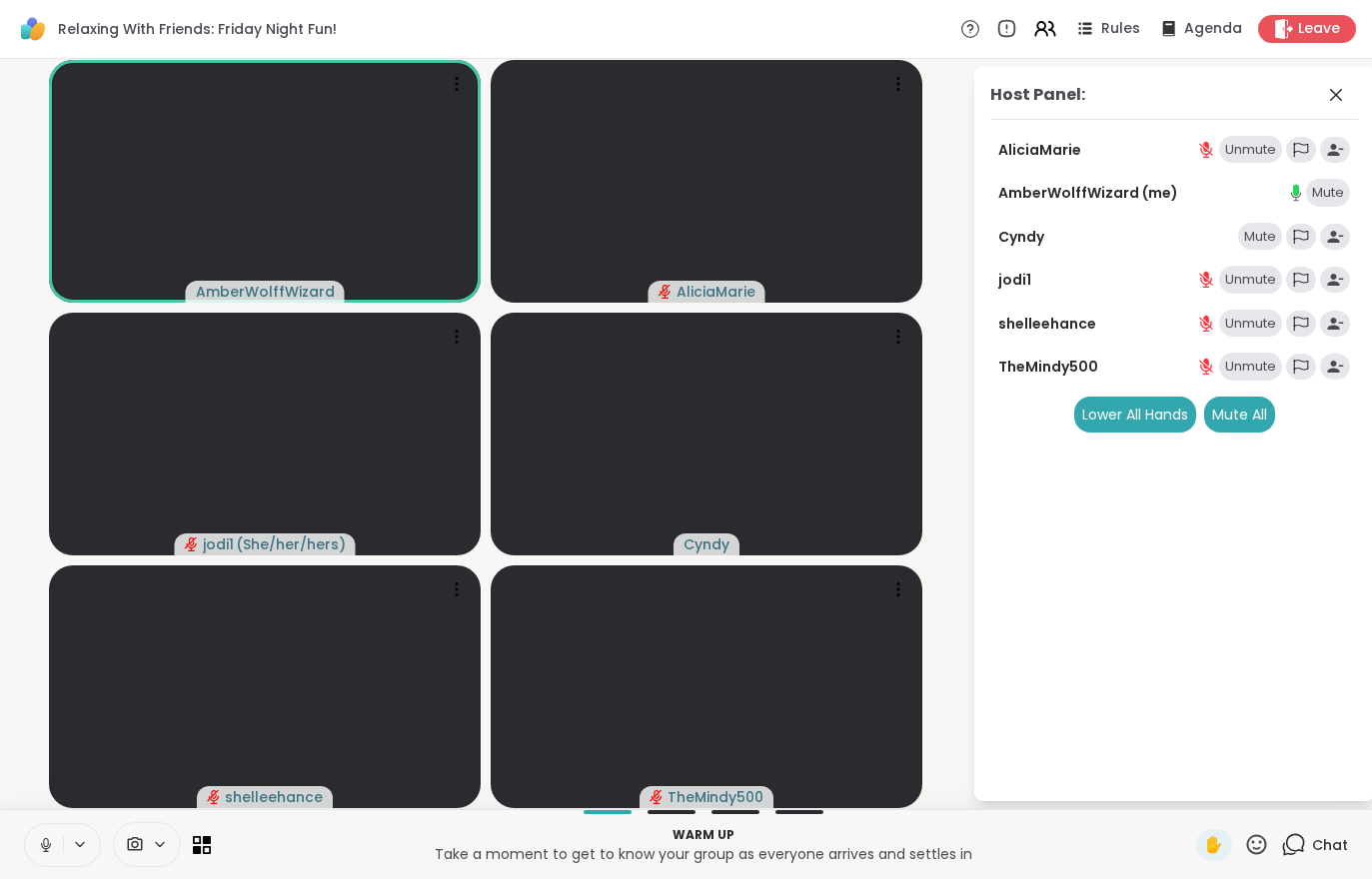 click on "Mute All" at bounding box center [1239, 415] 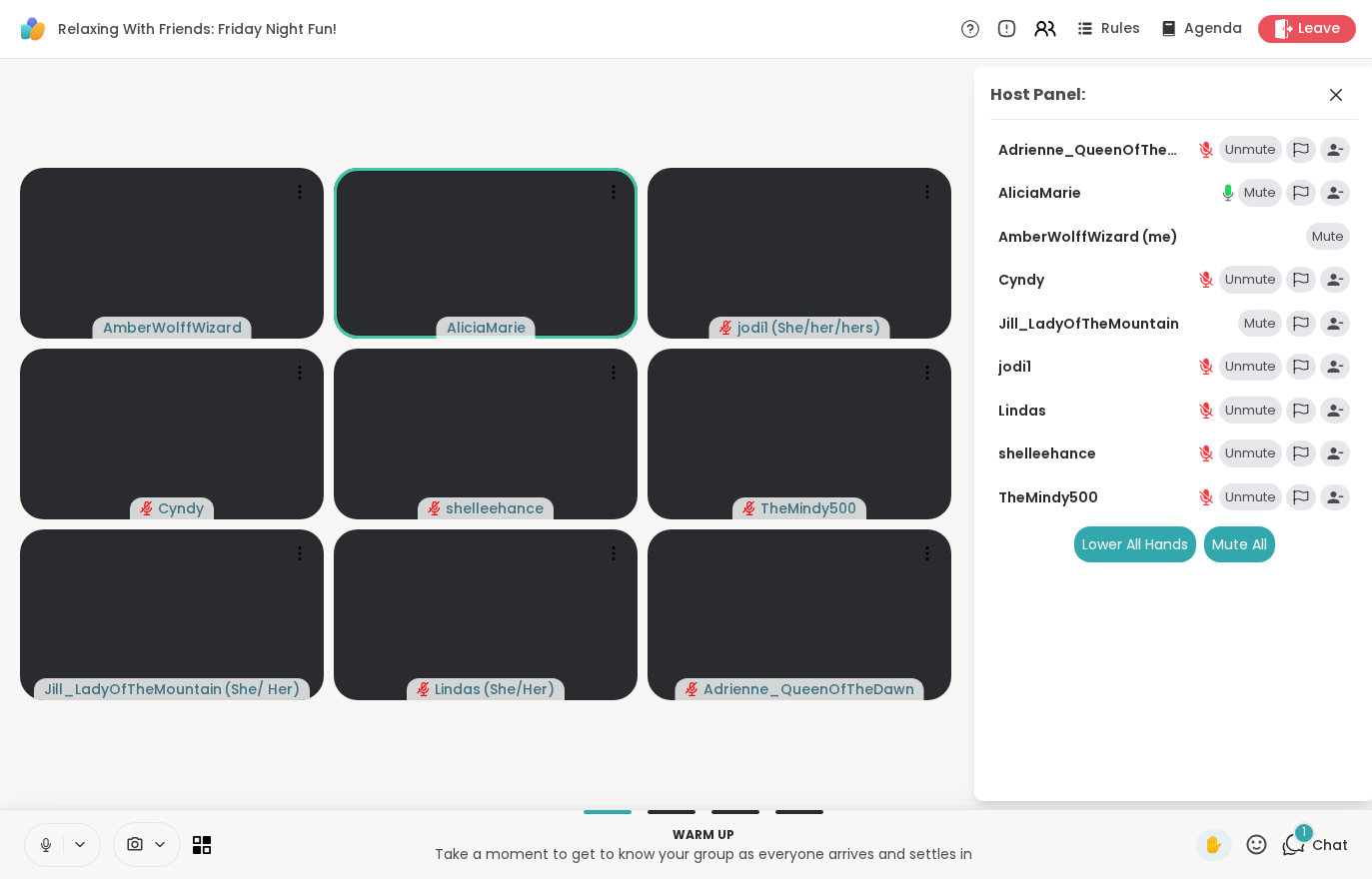 click on "Chat" at bounding box center (1330, 845) 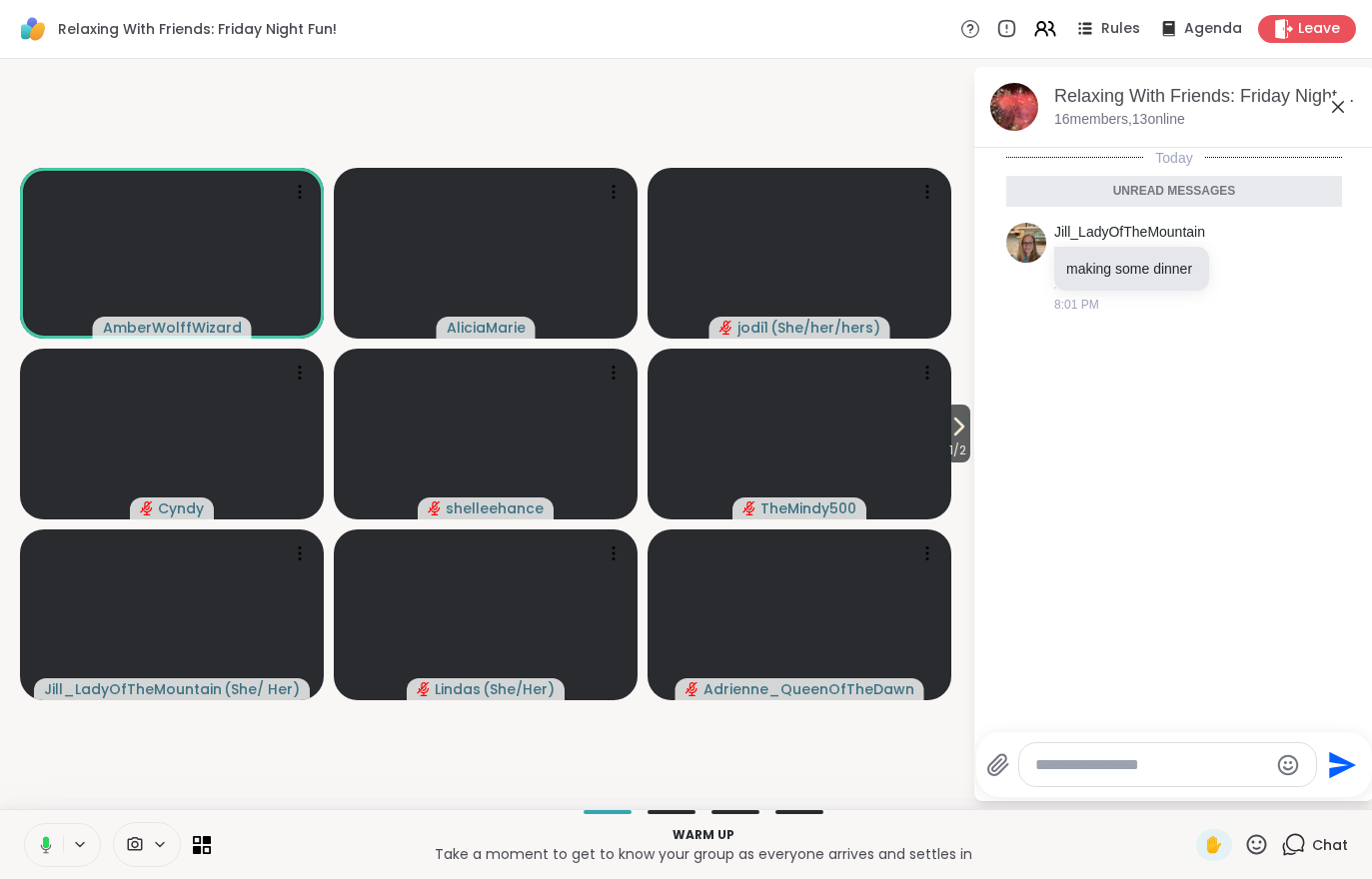 click on "1  /  2" at bounding box center (957, 450) 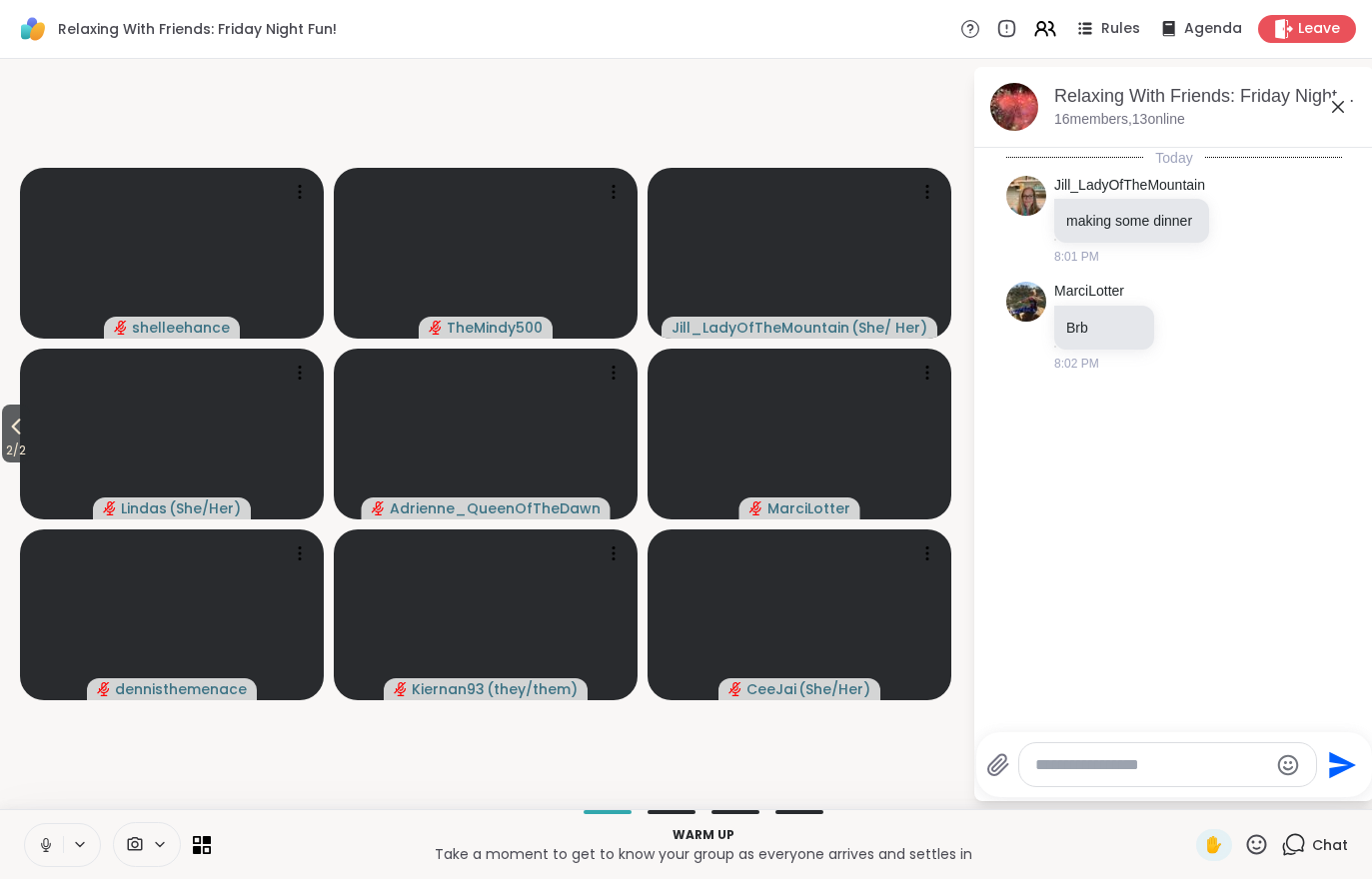 click 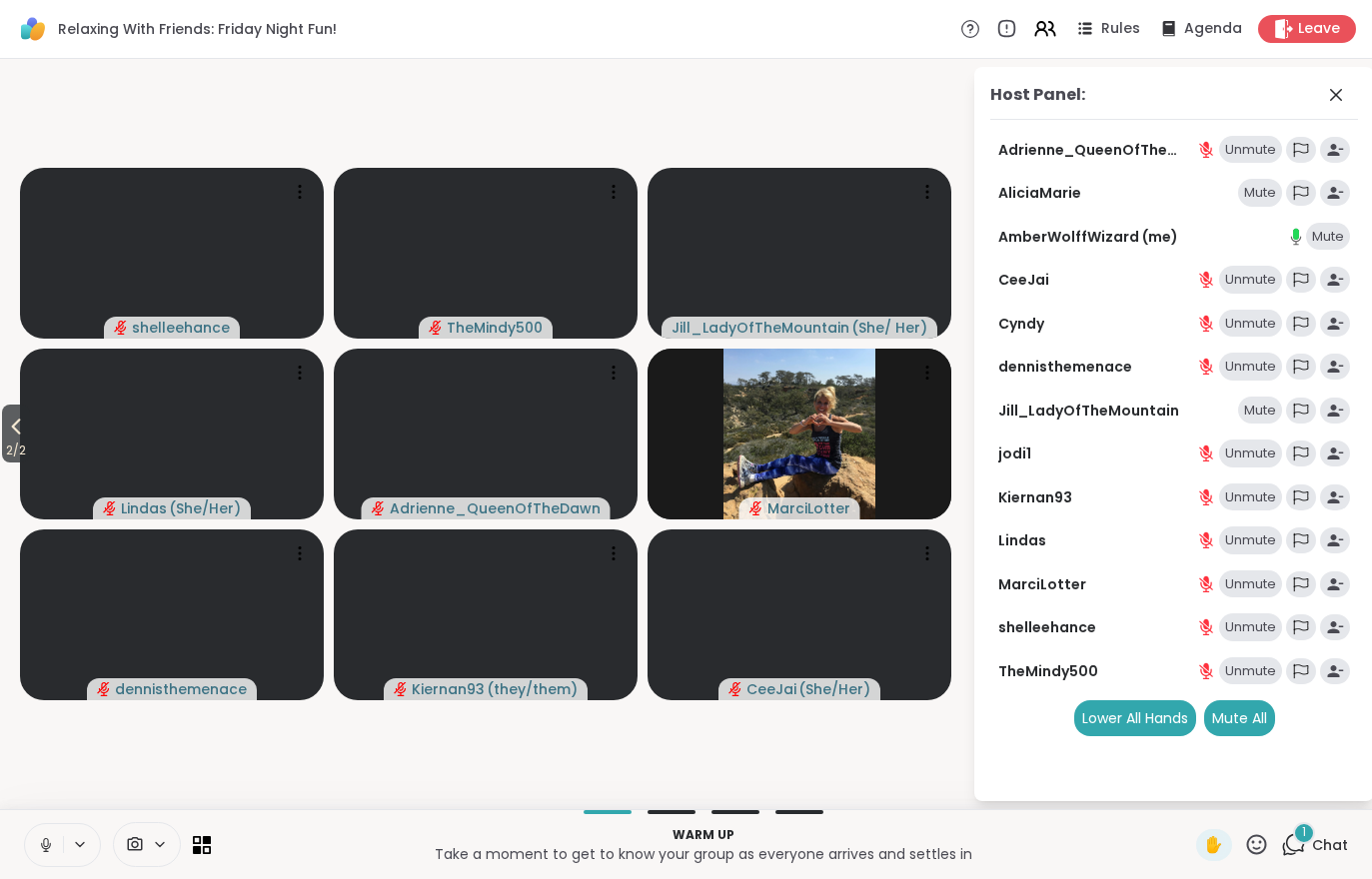 click on "1 Chat" at bounding box center (1314, 845) 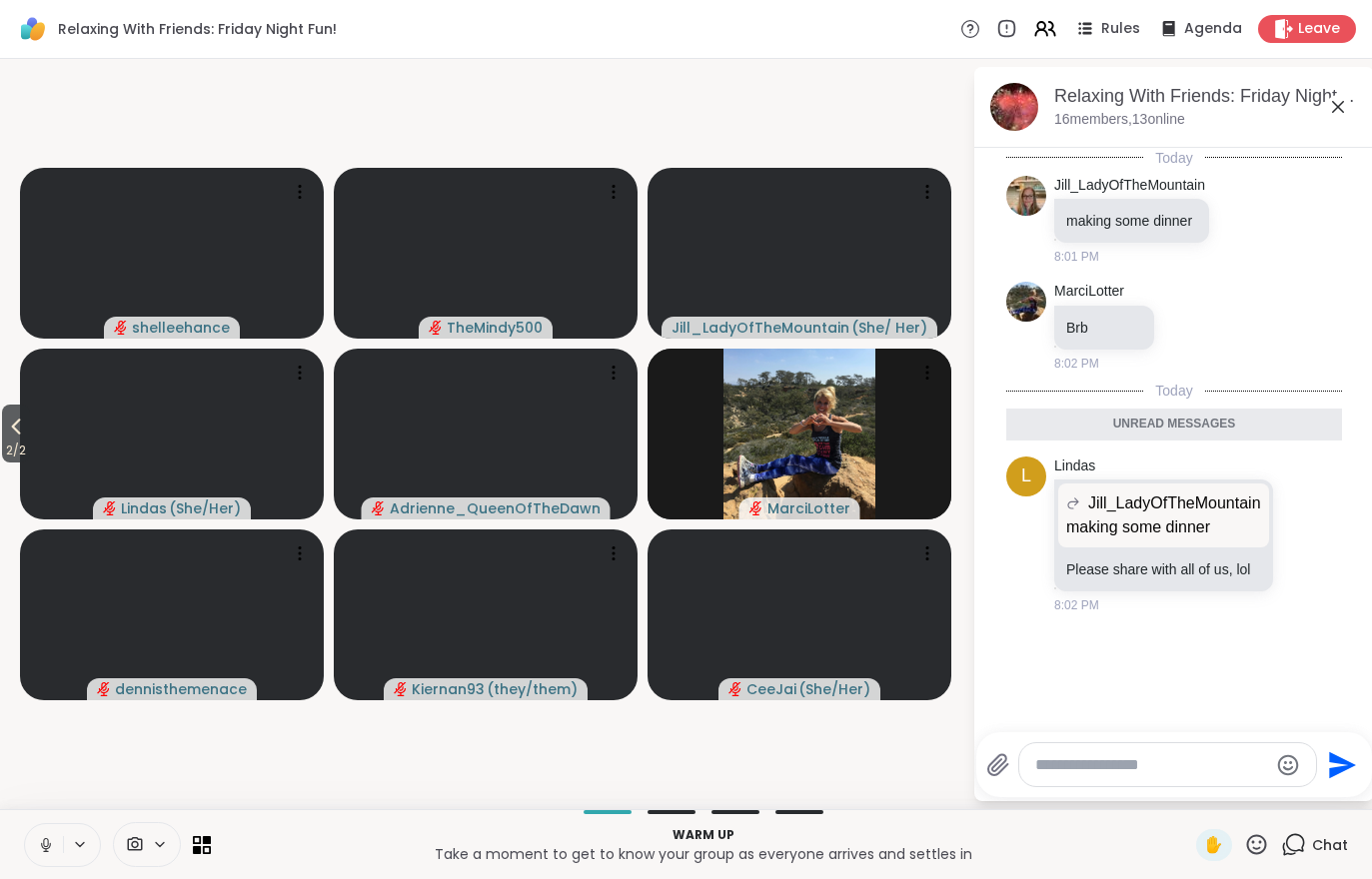 click on "Chat" at bounding box center [1330, 845] 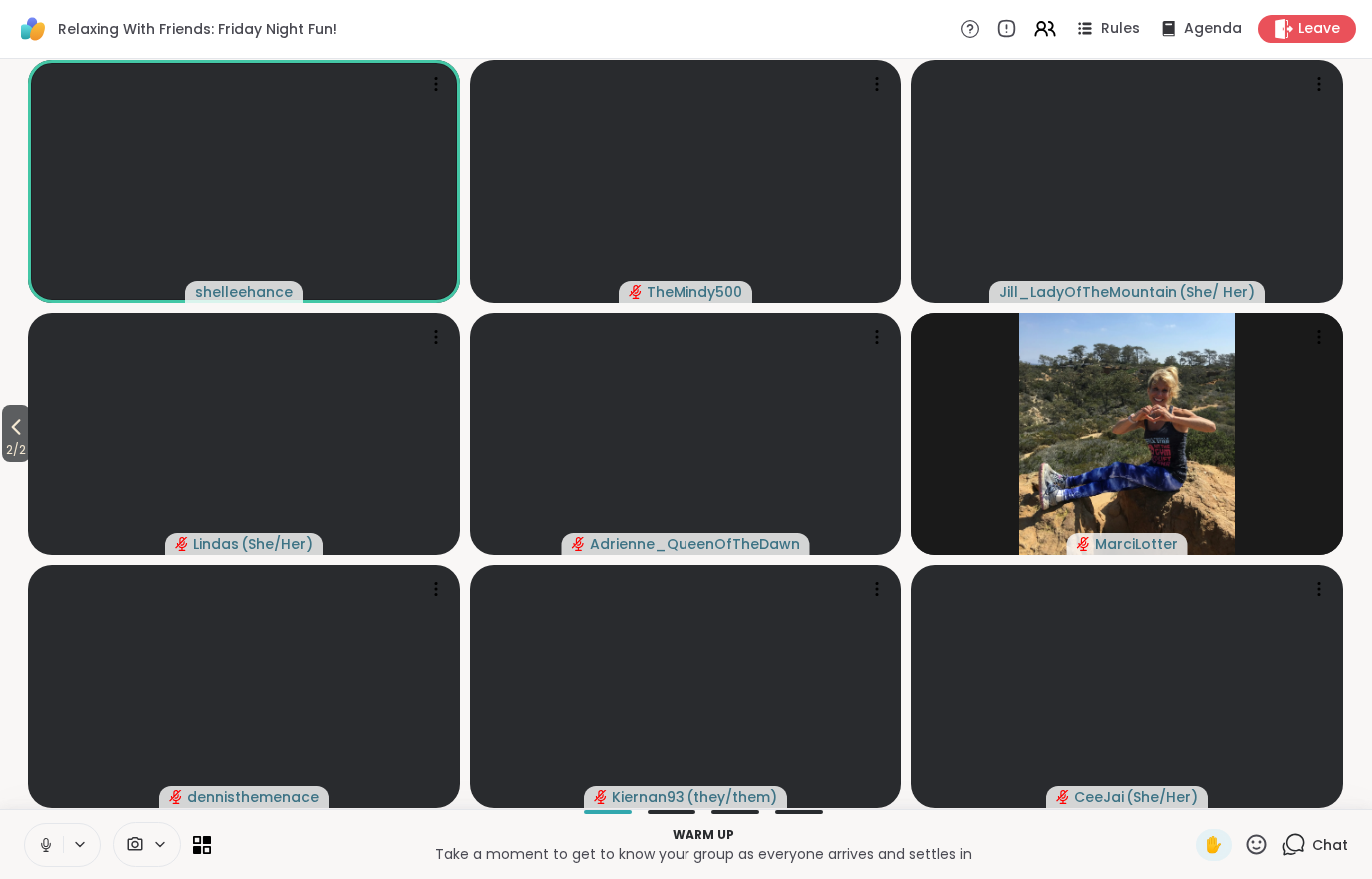 click on "Chat" at bounding box center [1314, 845] 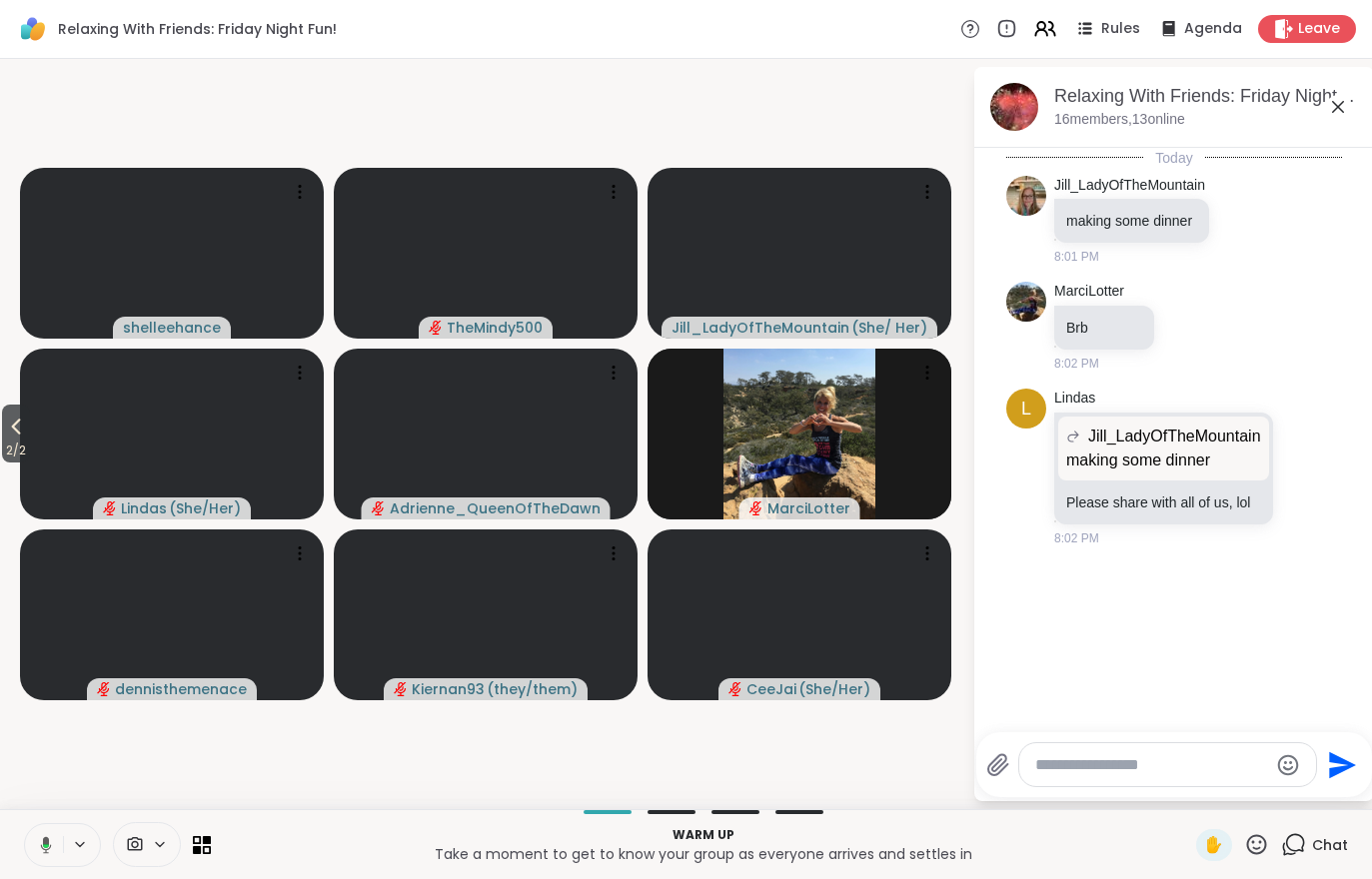 click 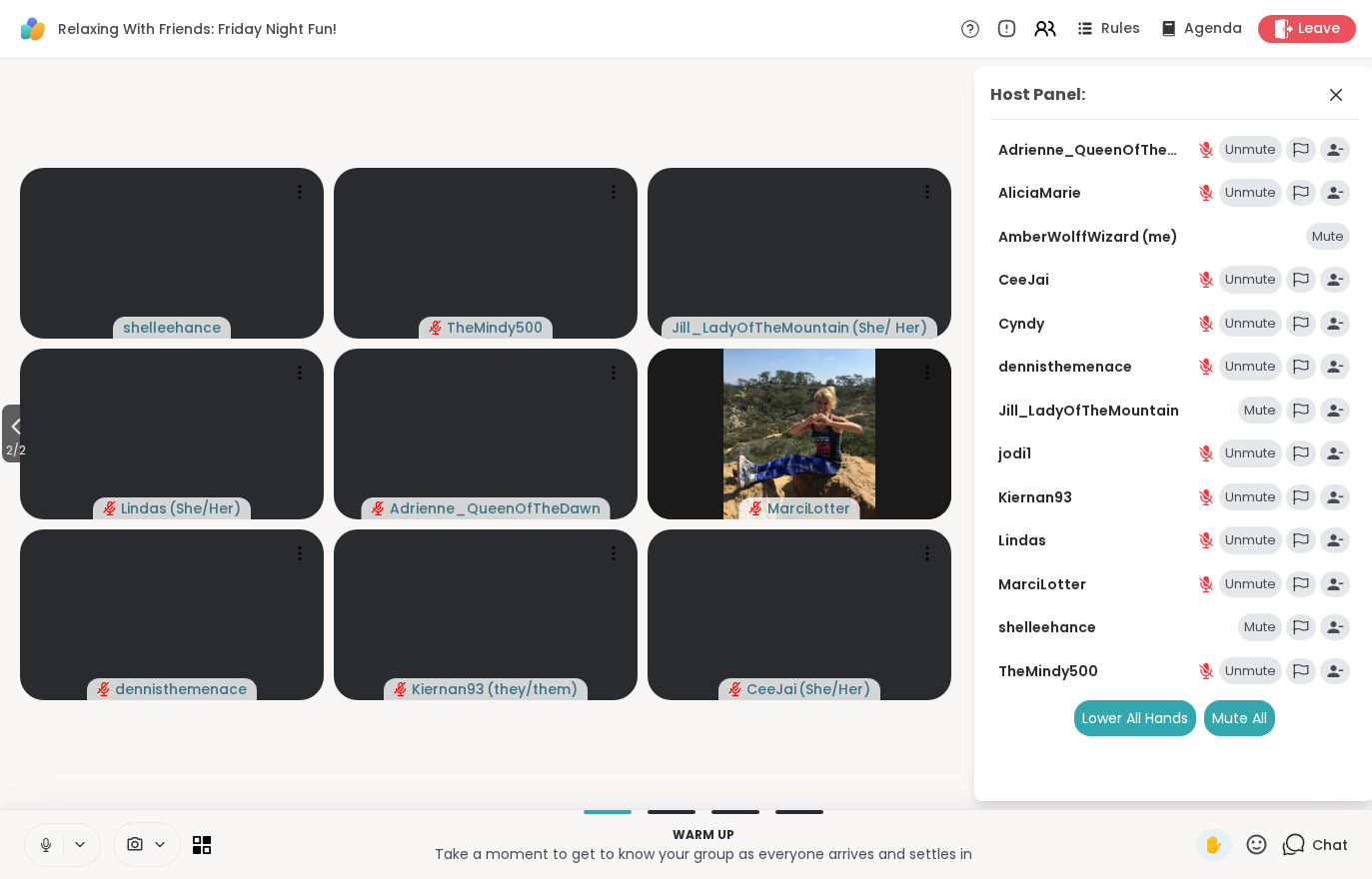 click 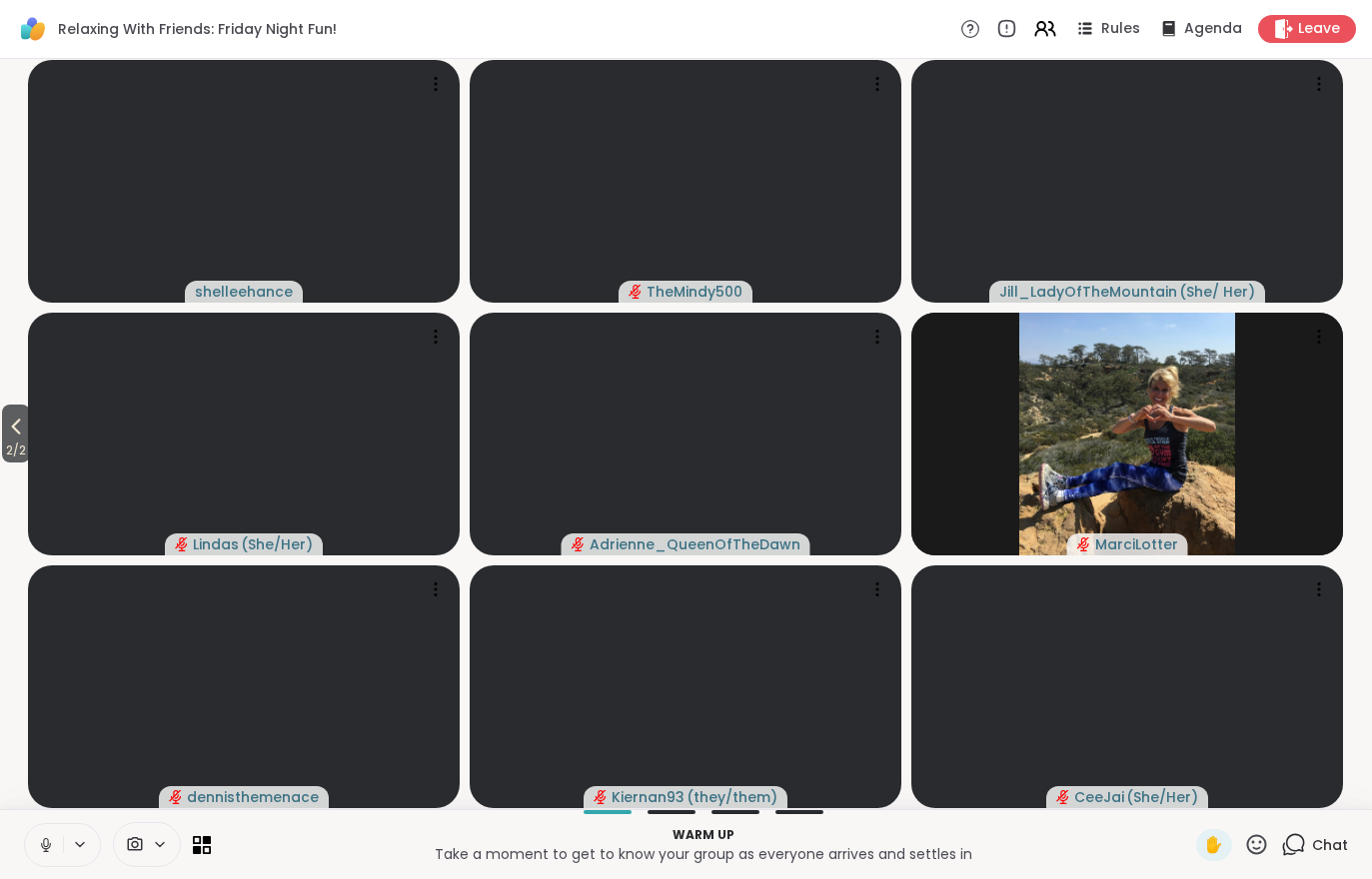 click 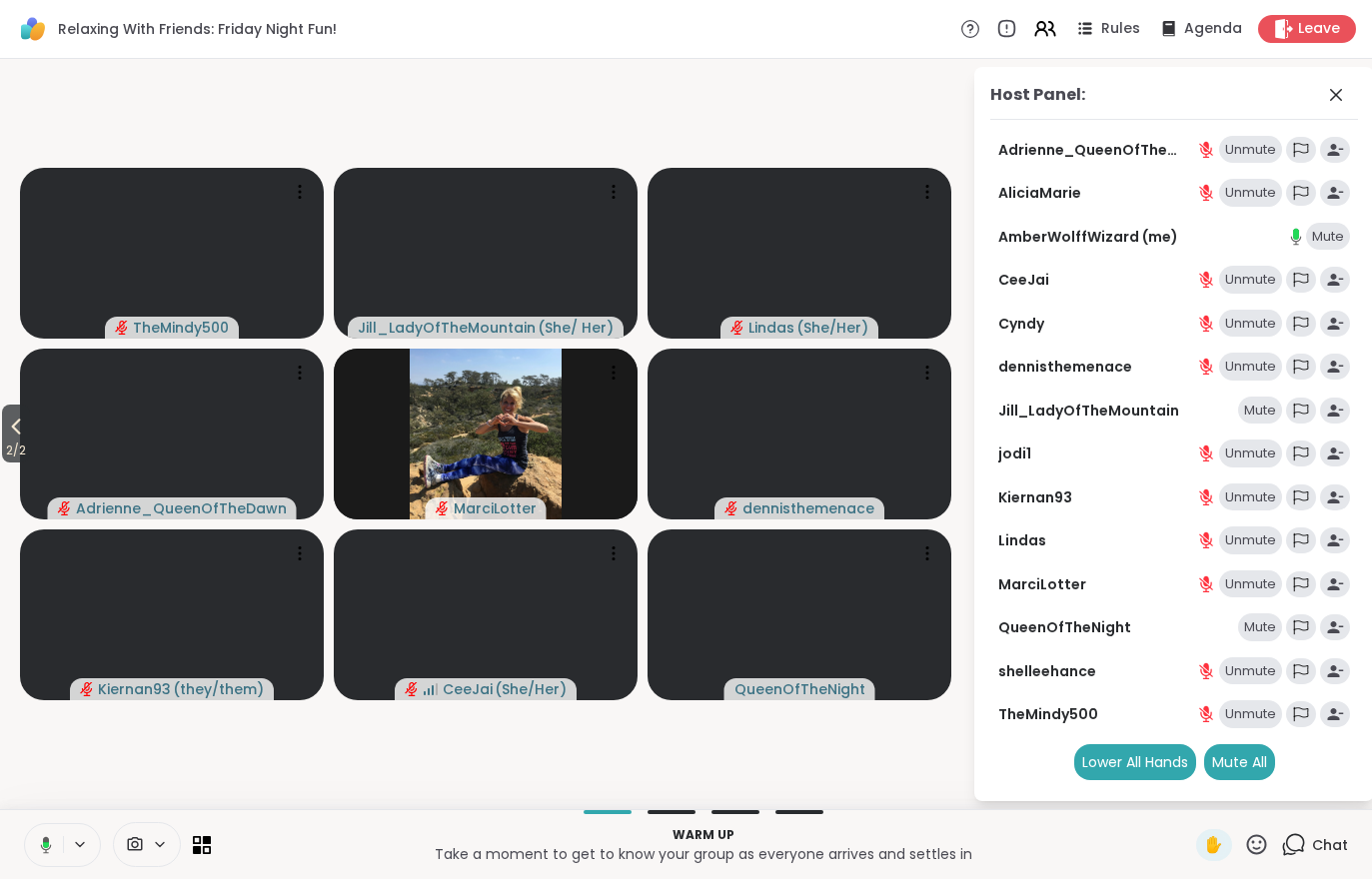 click on "2  /  2" at bounding box center [16, 450] 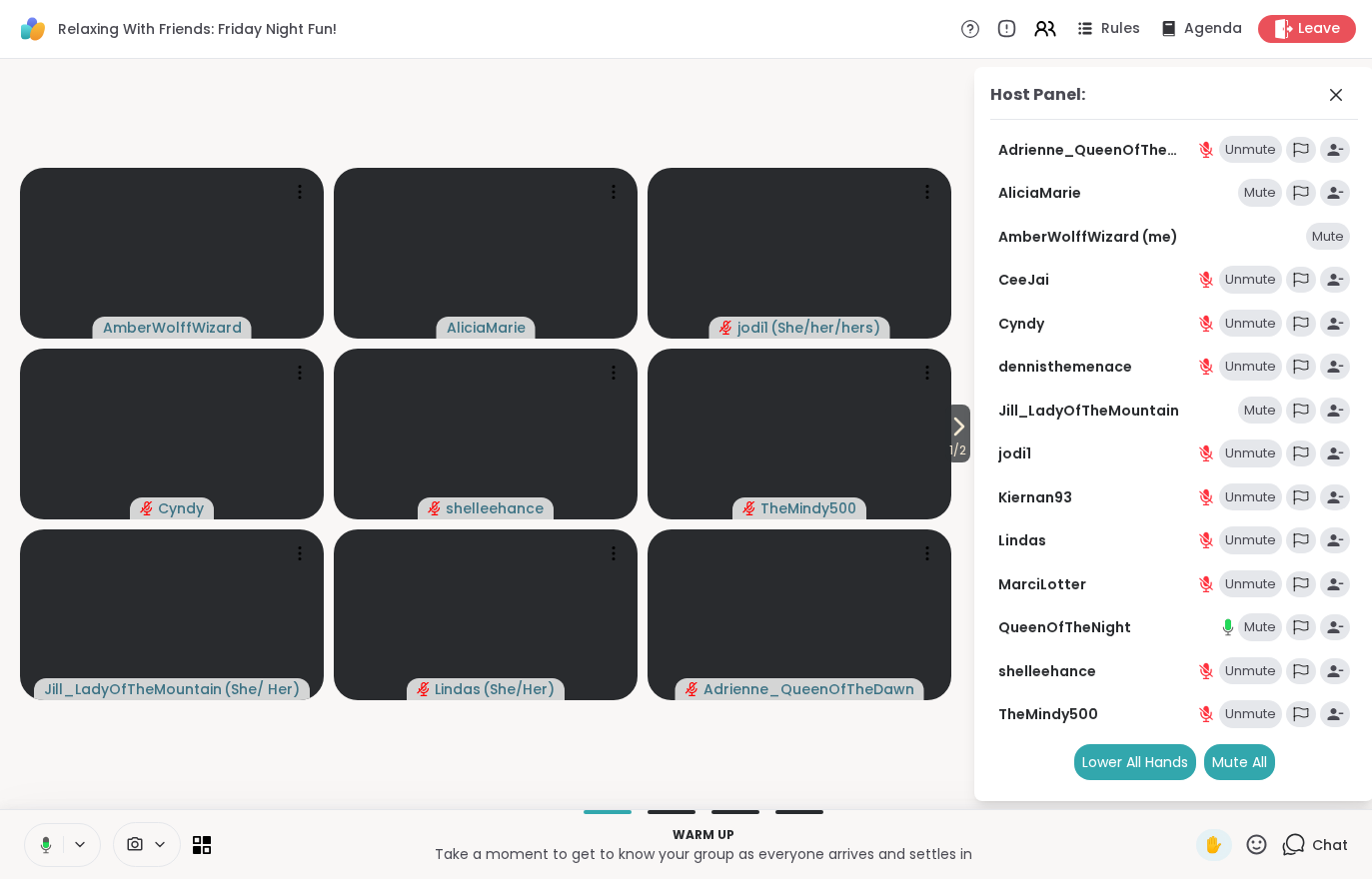 click on "1  /  2" at bounding box center (957, 450) 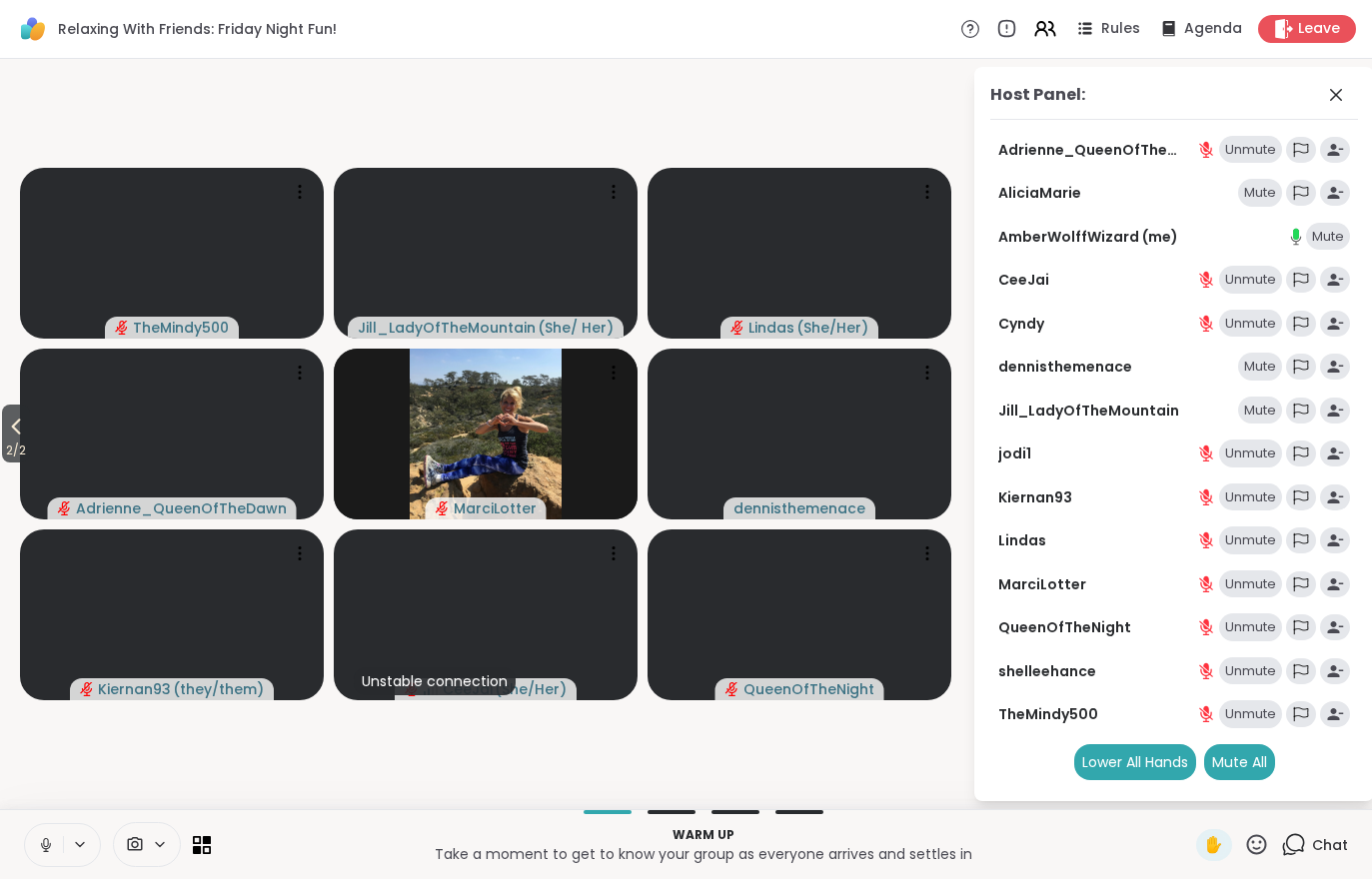 click on "2  /  2" at bounding box center (16, 450) 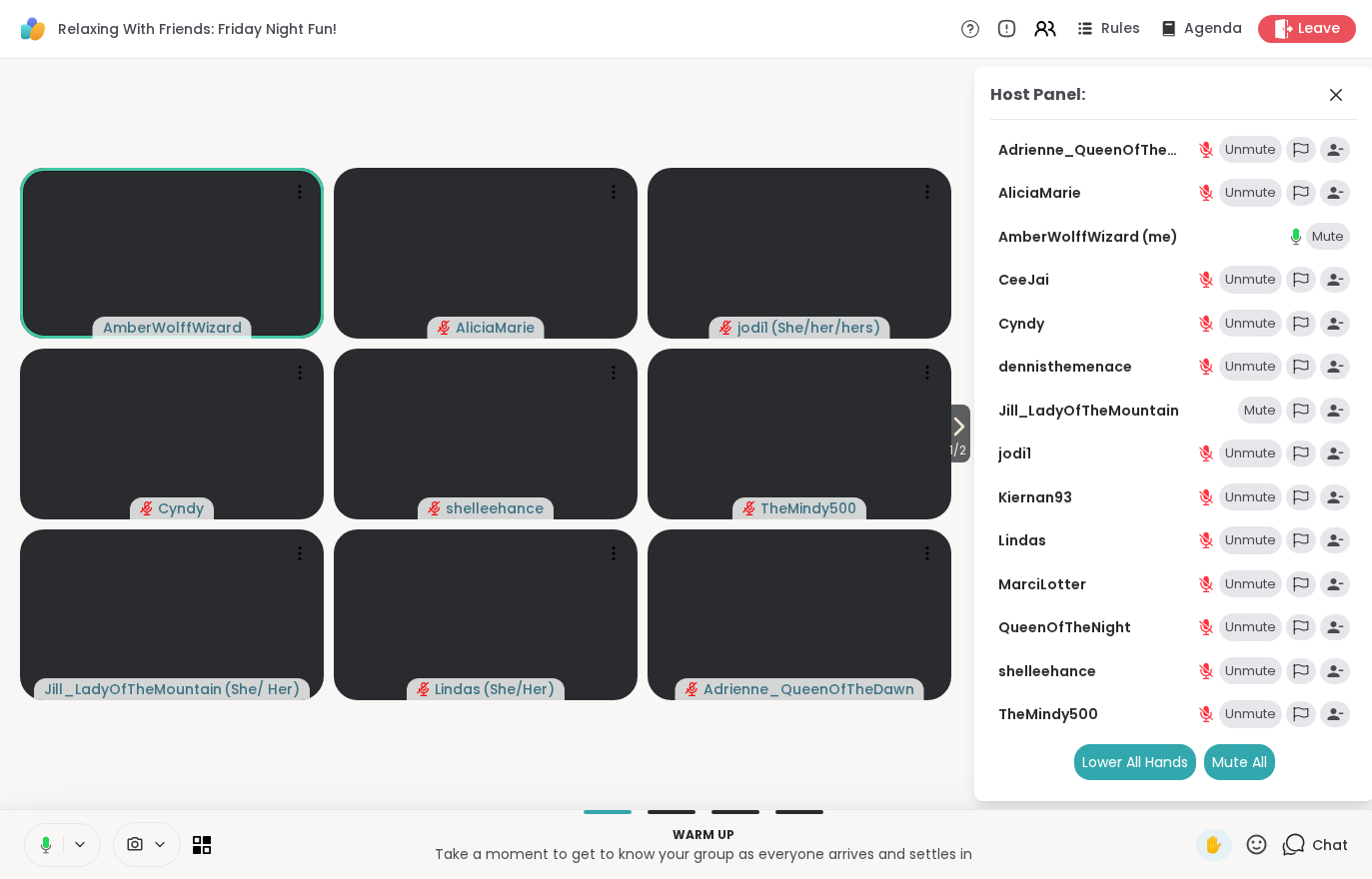 click on "1  /  2" at bounding box center [957, 450] 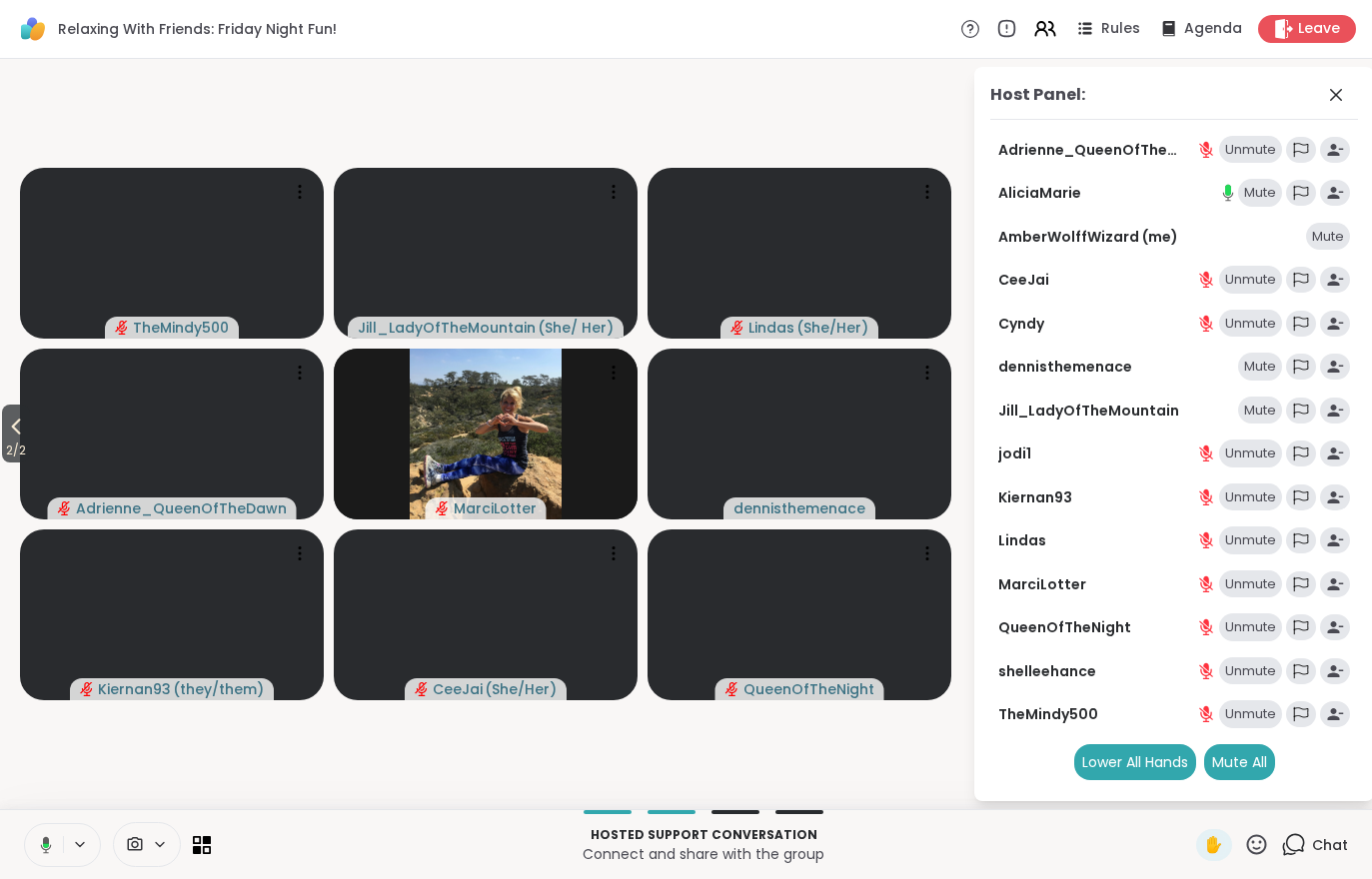 click on "2  /  2" at bounding box center [16, 450] 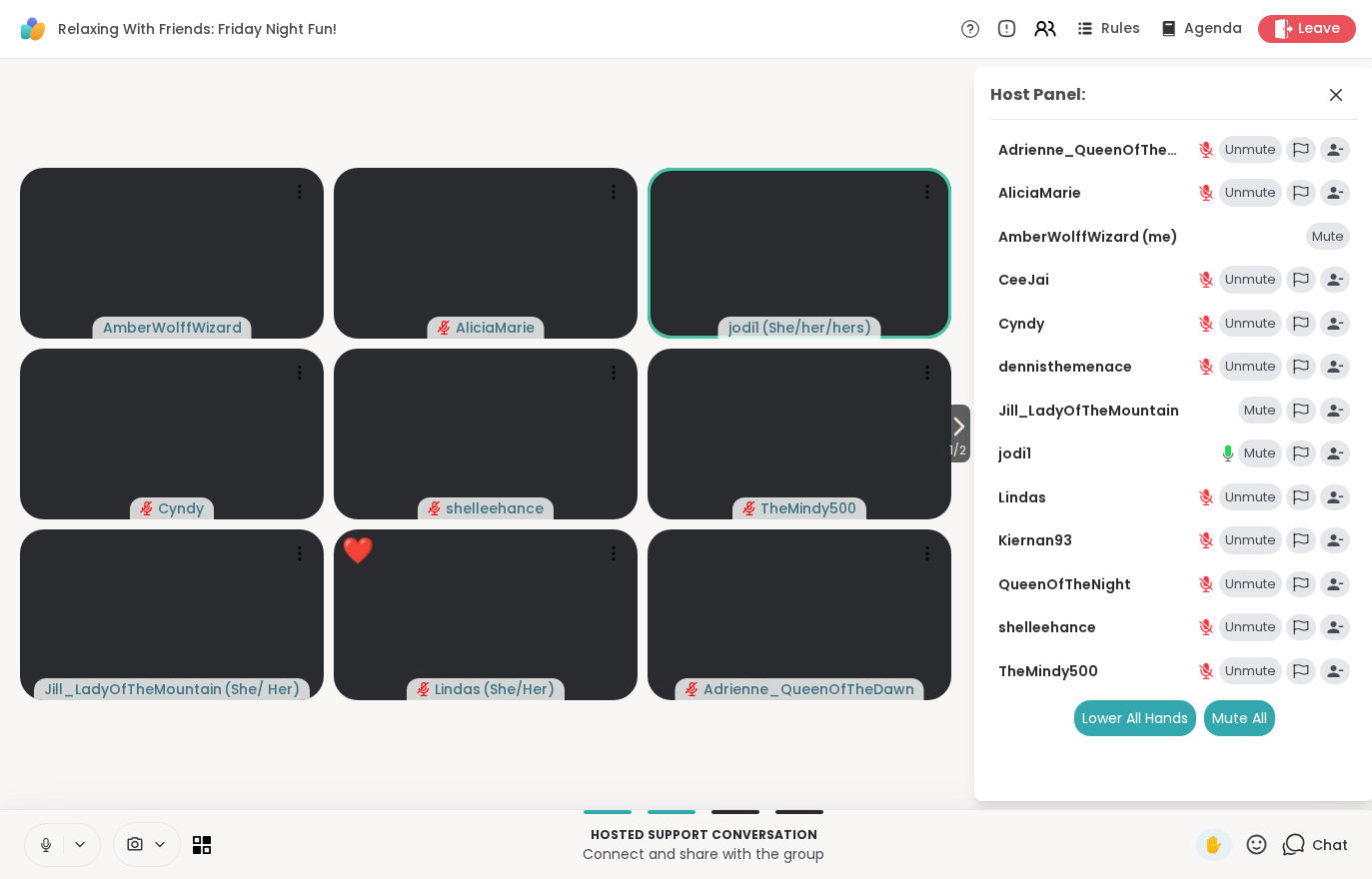 click 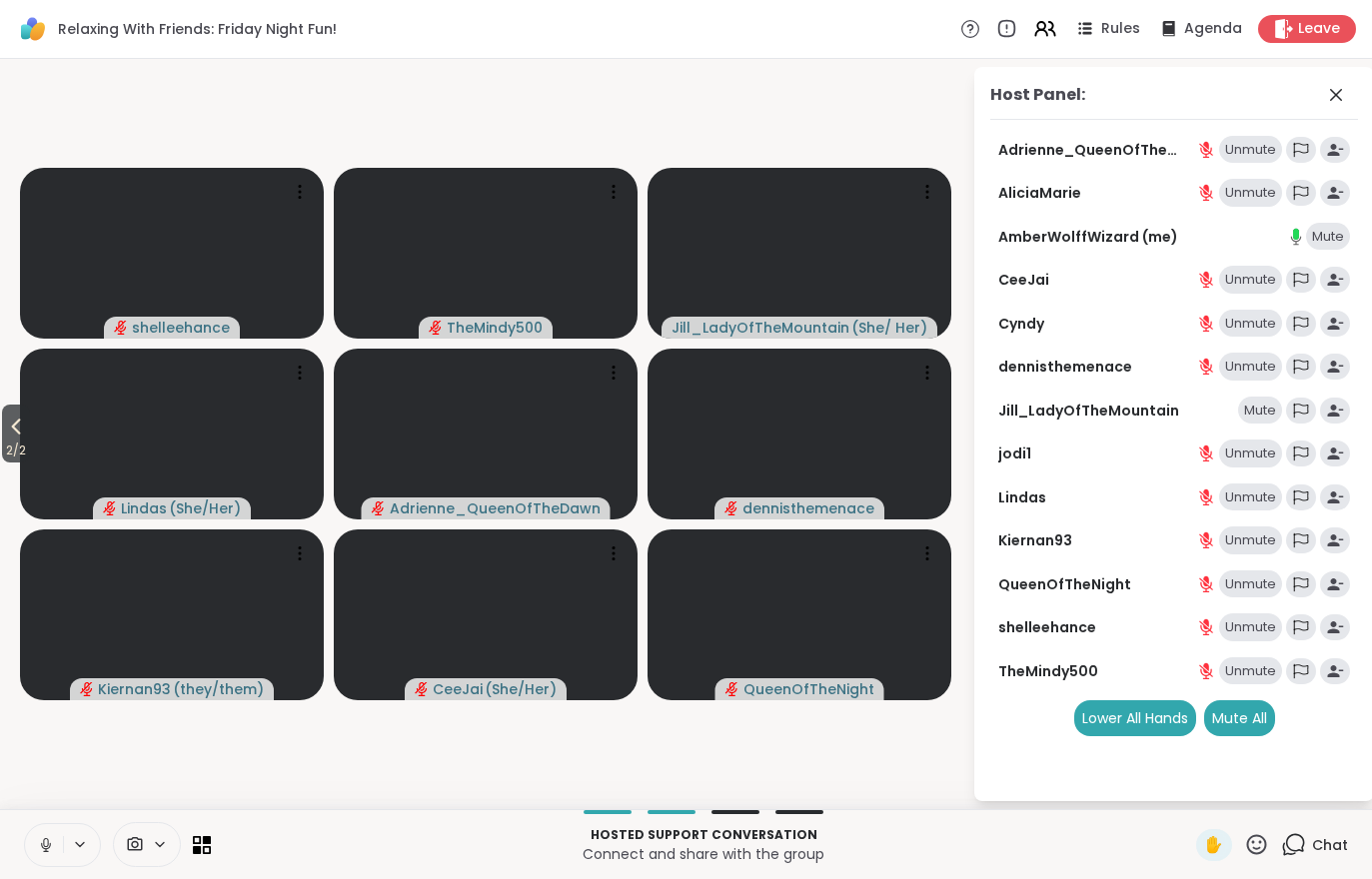 click on "Rules" at bounding box center (1120, 29) 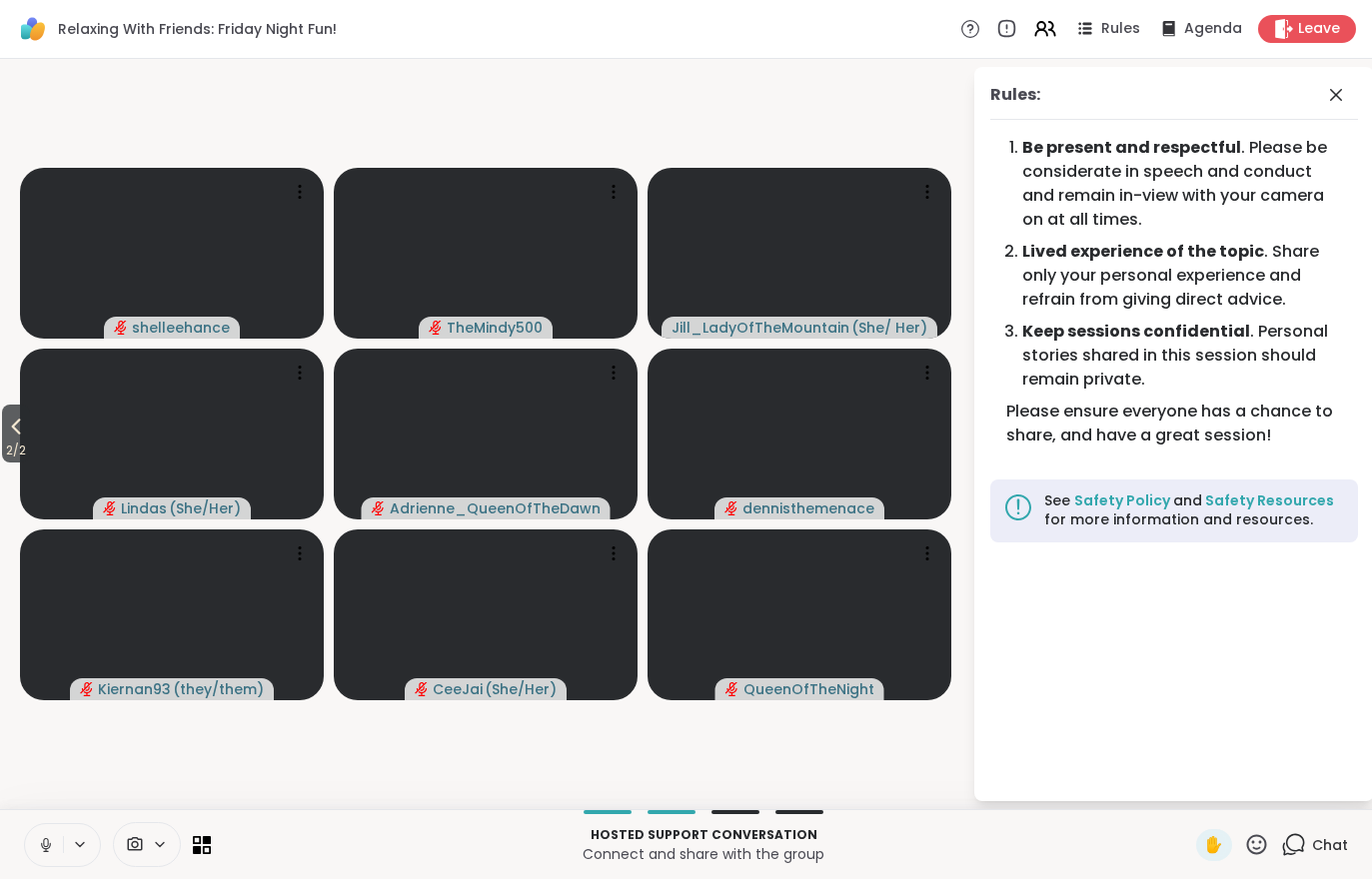 click 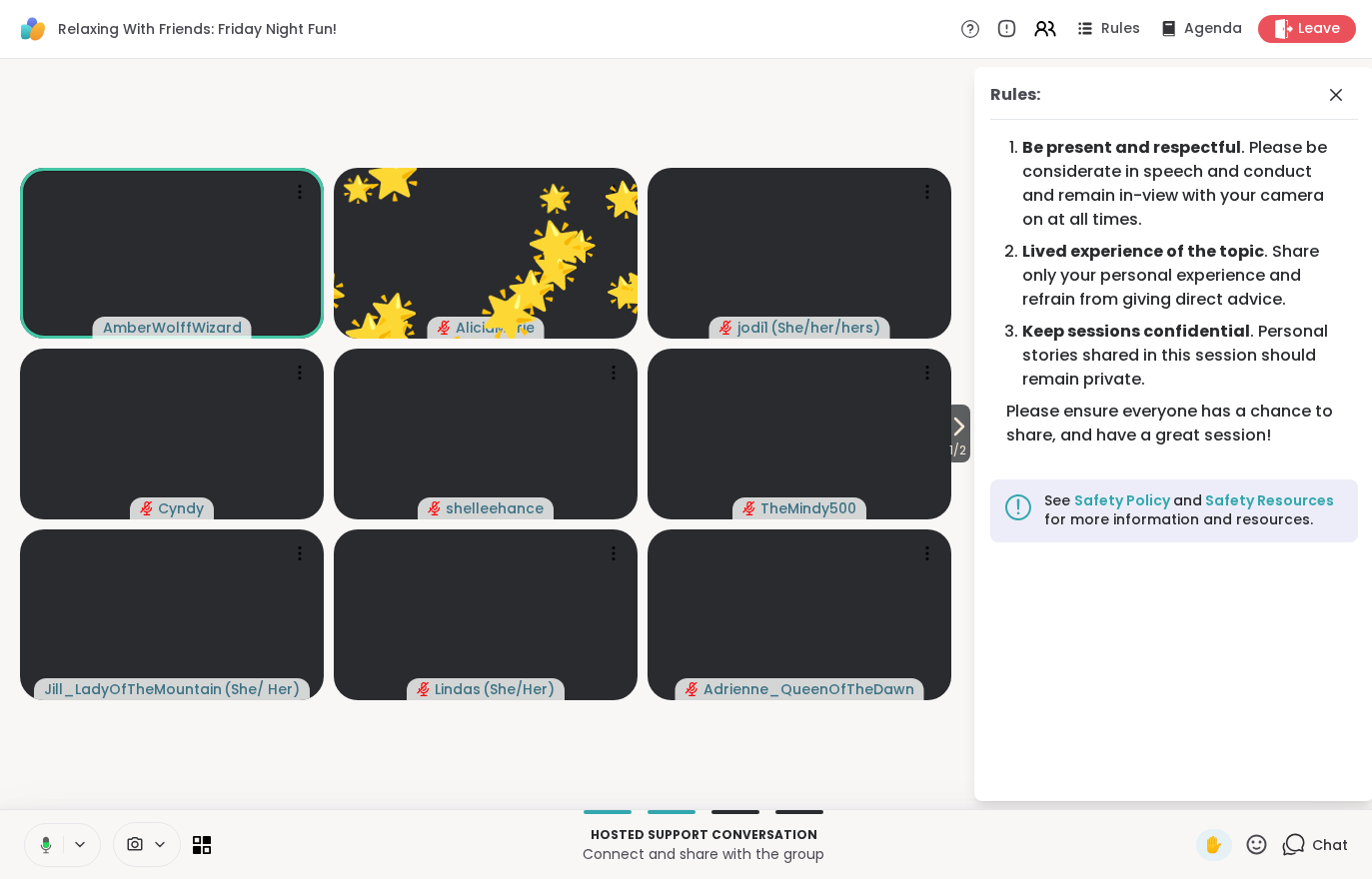 click on "1  /  2" at bounding box center [957, 450] 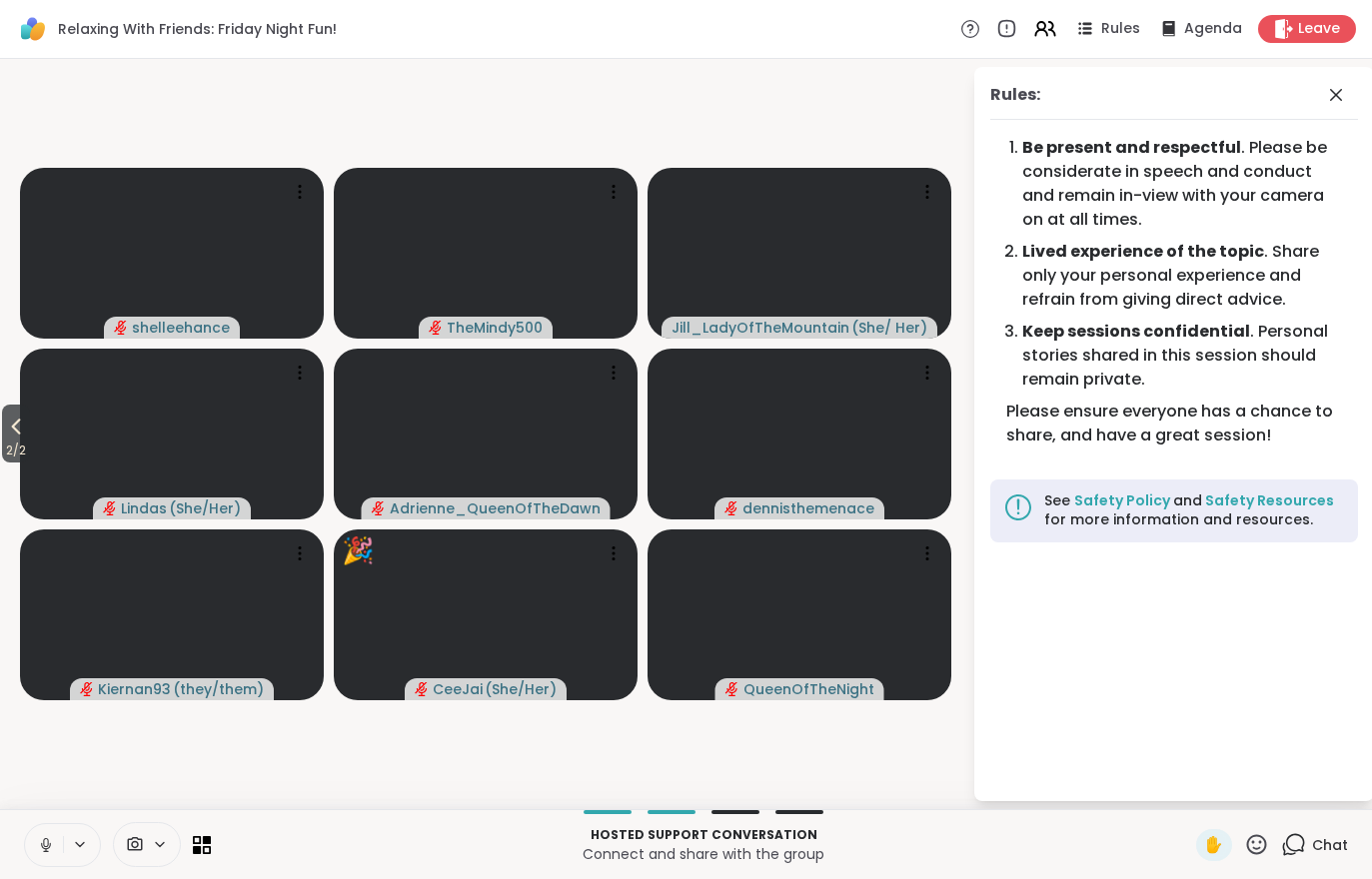 click on "2  /  2" at bounding box center (16, 450) 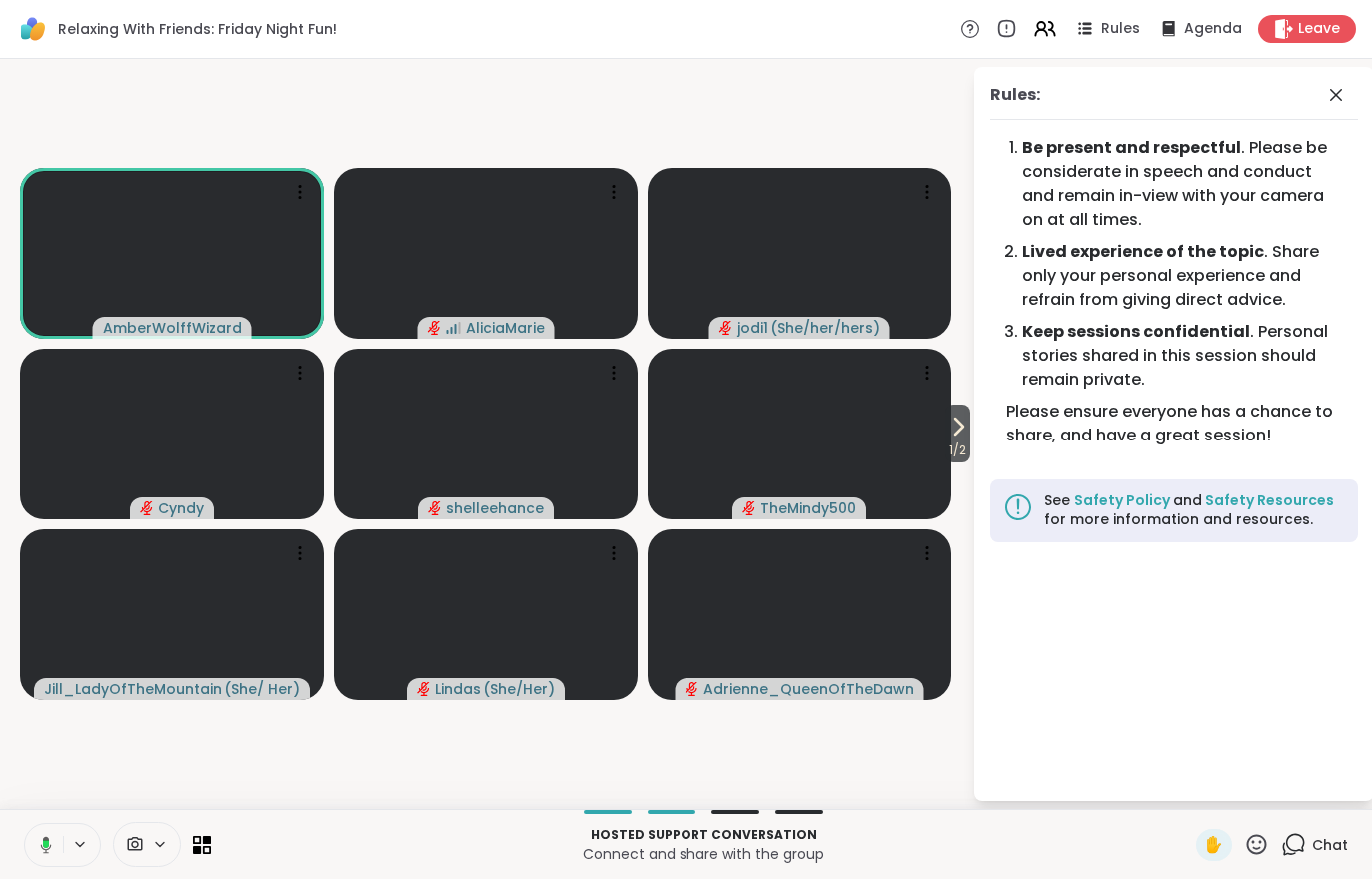 click at bounding box center (172, 253) 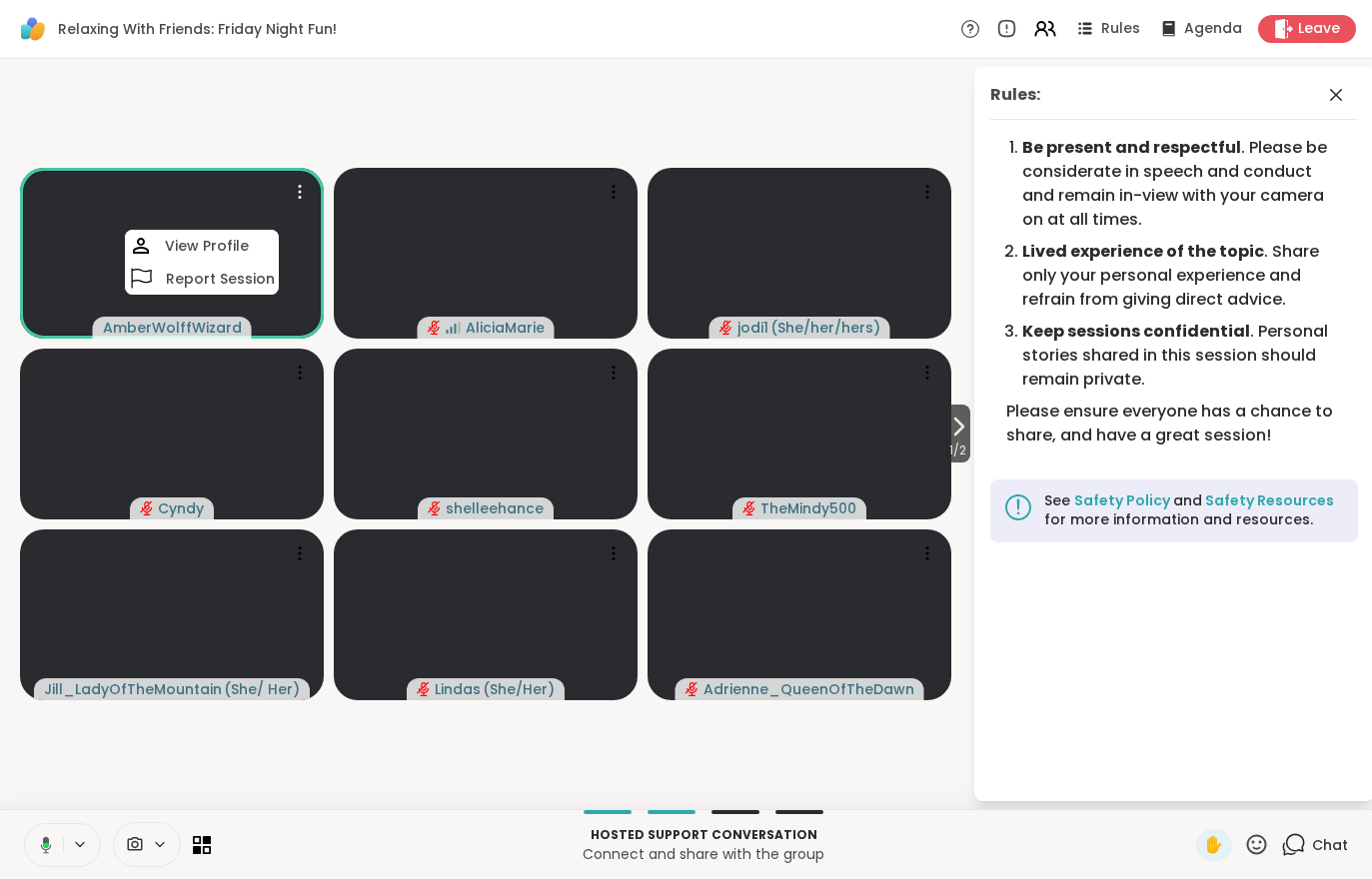 click on "View Profile" at bounding box center (207, 246) 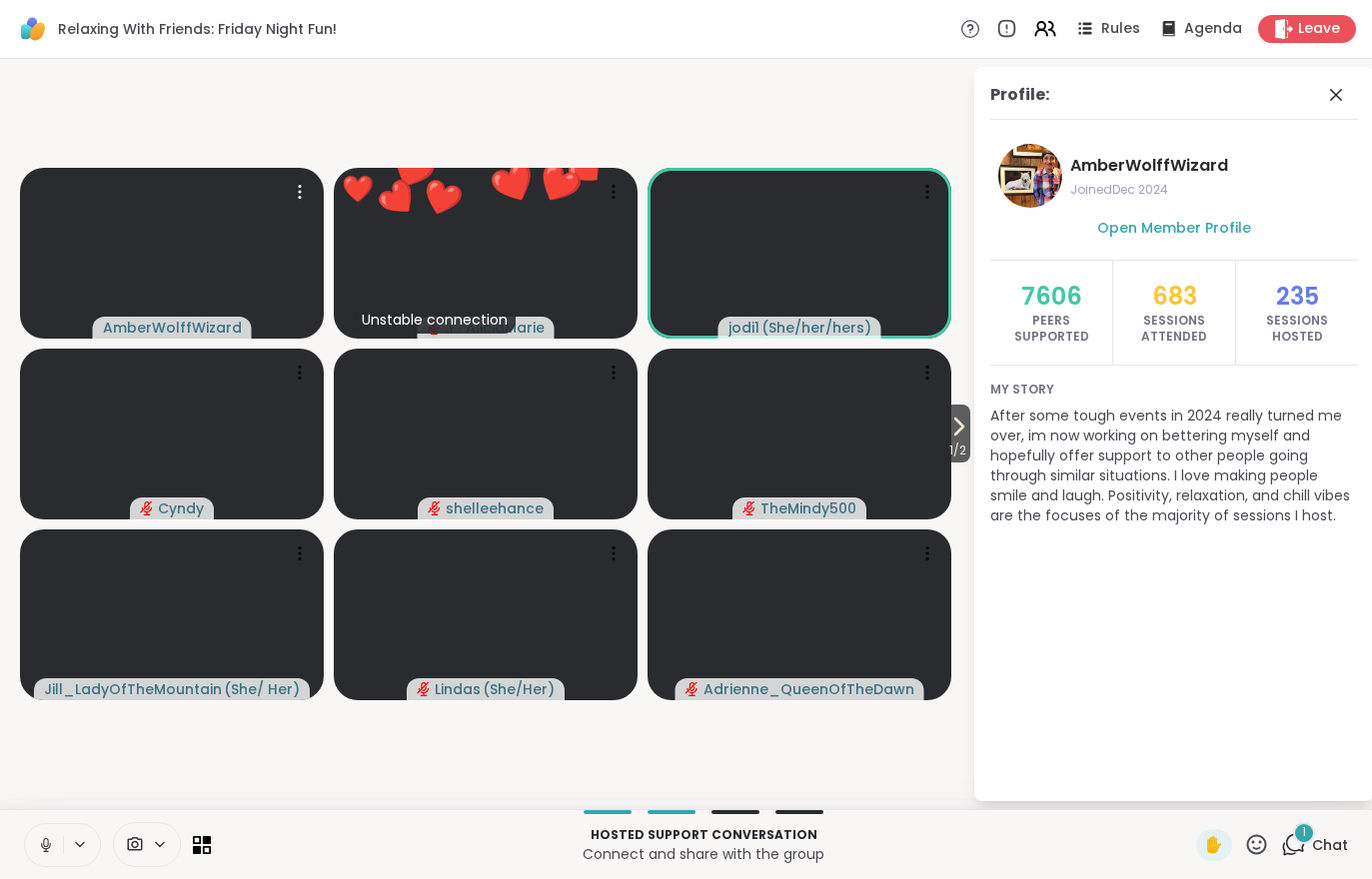 click on "Chat" at bounding box center [1330, 845] 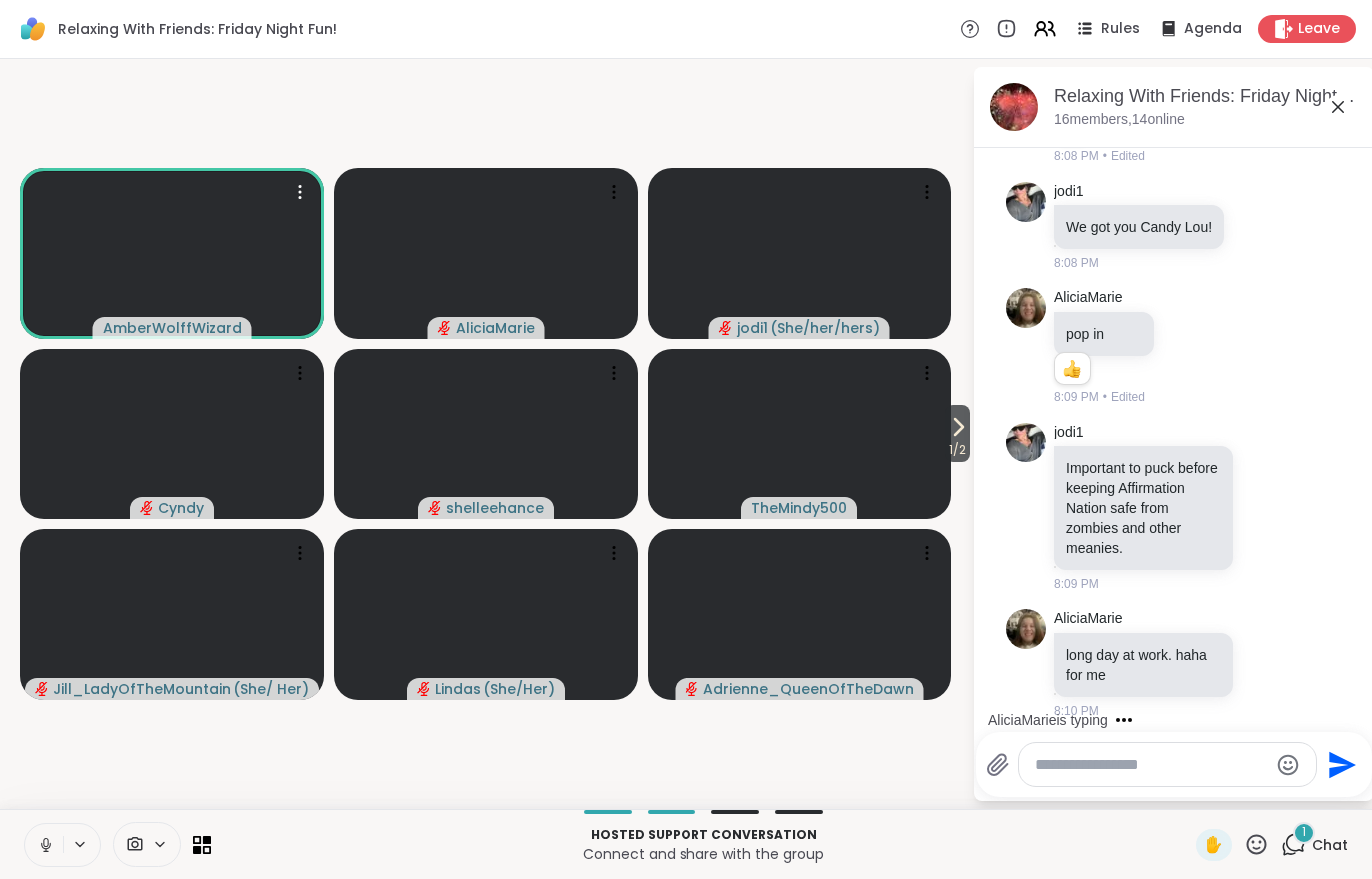 scroll, scrollTop: 944, scrollLeft: 0, axis: vertical 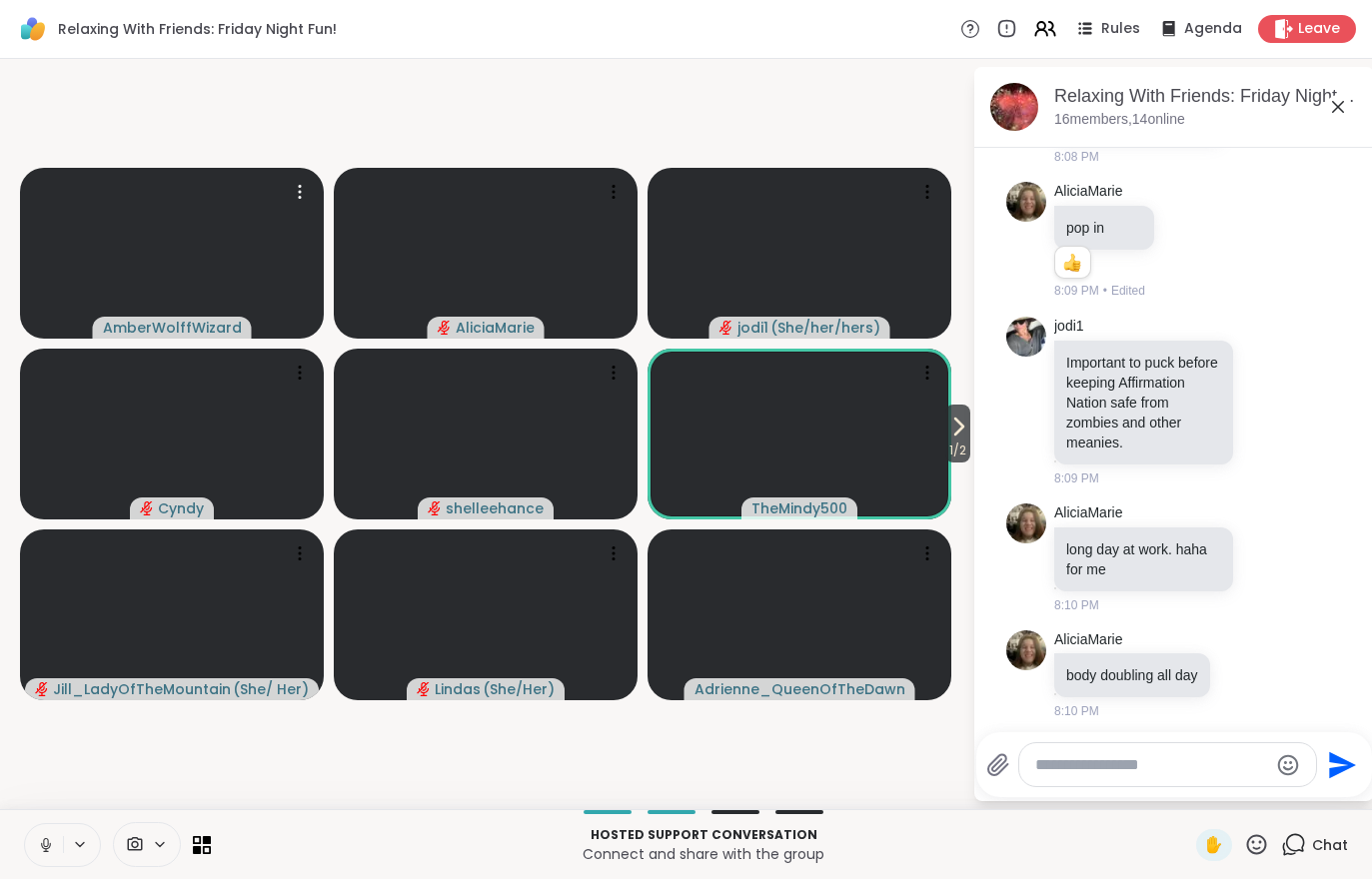 click 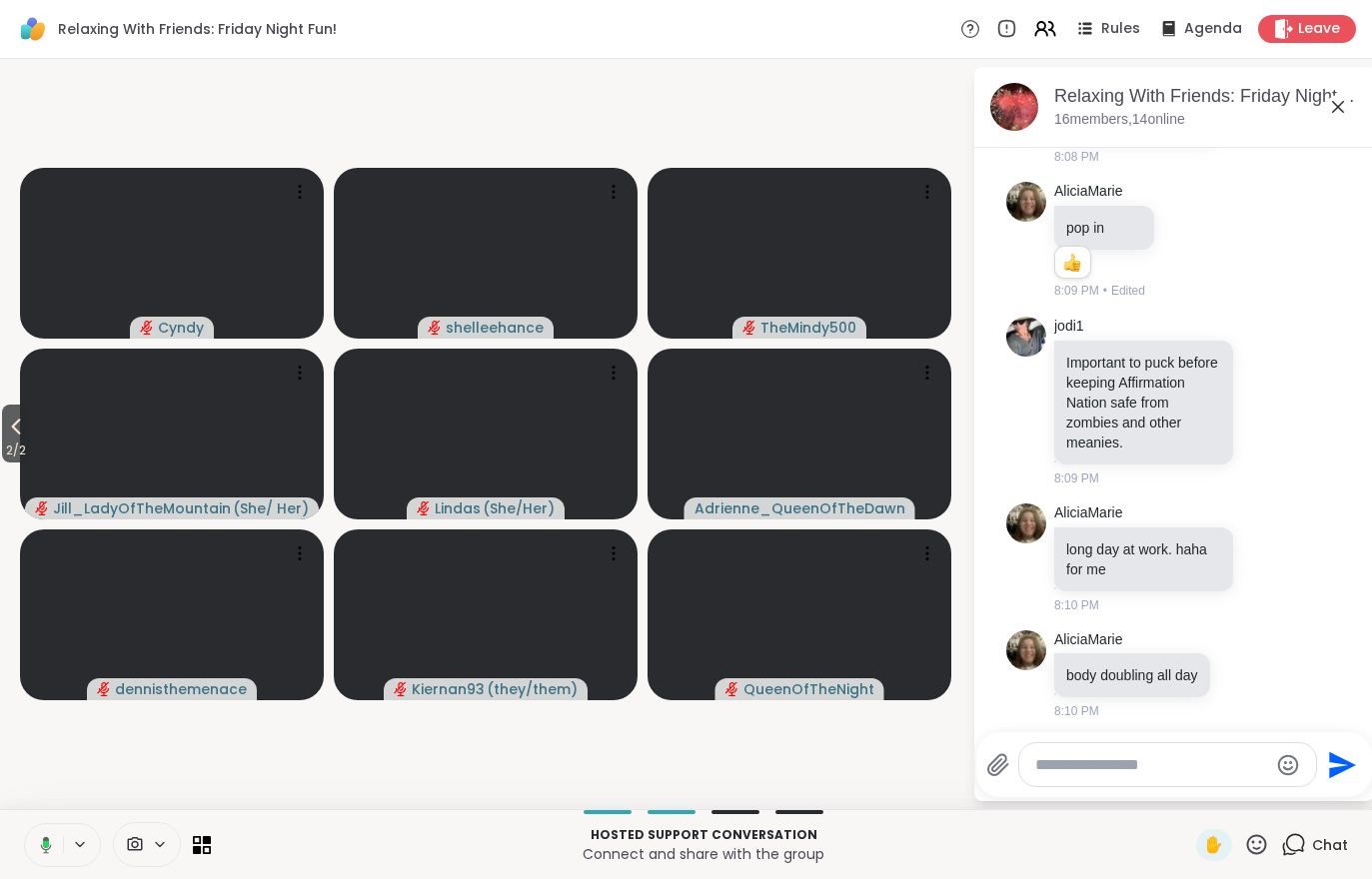 click 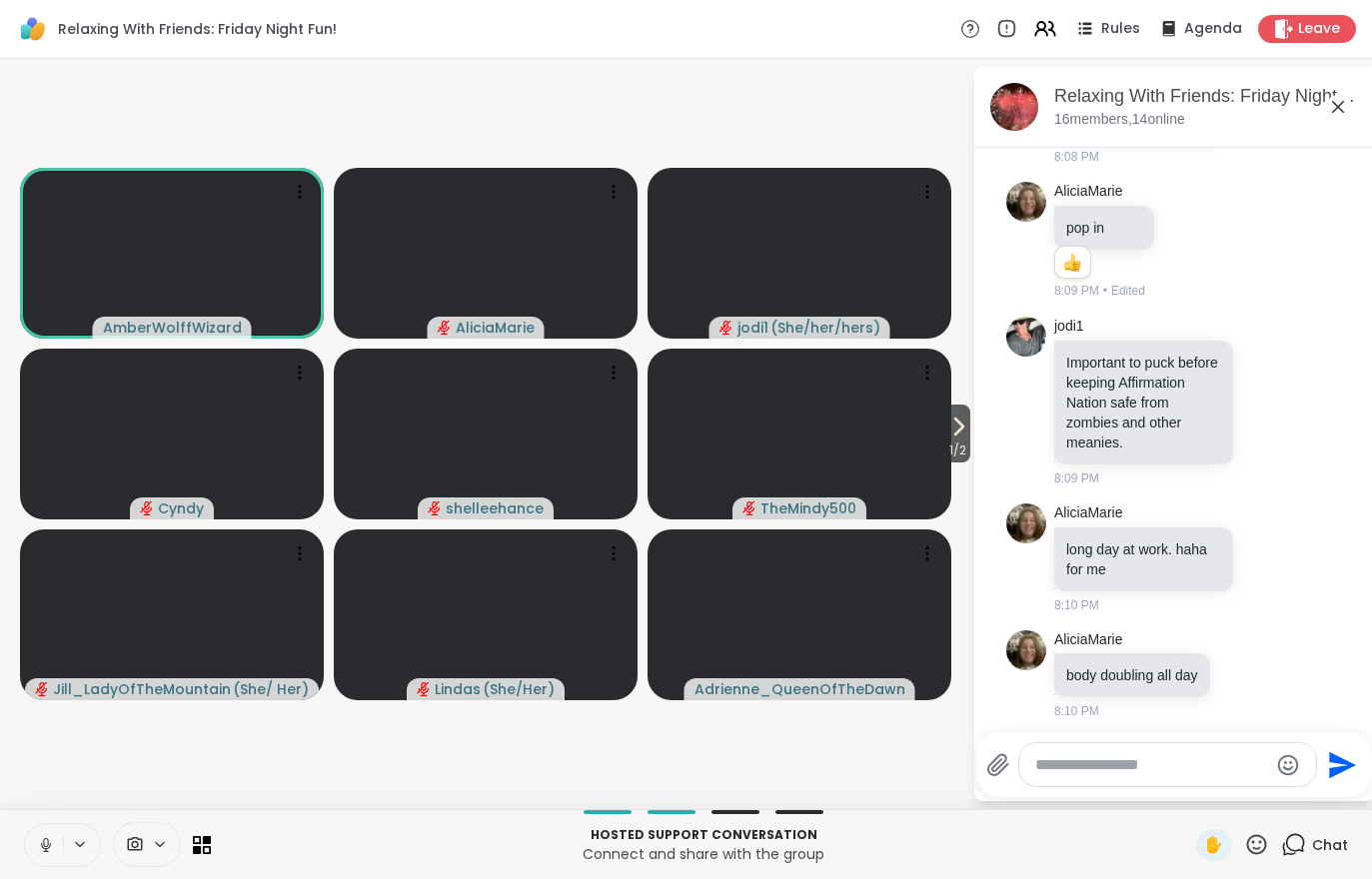 click 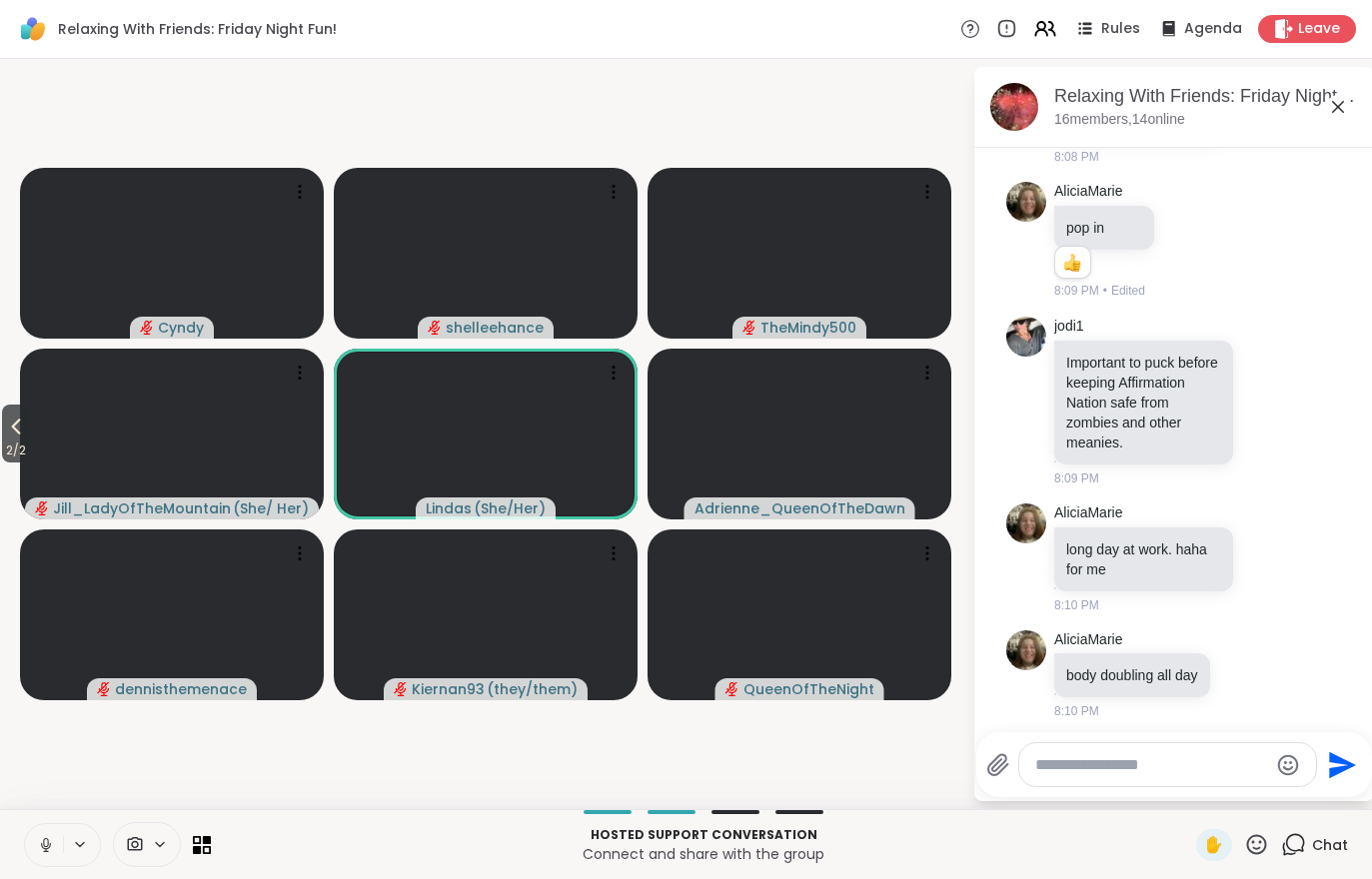 click on "2  /  2" at bounding box center [16, 450] 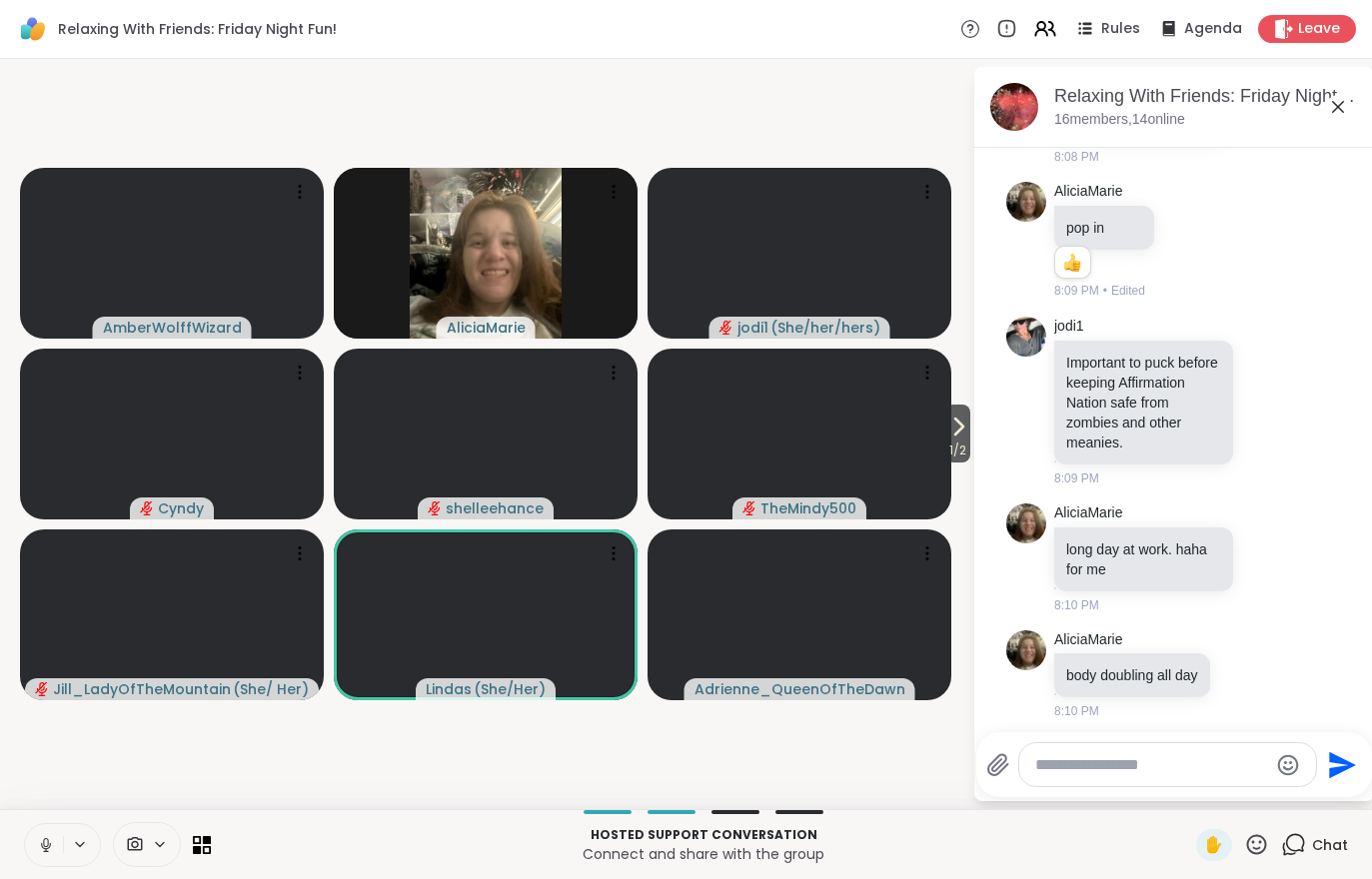 click on "1  /  2" at bounding box center [957, 450] 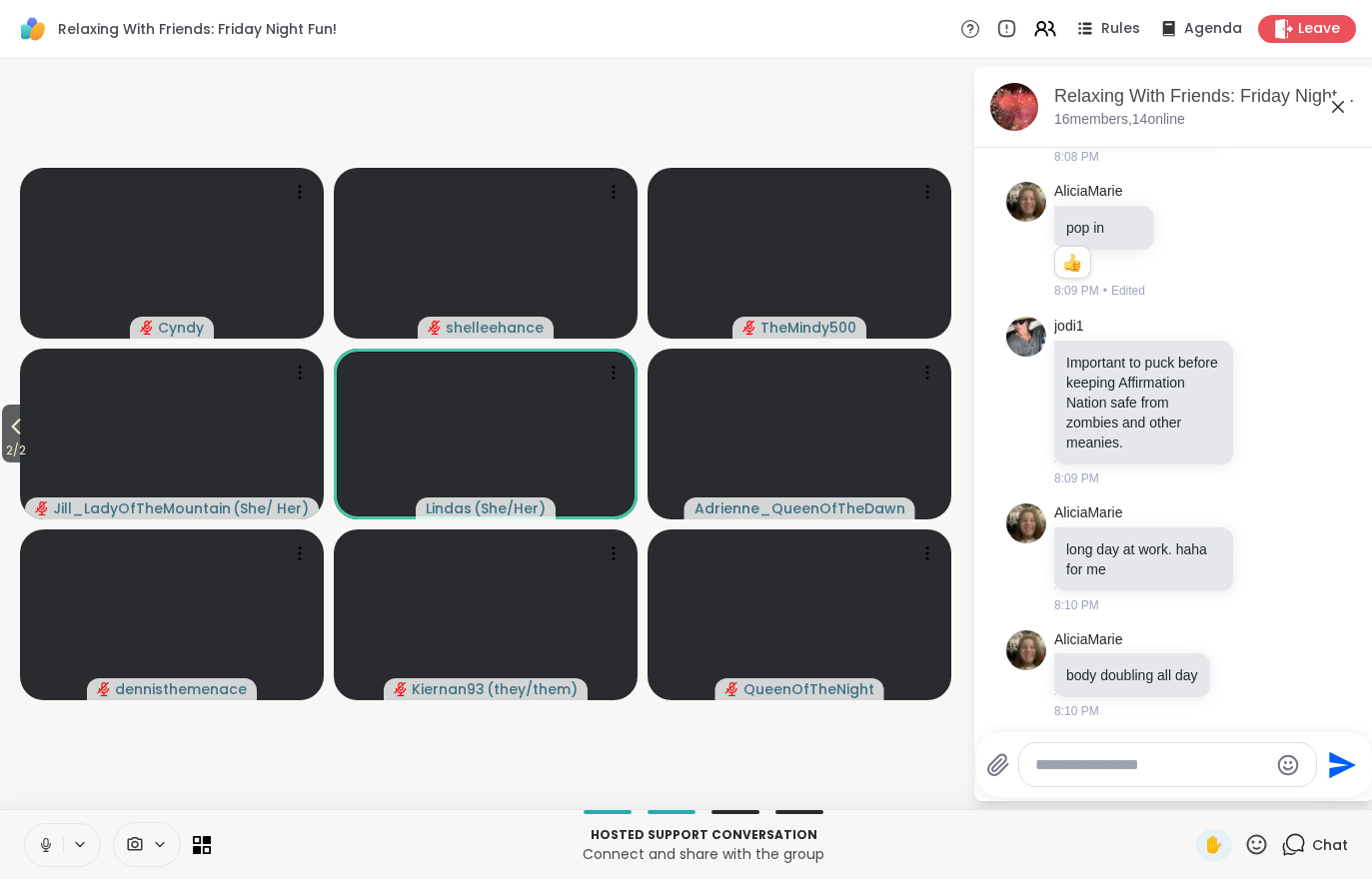 click on "2  /  2" at bounding box center (16, 450) 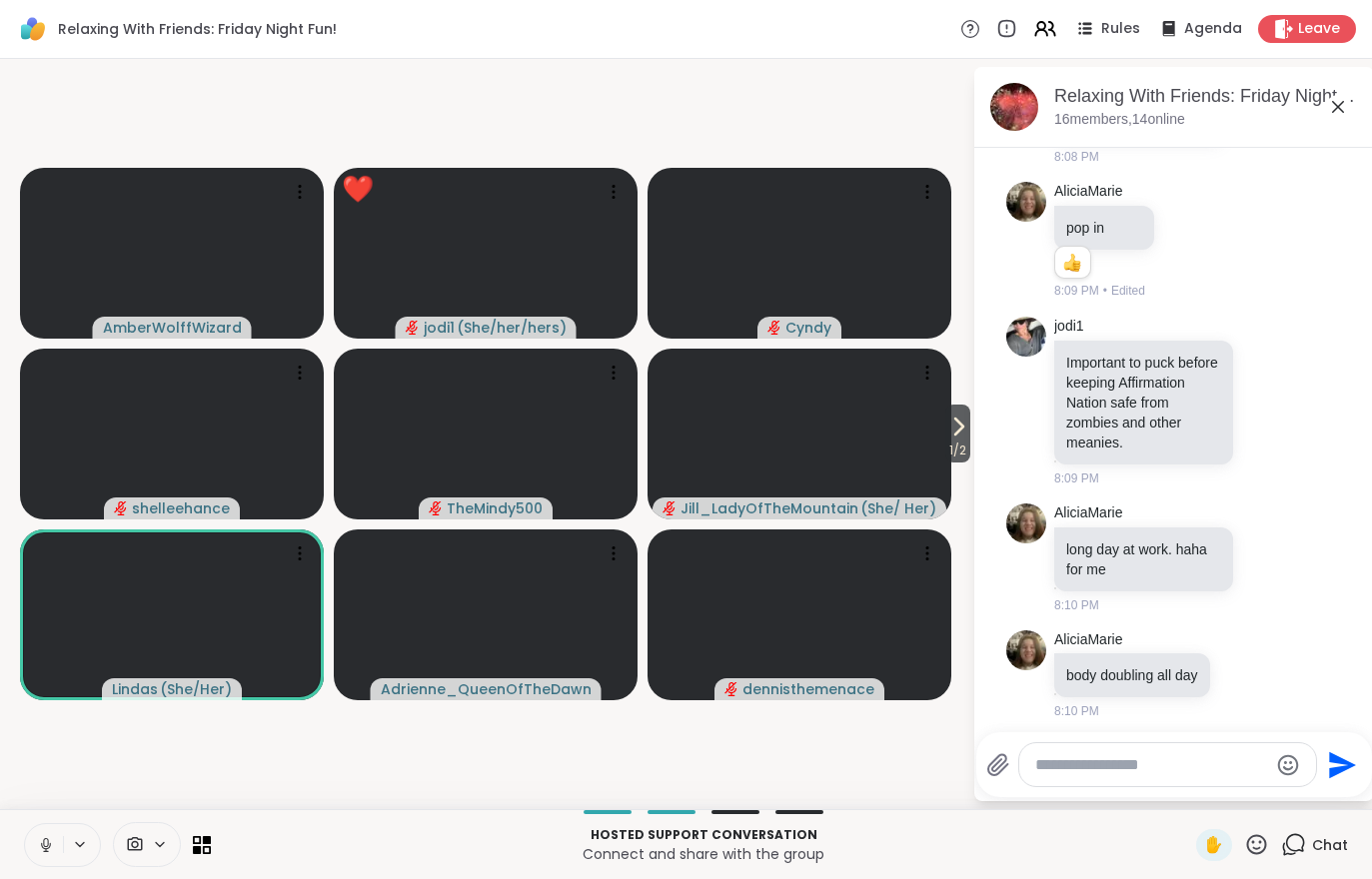 click on "1  /  2" at bounding box center [957, 450] 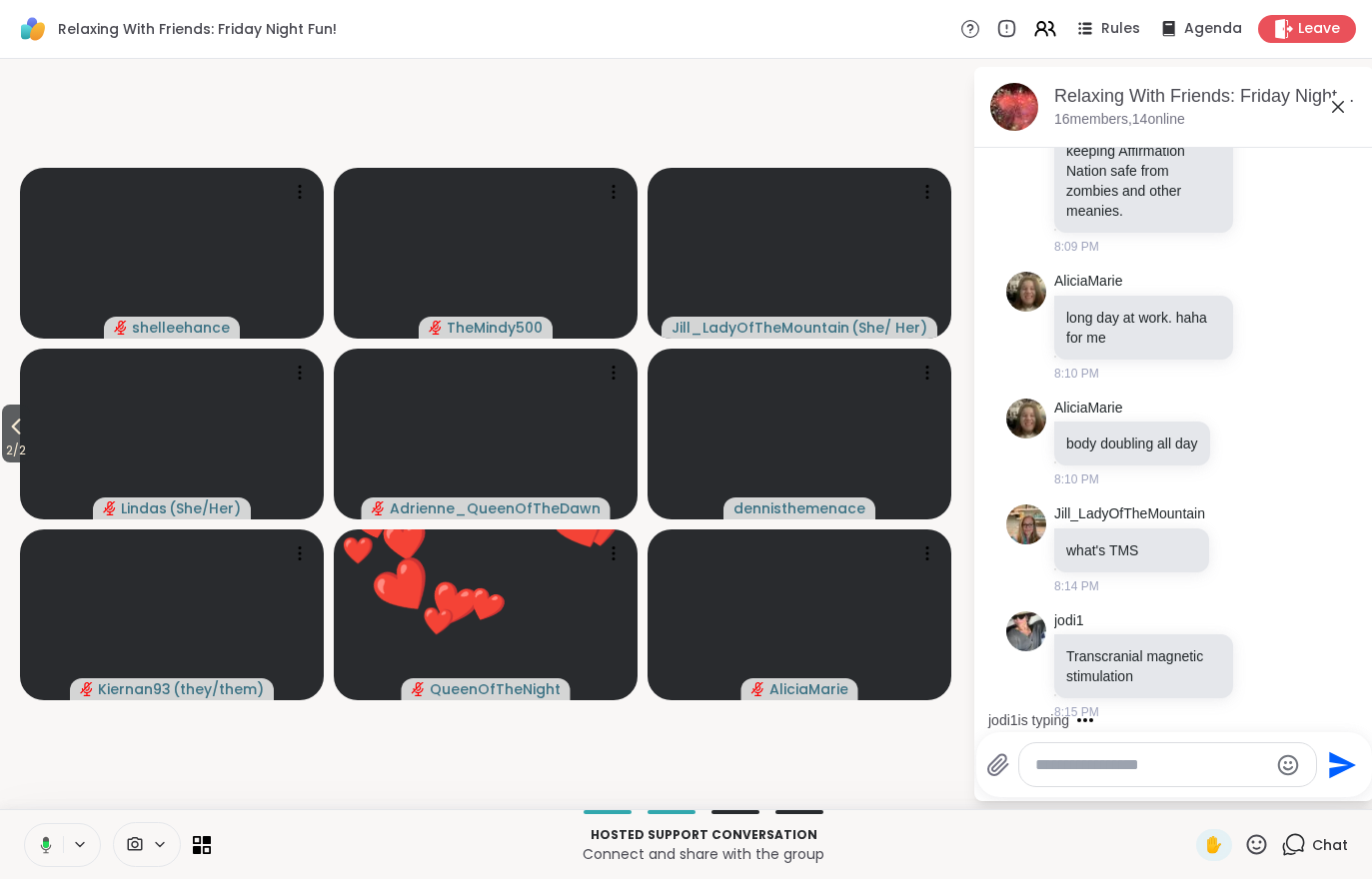 scroll, scrollTop: 1302, scrollLeft: 0, axis: vertical 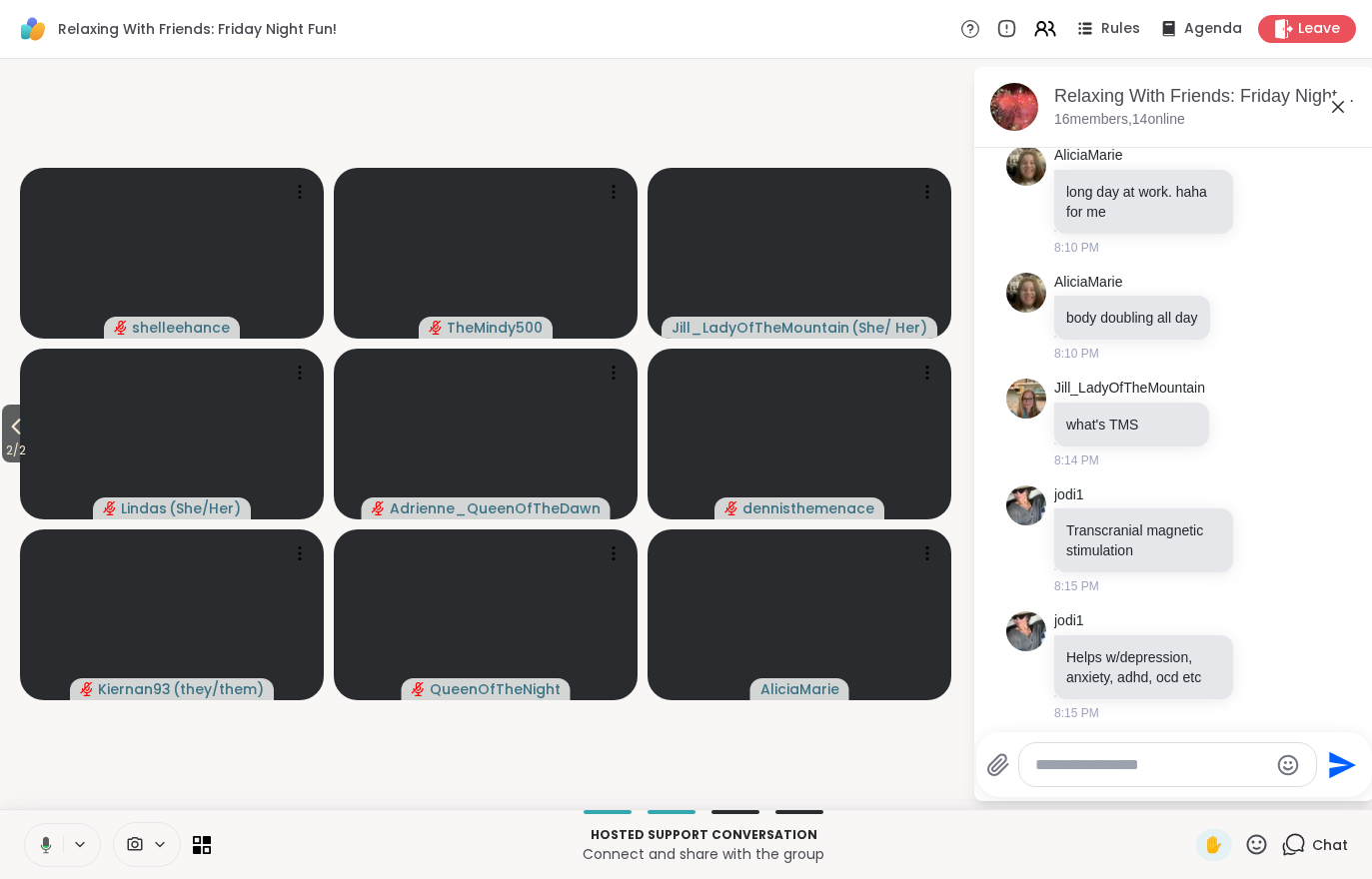 click 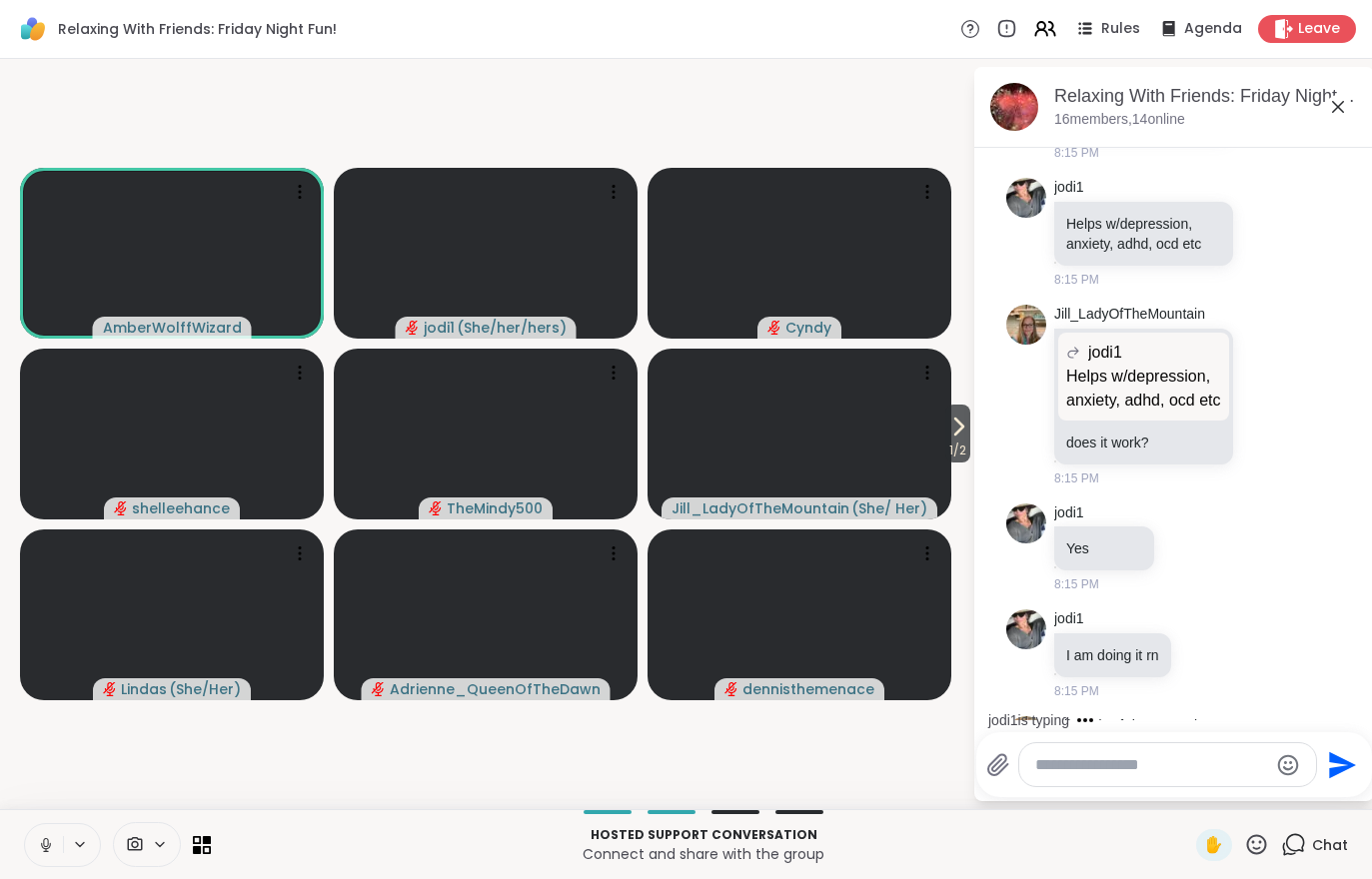 scroll, scrollTop: 1909, scrollLeft: 0, axis: vertical 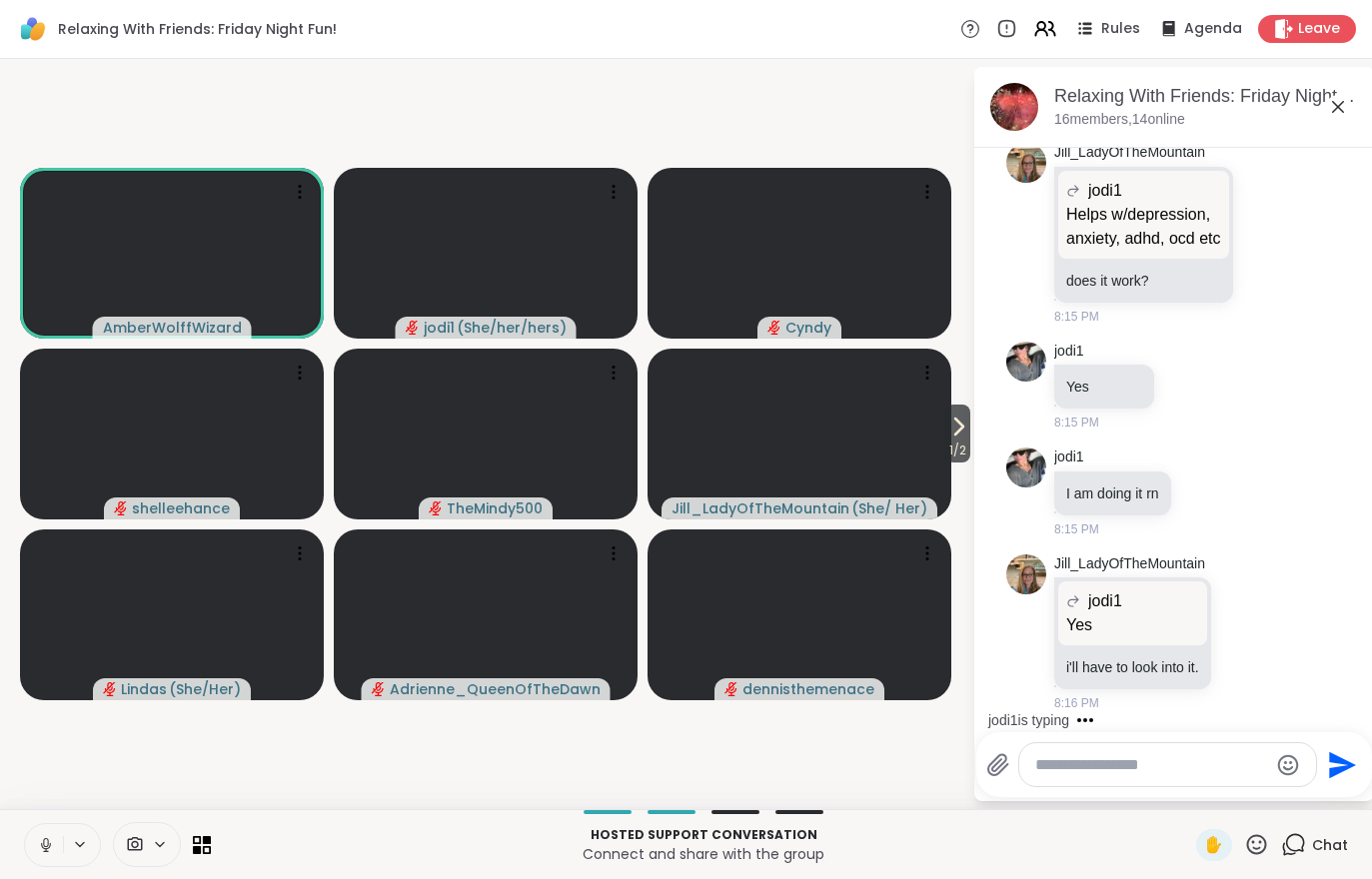 click on "1  /  2" at bounding box center [957, 434] 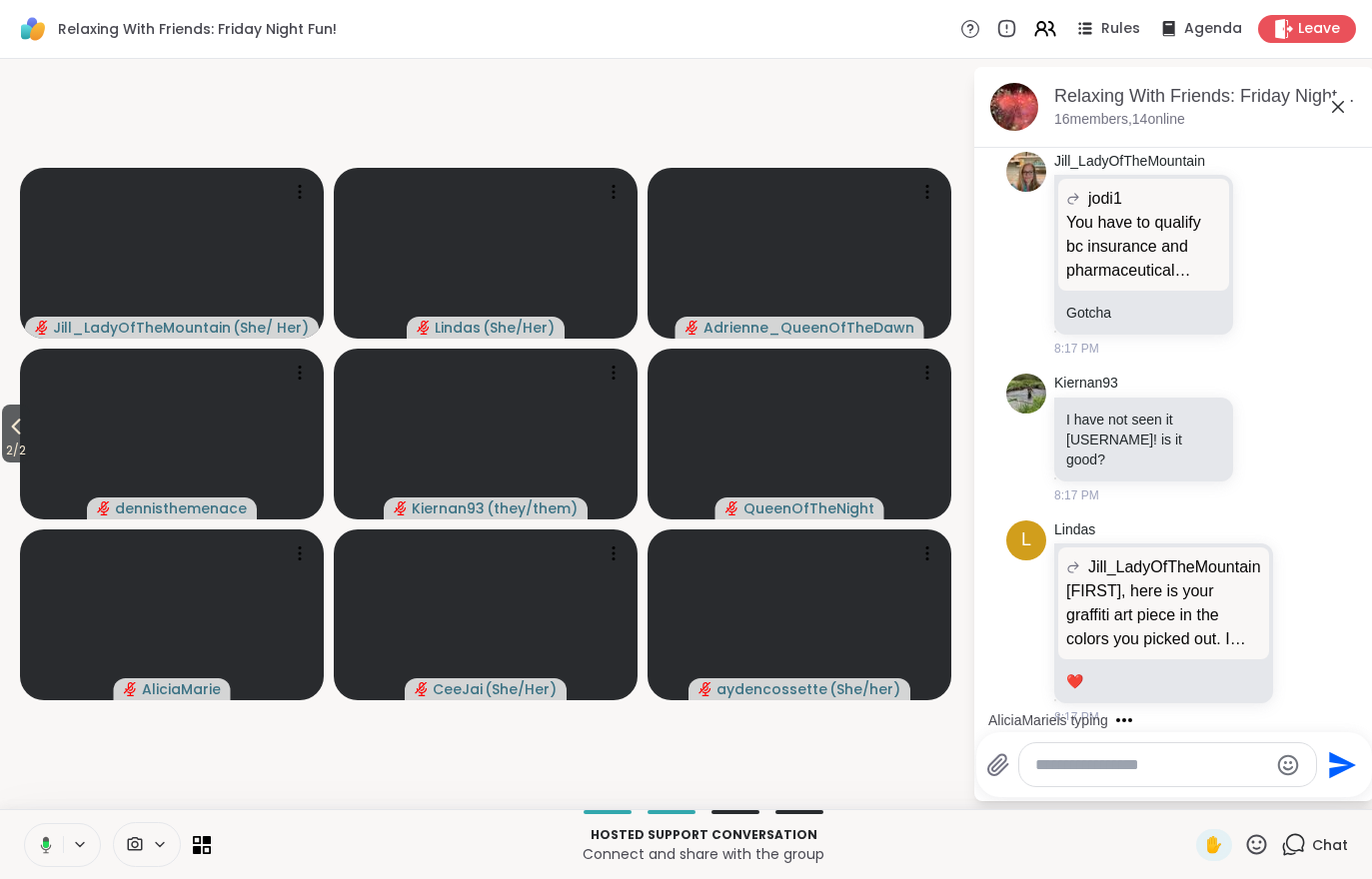 scroll, scrollTop: 4092, scrollLeft: 0, axis: vertical 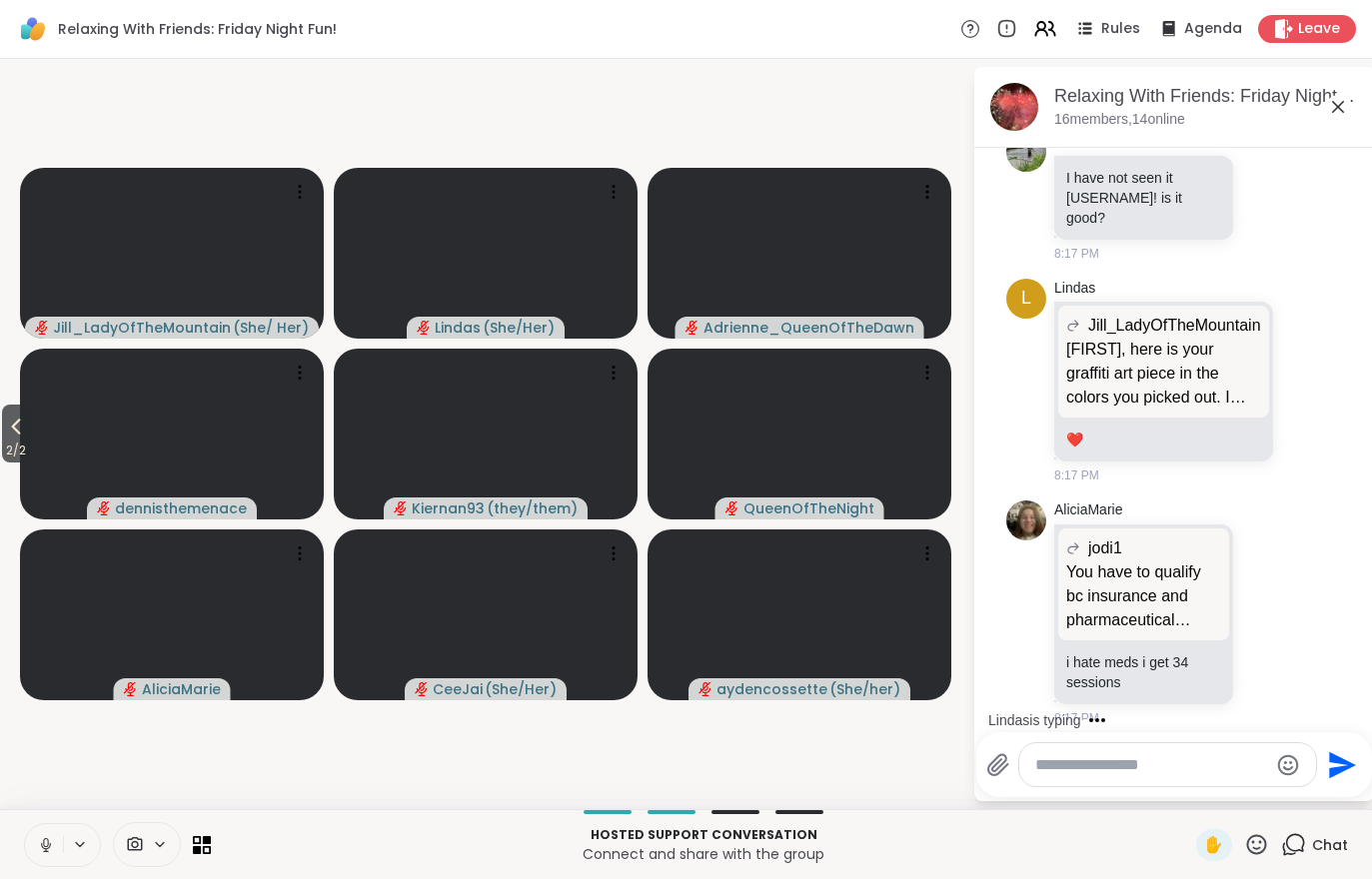 click on "2  /  2" at bounding box center [16, 450] 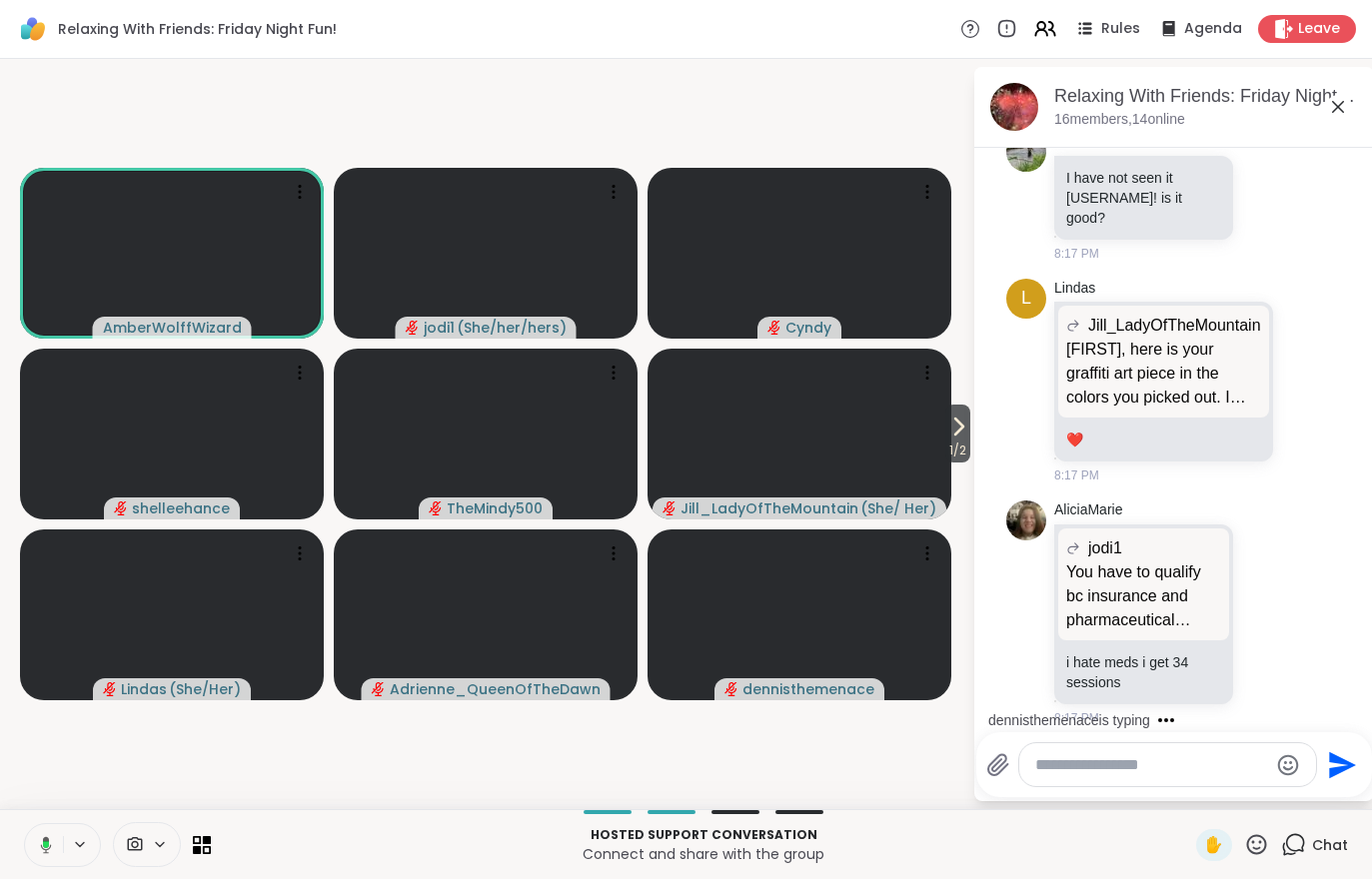 click at bounding box center (147, 844) 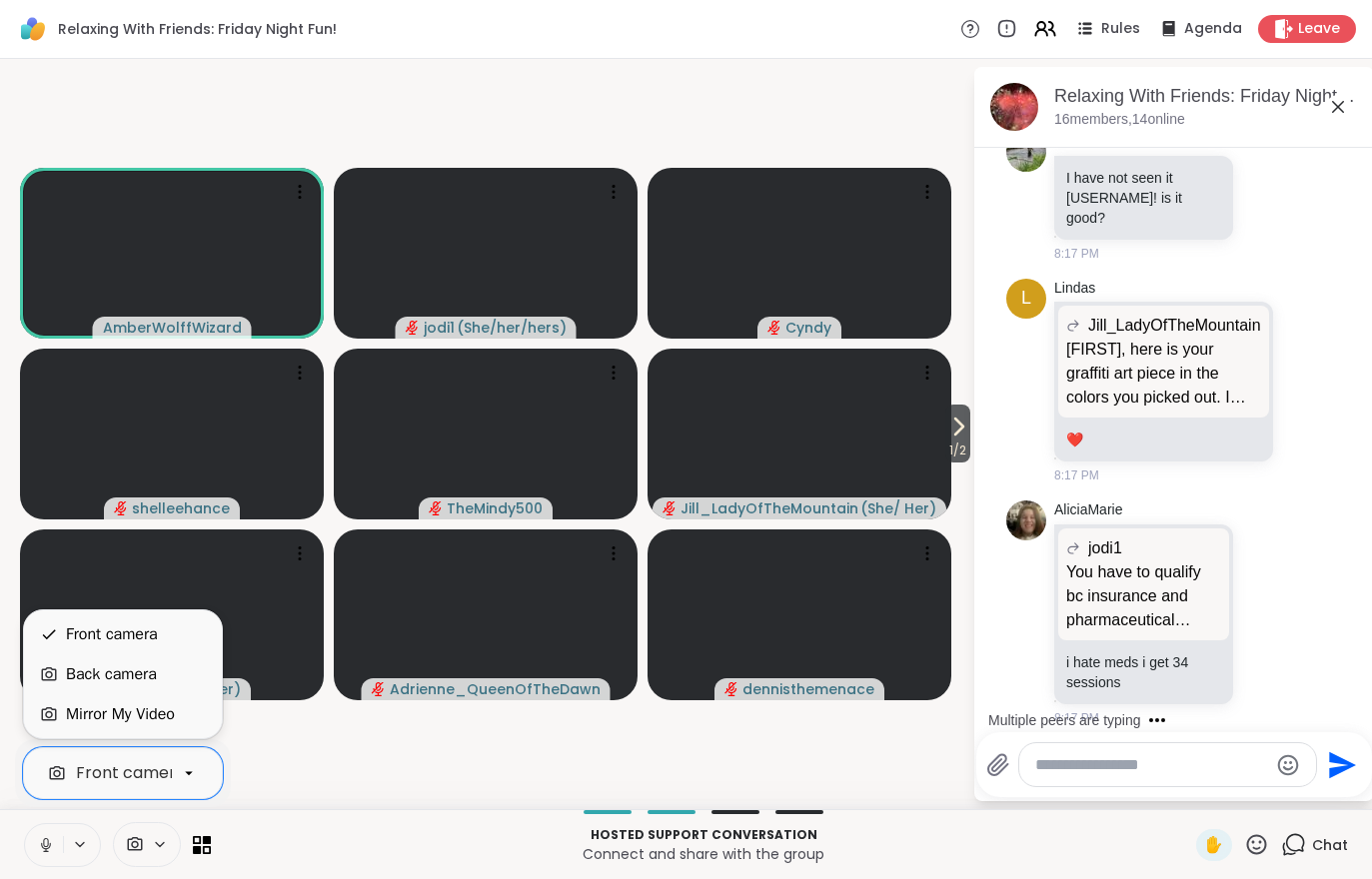 click on "Mirror My Video" at bounding box center [120, 714] 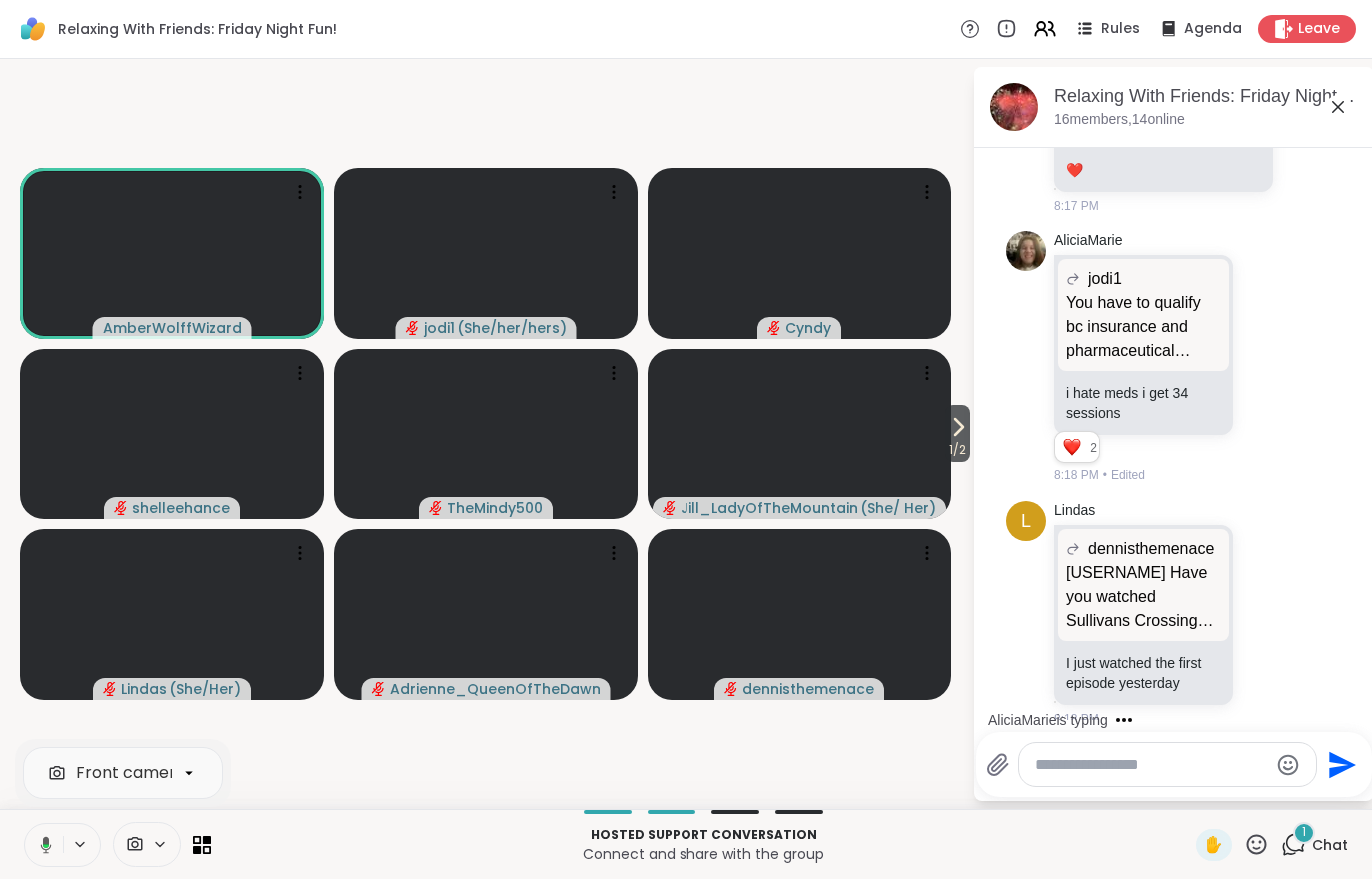 scroll, scrollTop: 4580, scrollLeft: 0, axis: vertical 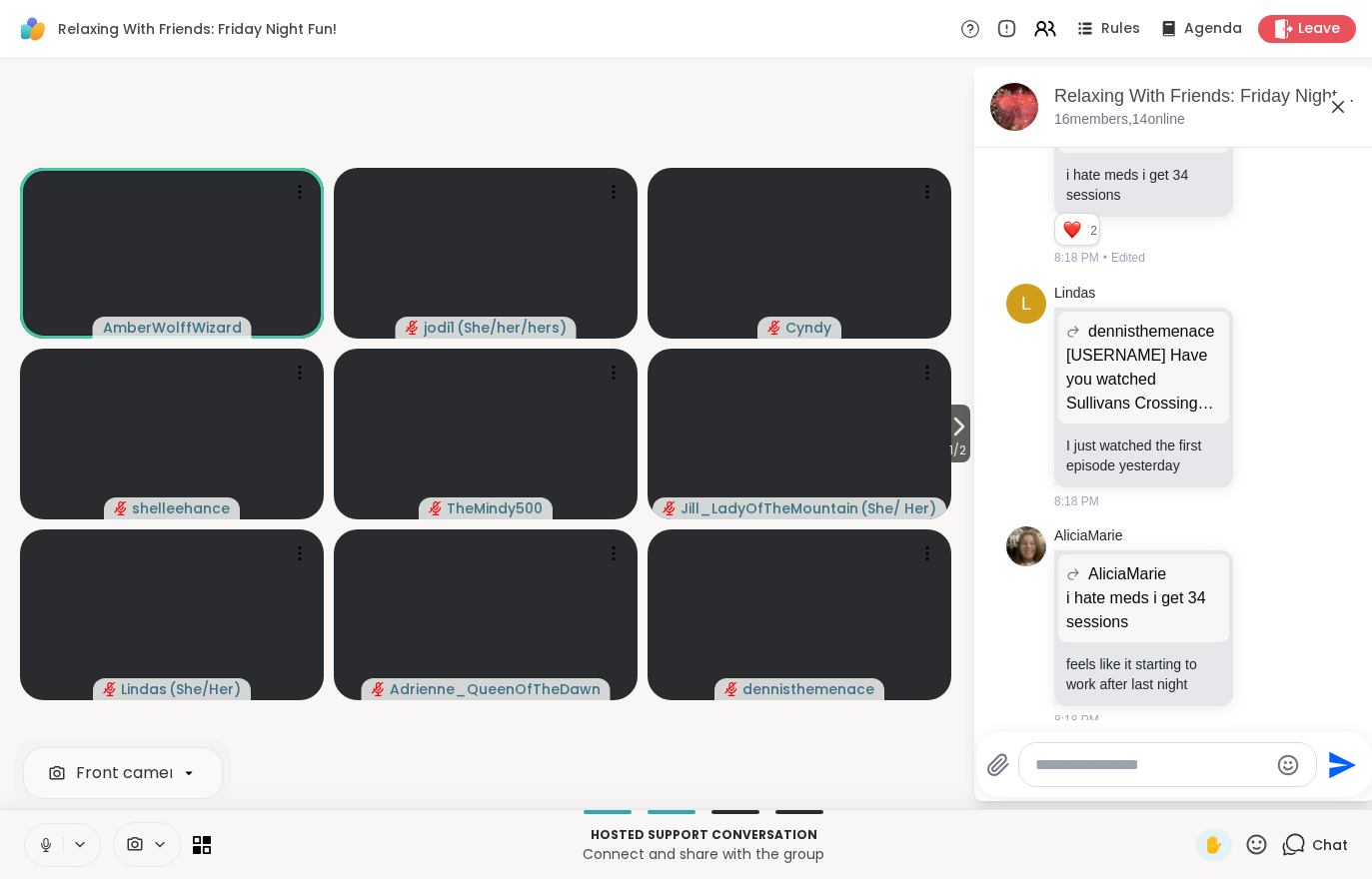 click on "1  /  2 [USERNAME] [USERNAME] ( She/her/hers ) [USERNAME] [USERNAME] [USERNAME] [USERNAME] ( She/ Her ) [USERNAME] ( She/Her ) [USERNAME] [USERNAME] Relaxing With Friends: Friday Night Fun!, [DATE] [NUMBER]  members,  [NUMBER]  online Today [USERNAME] making some dinner [TIME] [USERNAME] Brb [TIME] [USERNAME] [USERNAME] making some dinner making some dinner Please share with all of us, lol   1 1 [TIME] • Edited Today [USERNAME] Hi  [USERNAME]   good to see you again (this is [FIRST] from the tapping class  🙂 ) [TIME] [USERNAME] Mo I g to pc [TIME] [USERNAME] Hi [FIRST]!   1 1 [TIME] • Edited [USERNAME] We got you Candy Lou! [TIME] [USERNAME] pop in   1 1 [TIME] • Edited [USERNAME] Important to puck before keeping Affirmation Nation safe from zombies and other meanies. [TIME] [USERNAME] long day at work. haha for me [TIME] [USERNAME] body doubling all day [TIME] [USERNAME] what's TMS [TIME] [USERNAME] Transcranial magnetic stimulation [TIME] [USERNAME] d" at bounding box center (686, 434) 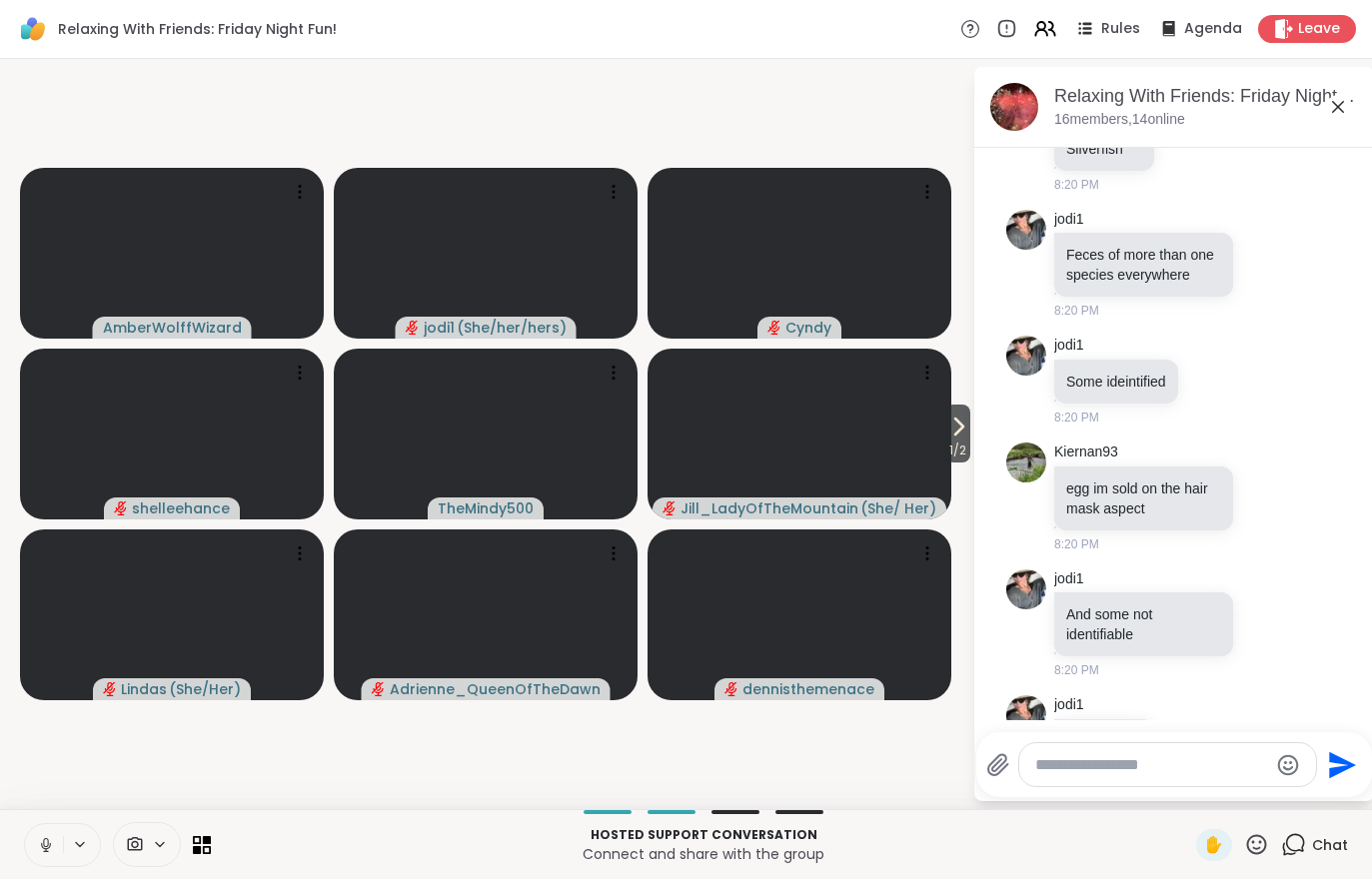 scroll, scrollTop: 6182, scrollLeft: 0, axis: vertical 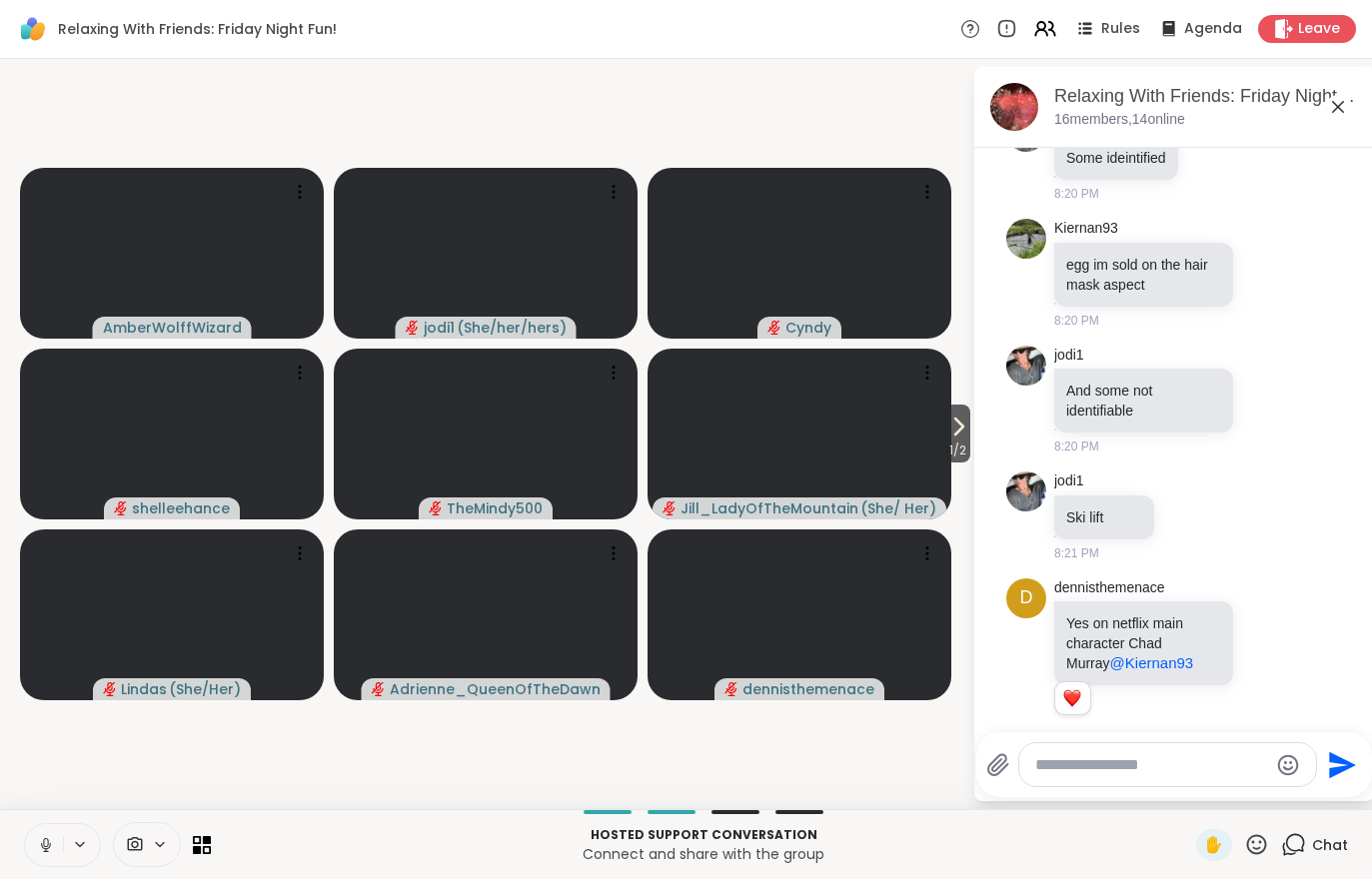 click 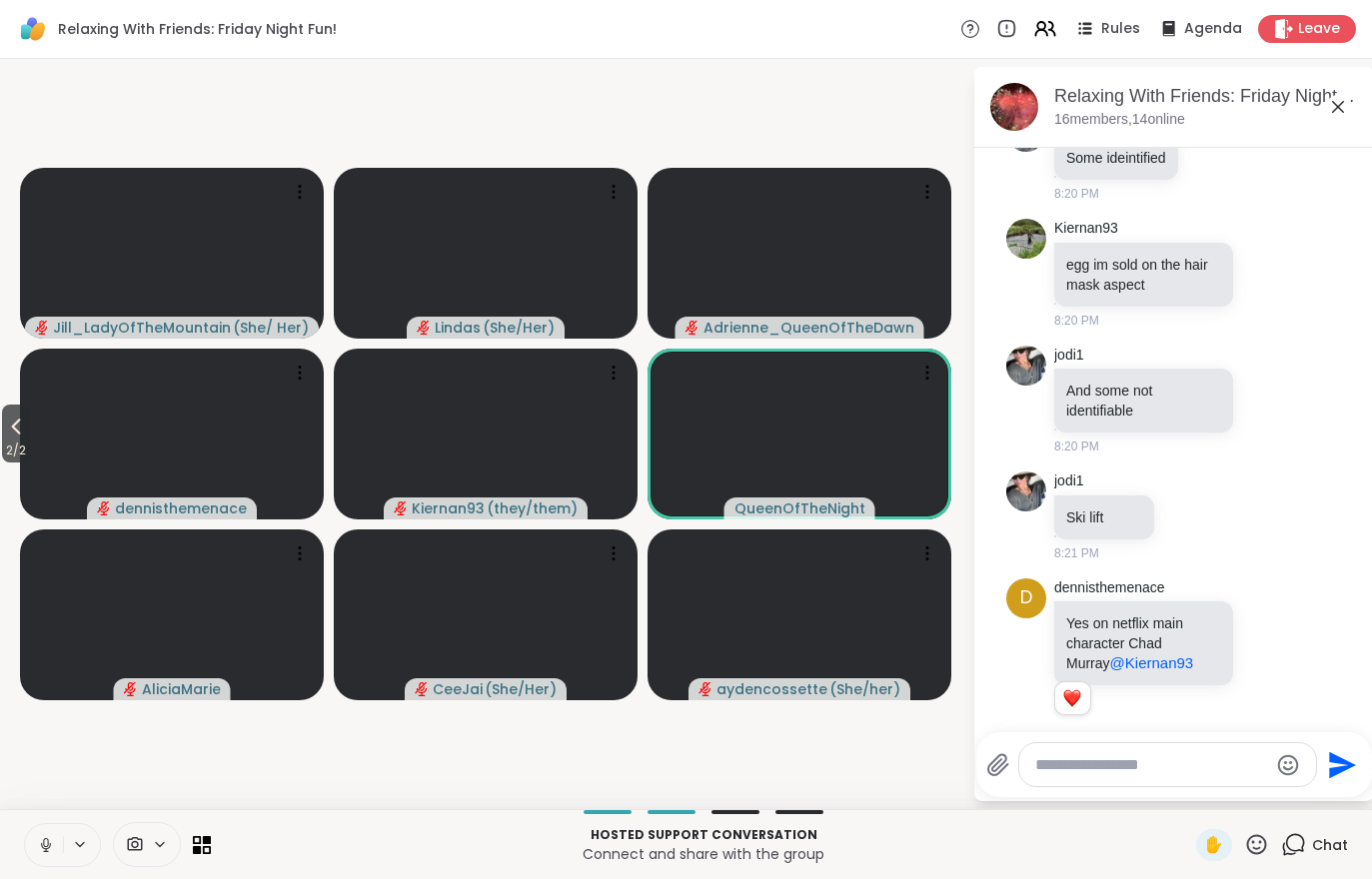 click 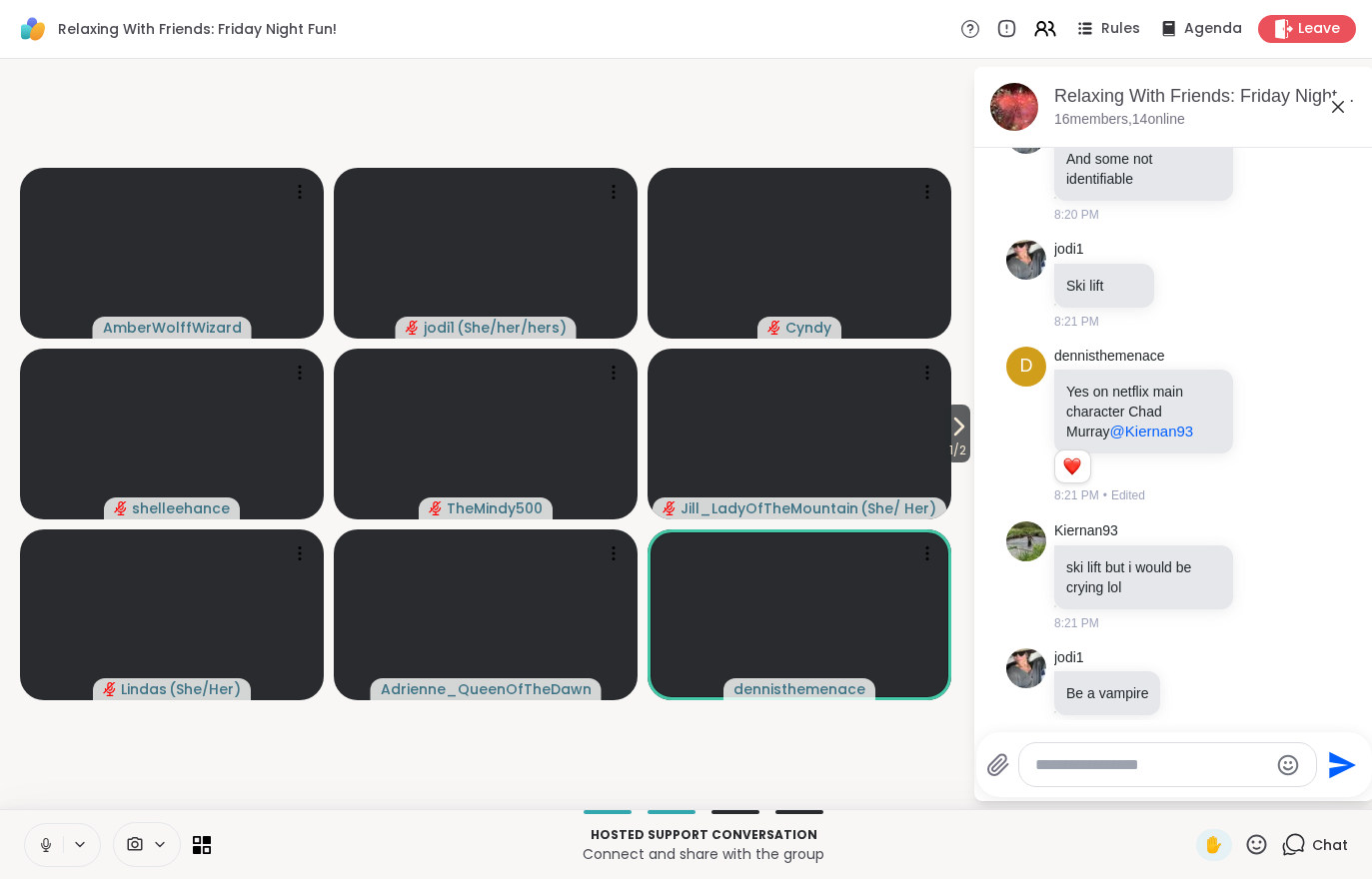 scroll, scrollTop: 6520, scrollLeft: 0, axis: vertical 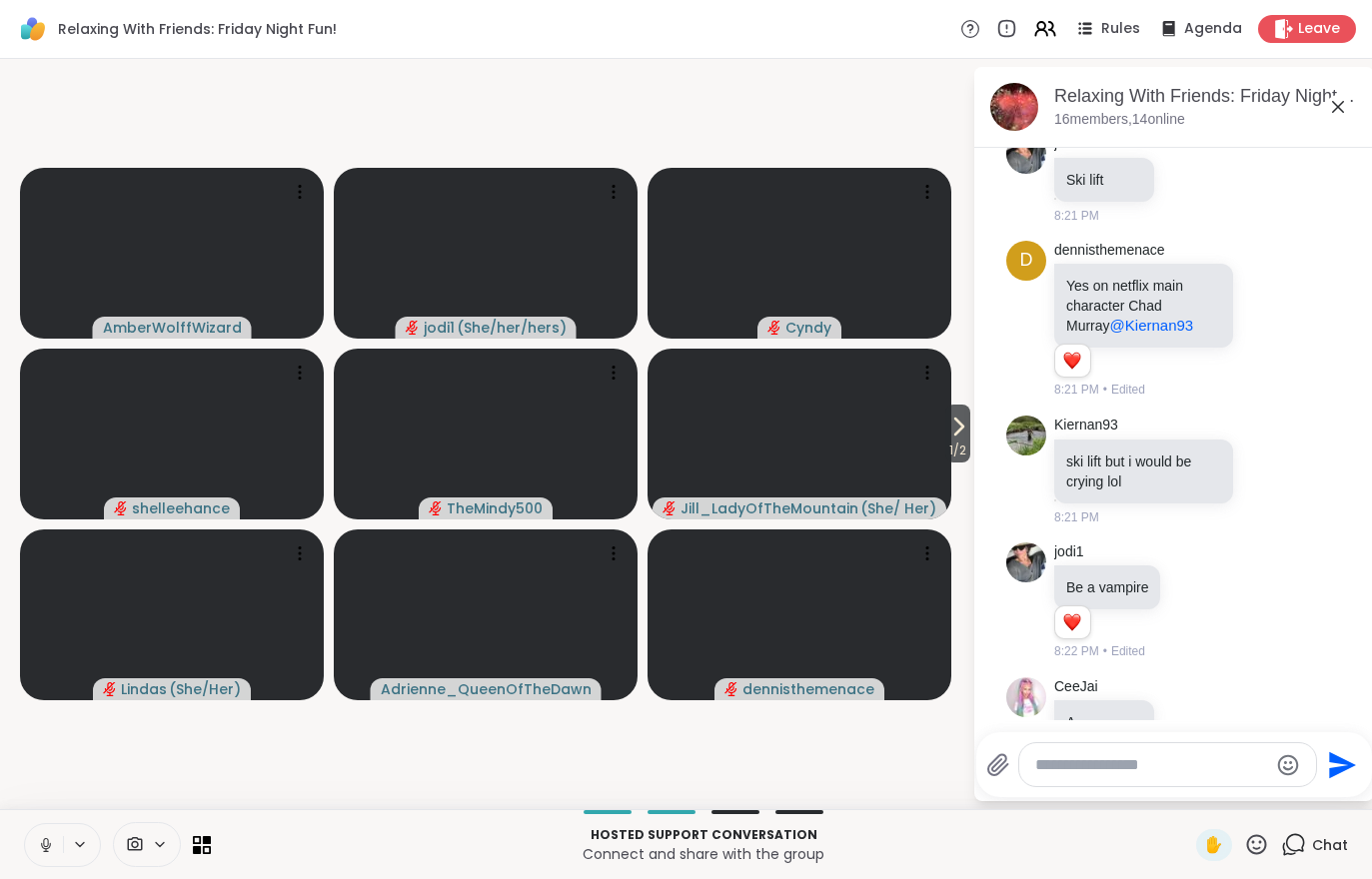 click on "1  /  2" at bounding box center [957, 450] 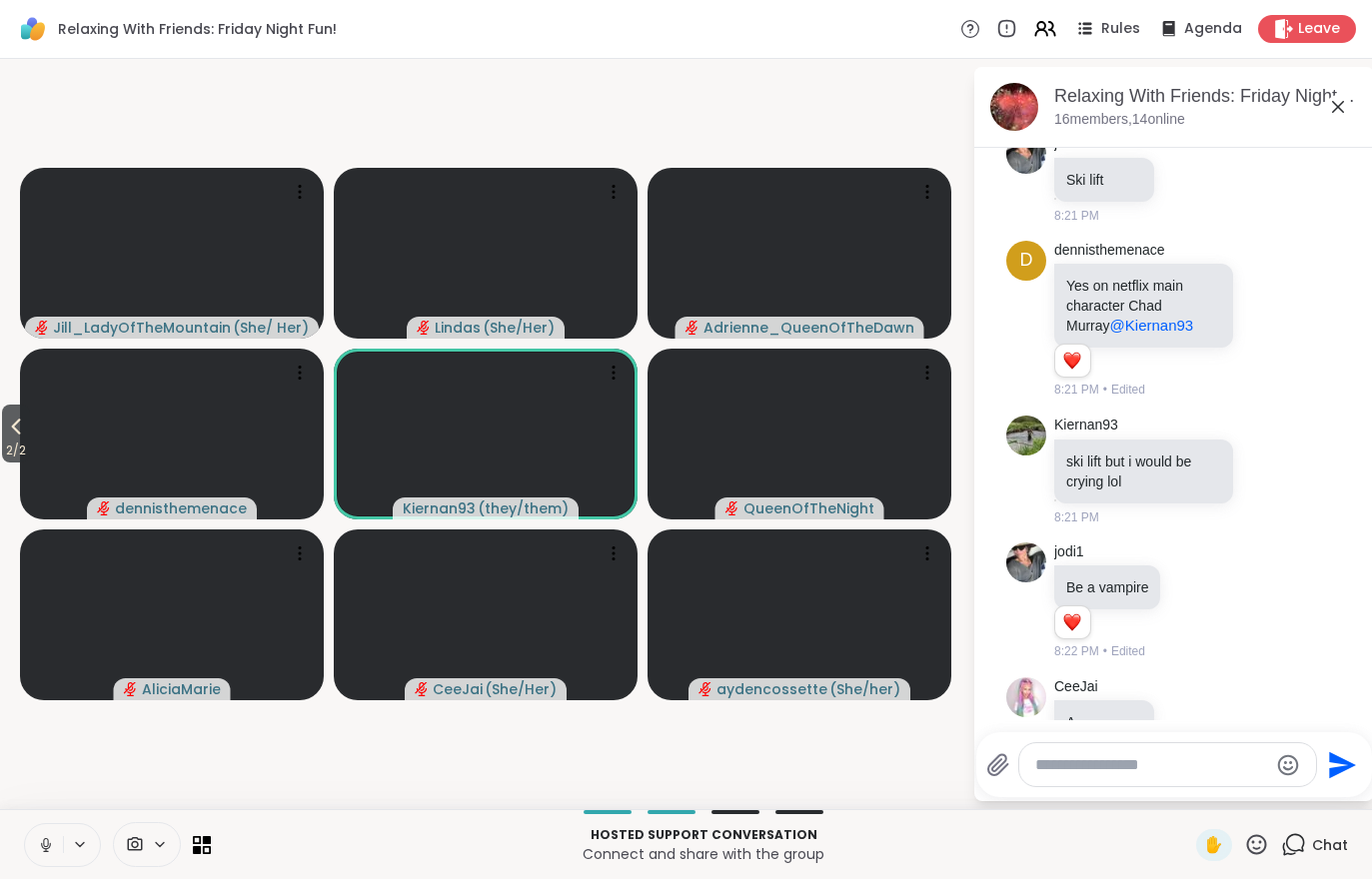 click on "2  /  2" at bounding box center [16, 450] 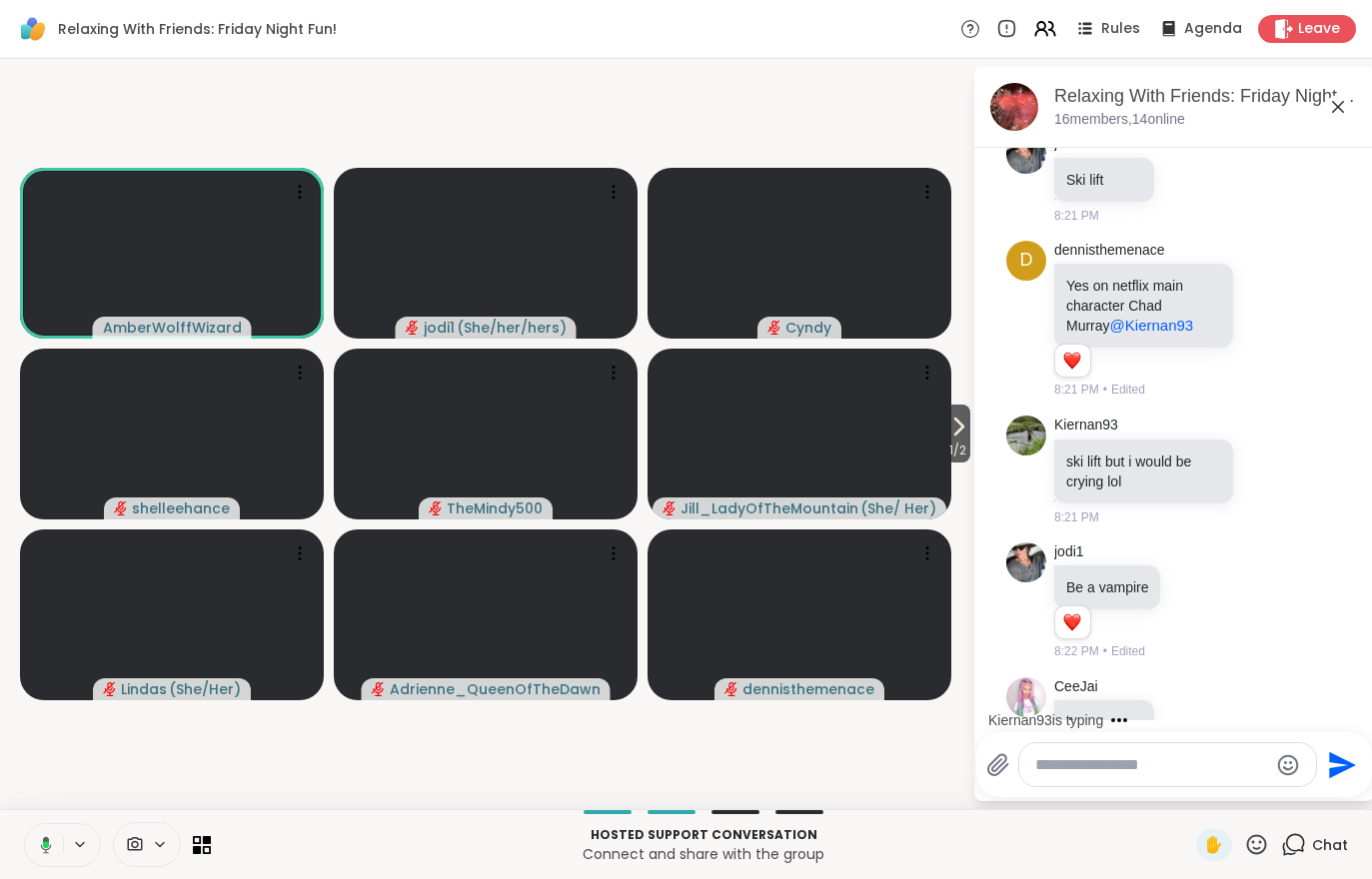 scroll, scrollTop: 6713, scrollLeft: 0, axis: vertical 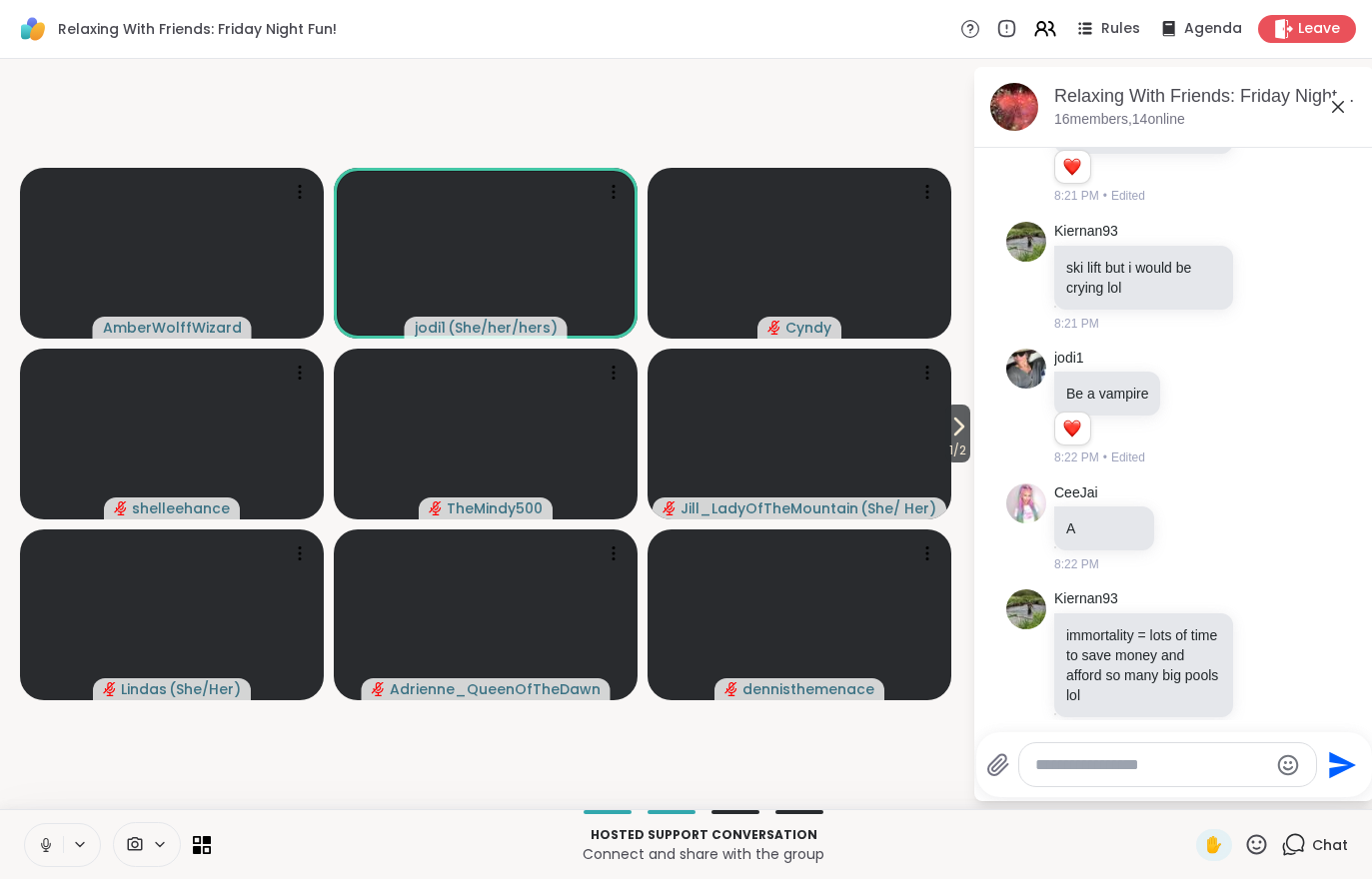 click on "1  /  2" at bounding box center [957, 450] 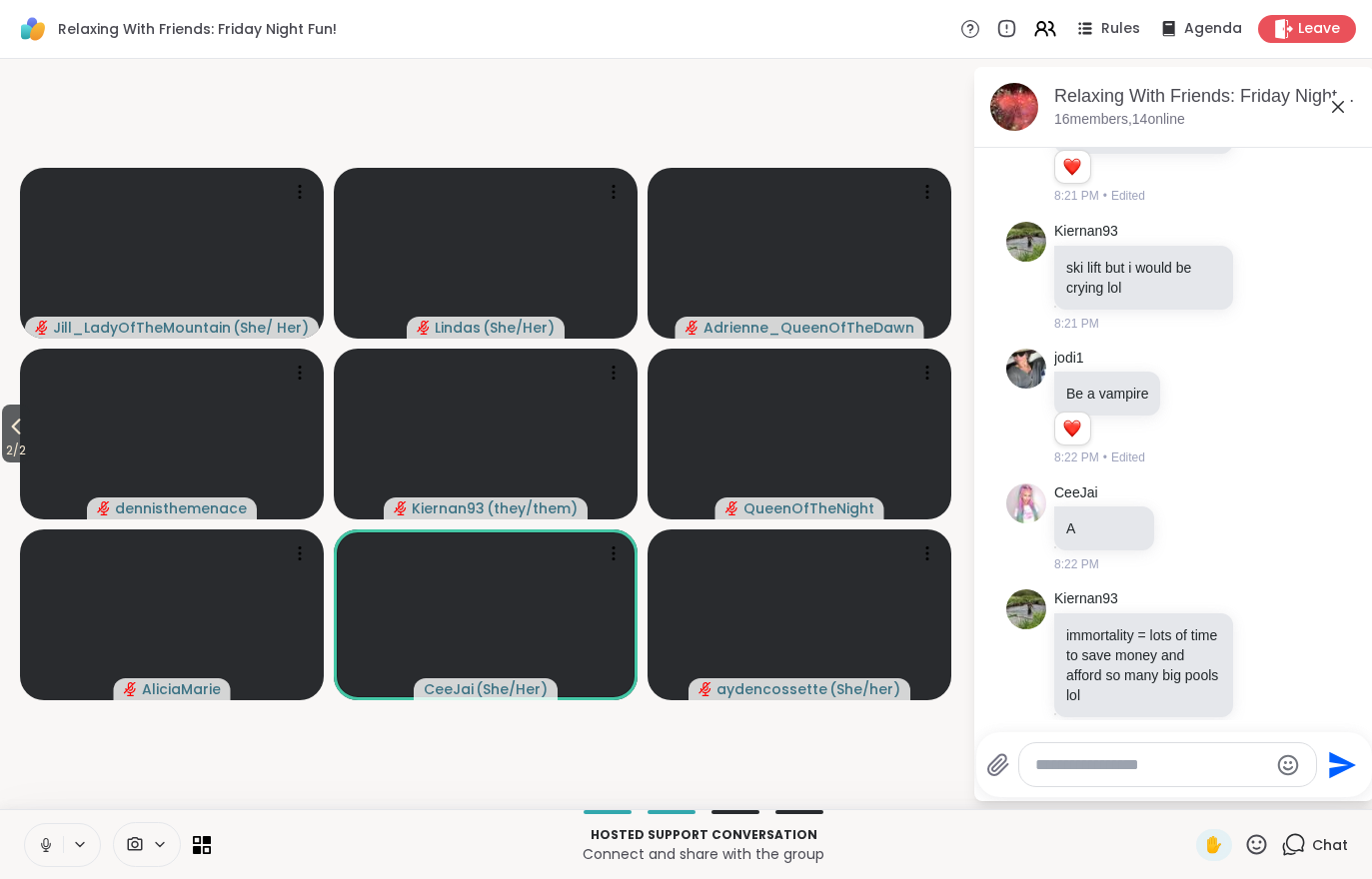 click 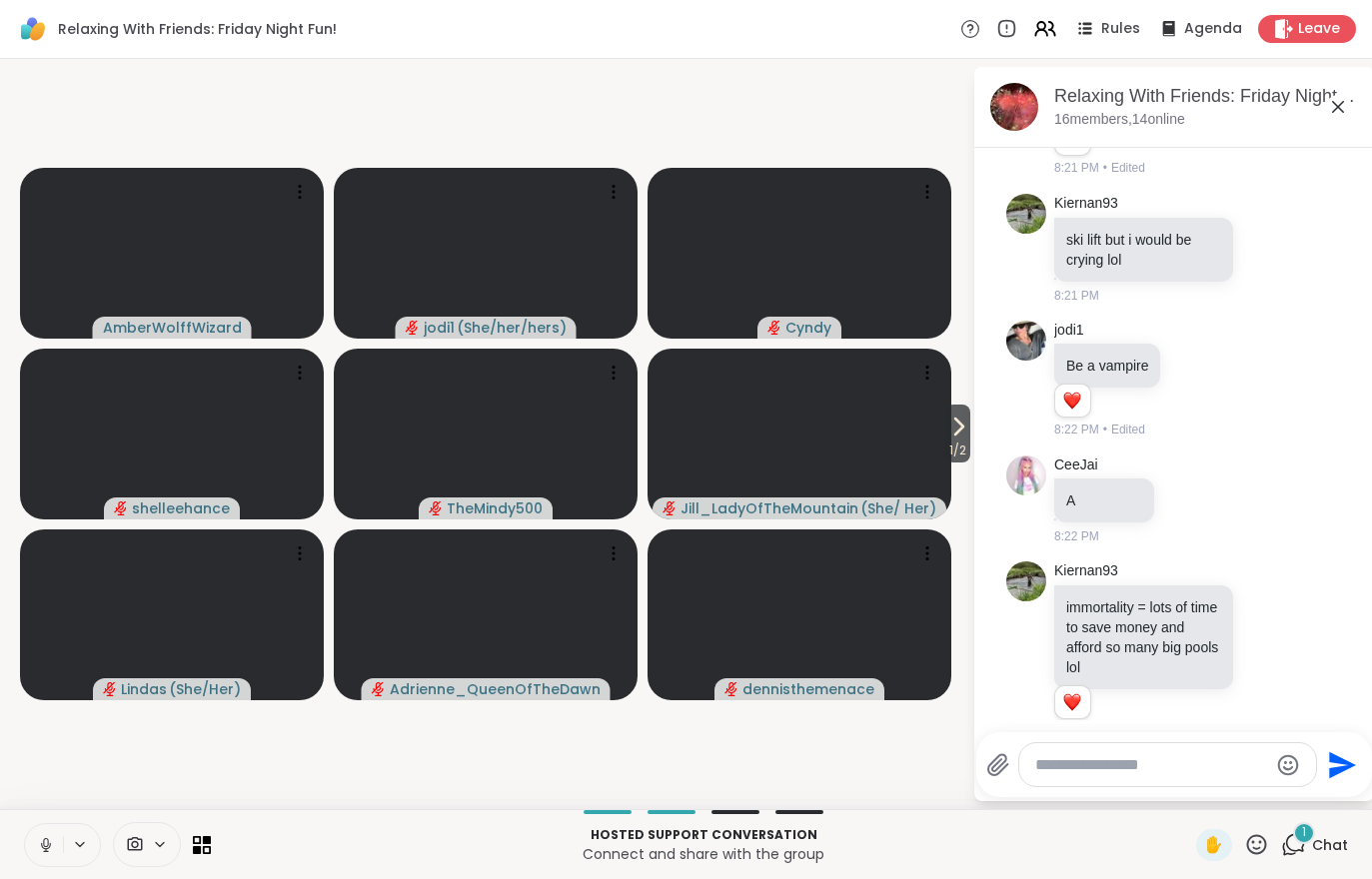 scroll, scrollTop: 7298, scrollLeft: 0, axis: vertical 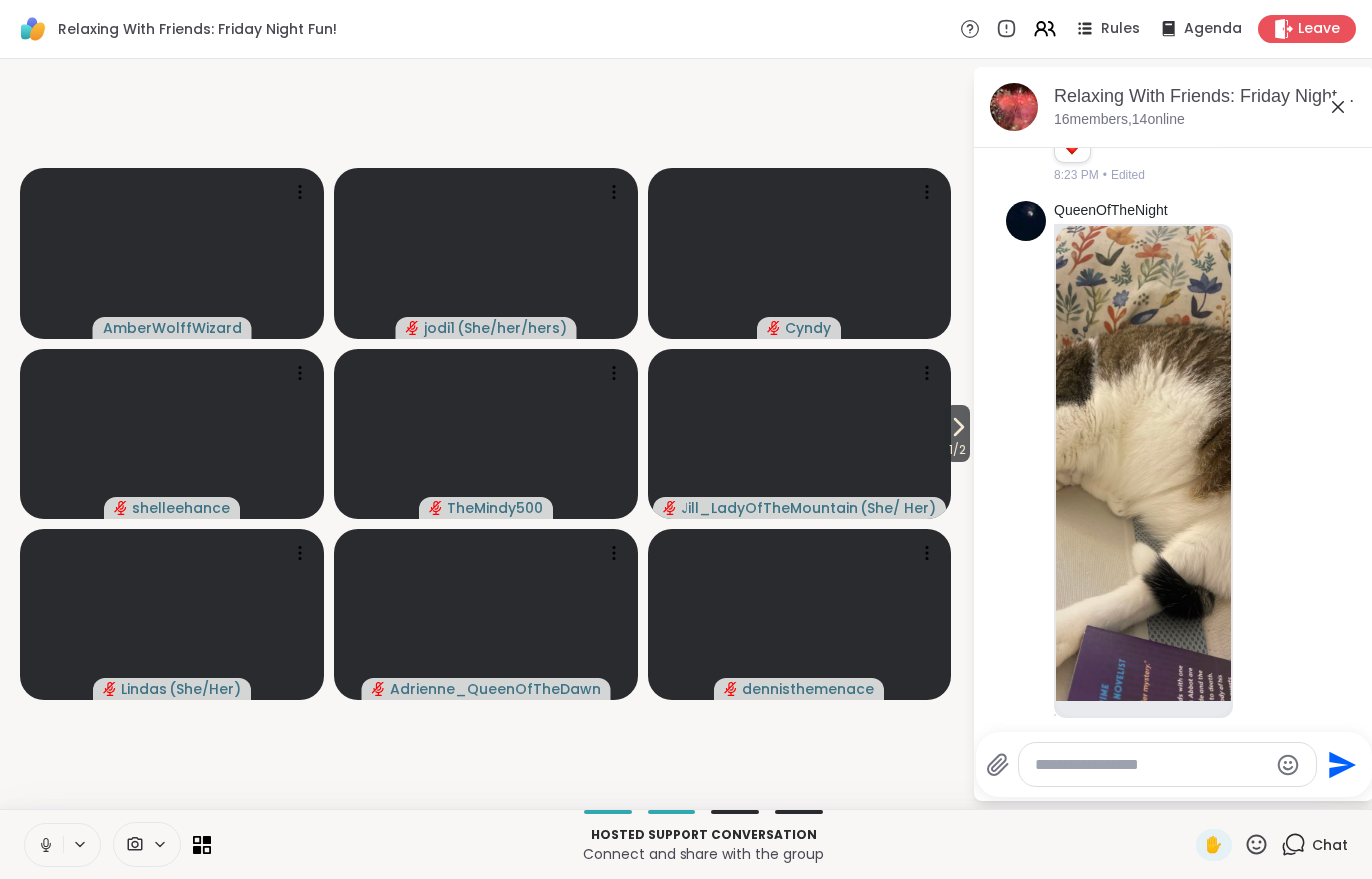 click 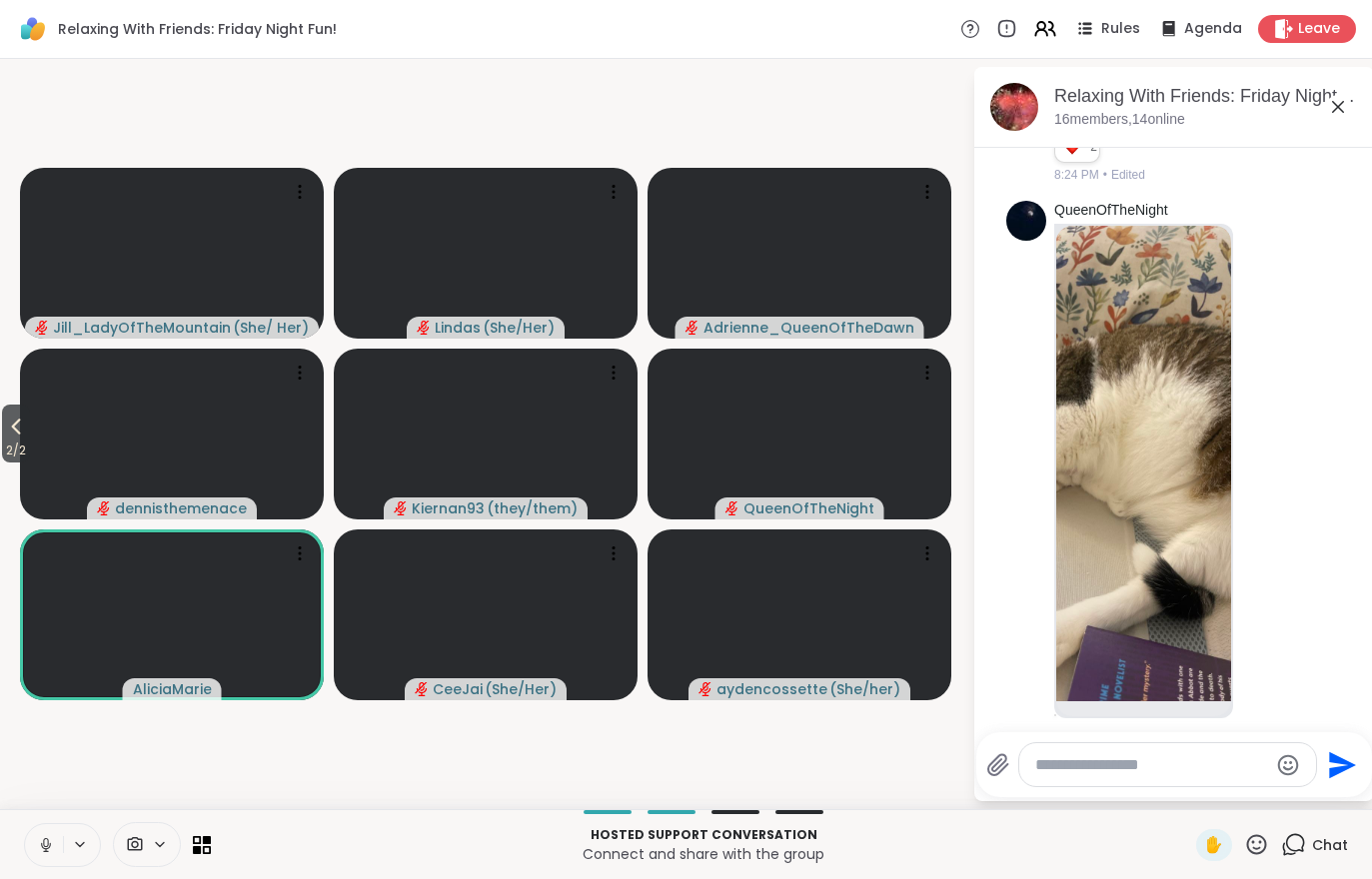 click on "2  /  2" at bounding box center [16, 434] 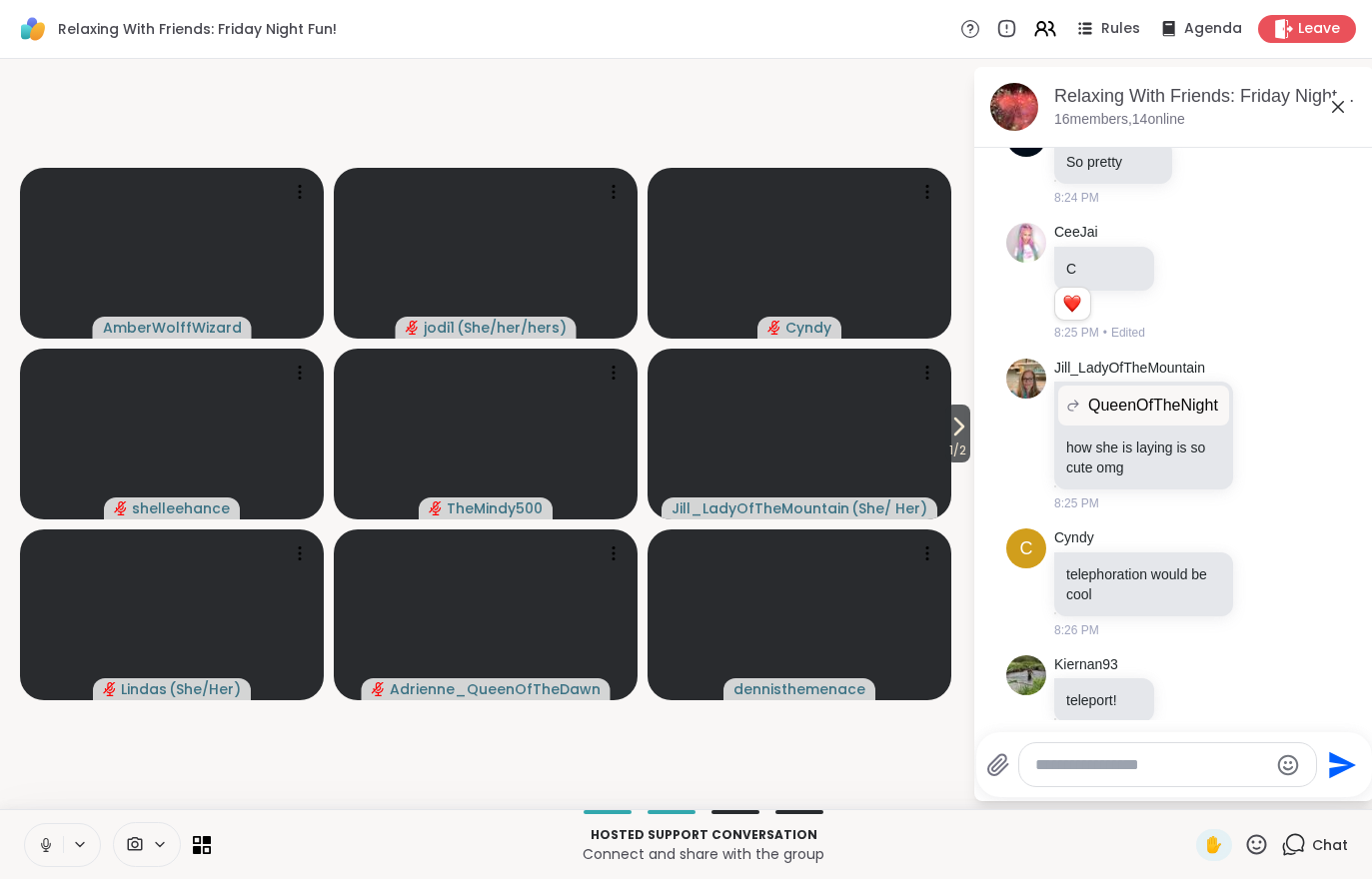 scroll, scrollTop: 8073, scrollLeft: 0, axis: vertical 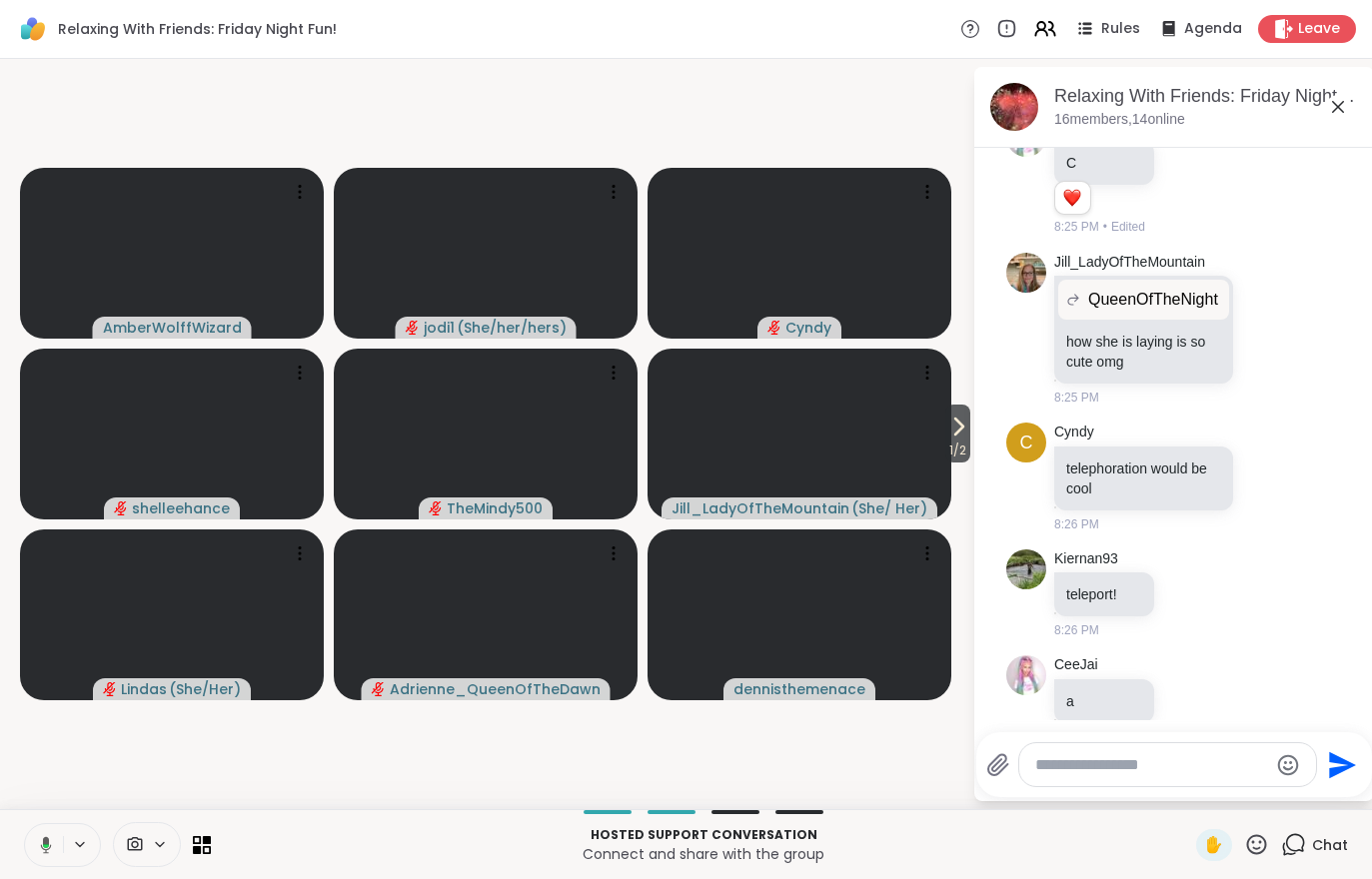 click on "1  /  2" at bounding box center [957, 450] 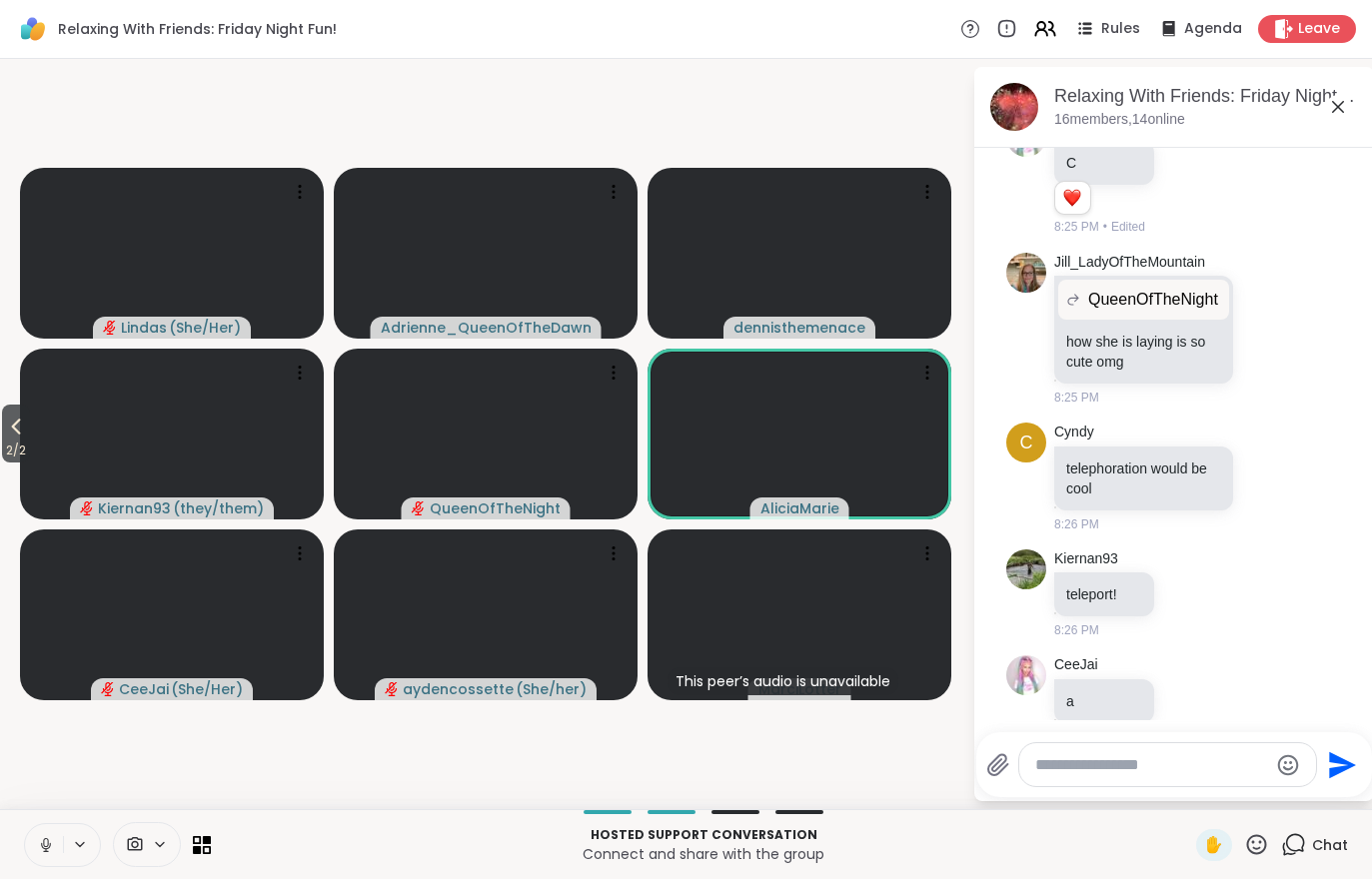 click 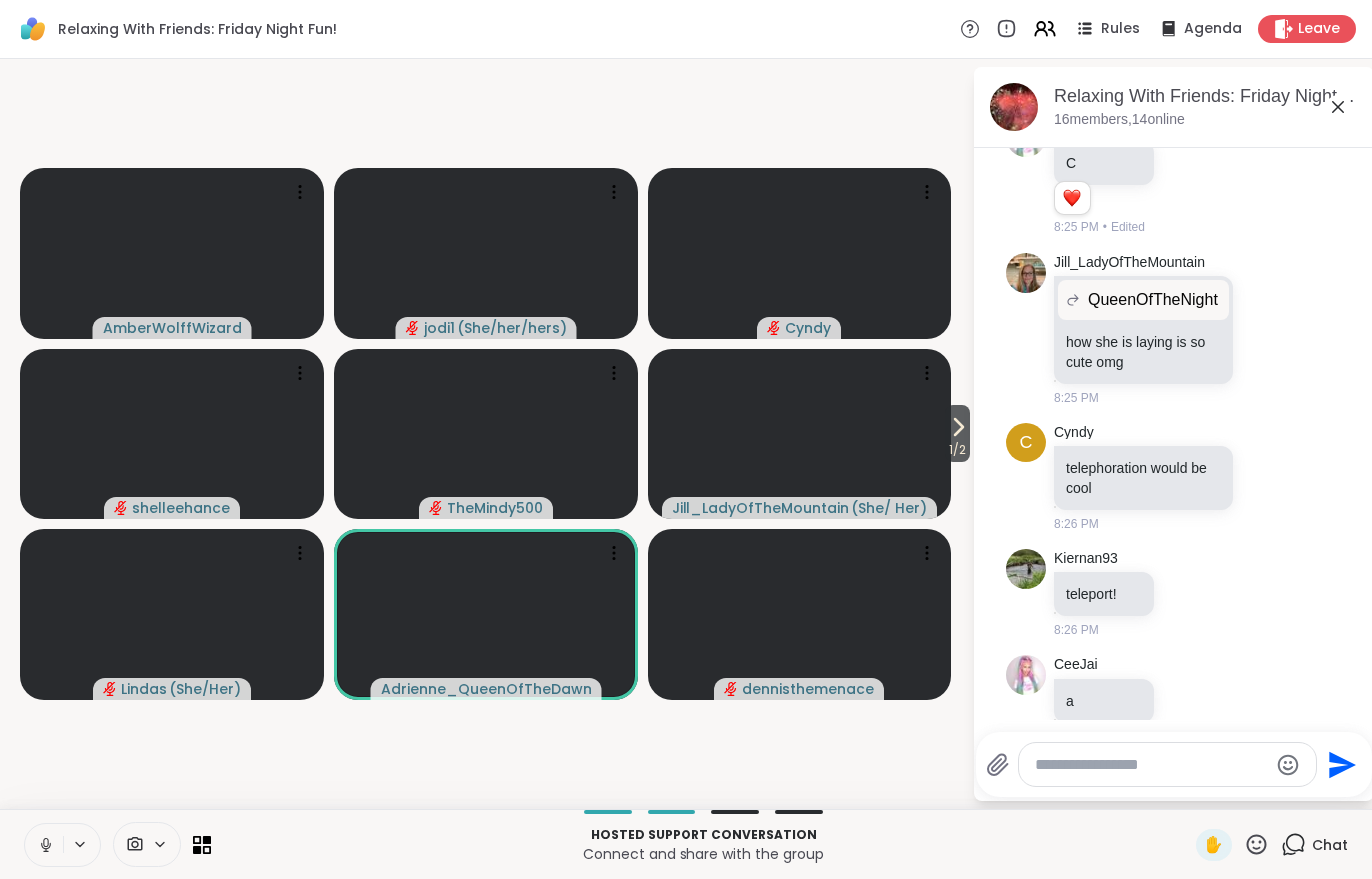 click on "1  /  2" at bounding box center (957, 450) 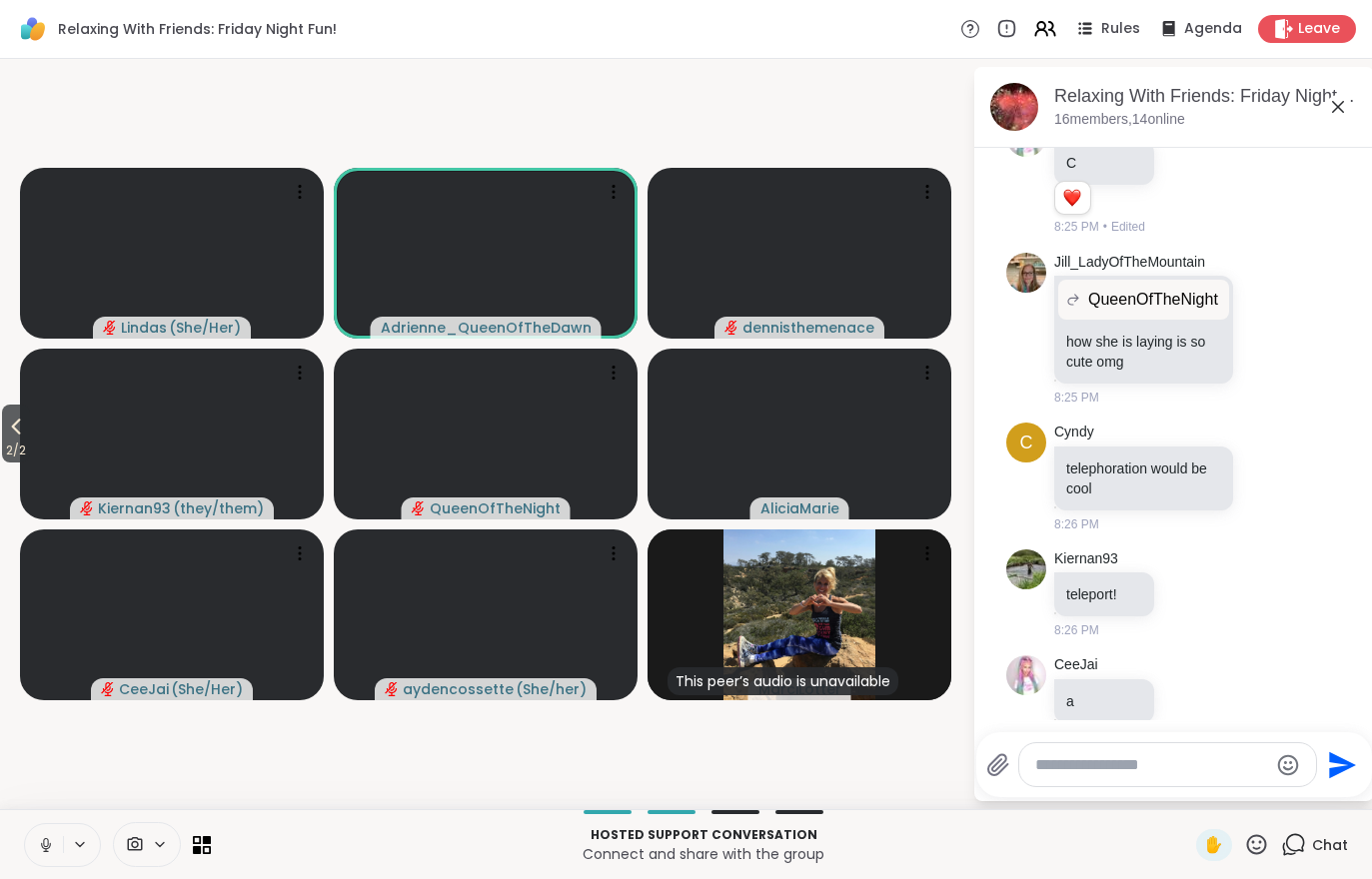 click on "2  /  2" at bounding box center (16, 434) 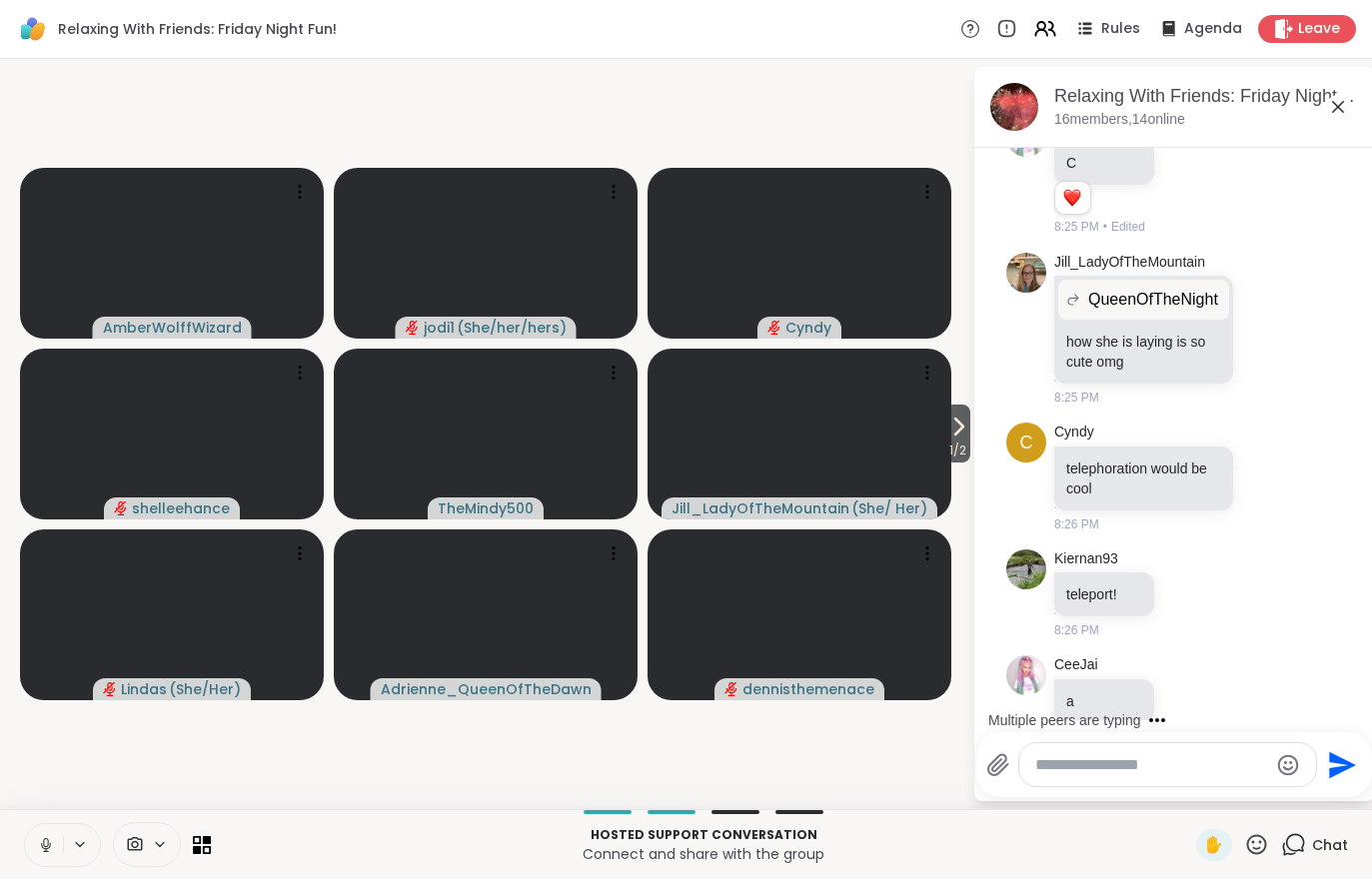 scroll, scrollTop: 8179, scrollLeft: 0, axis: vertical 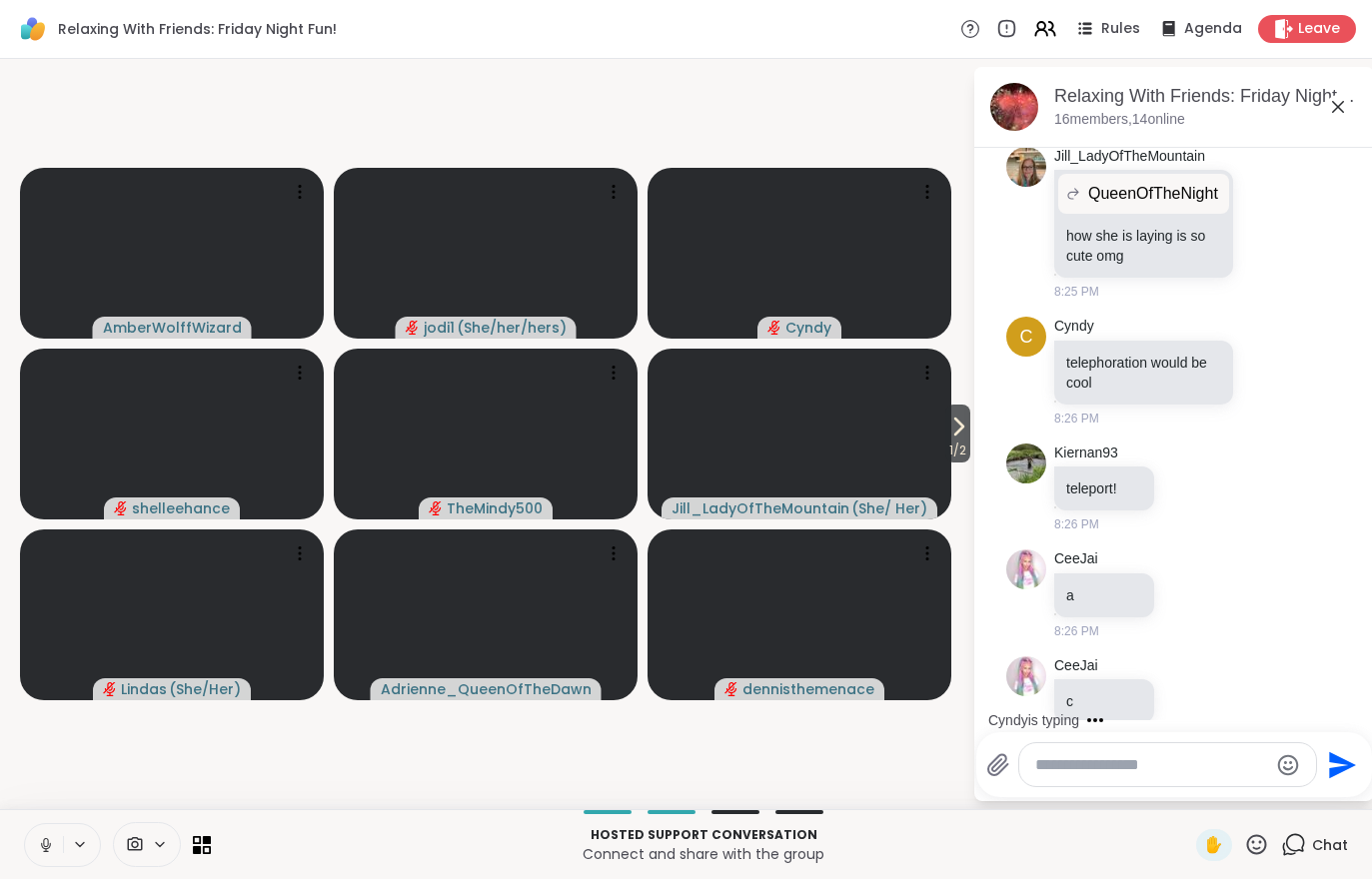click on "1  /  2" at bounding box center (957, 450) 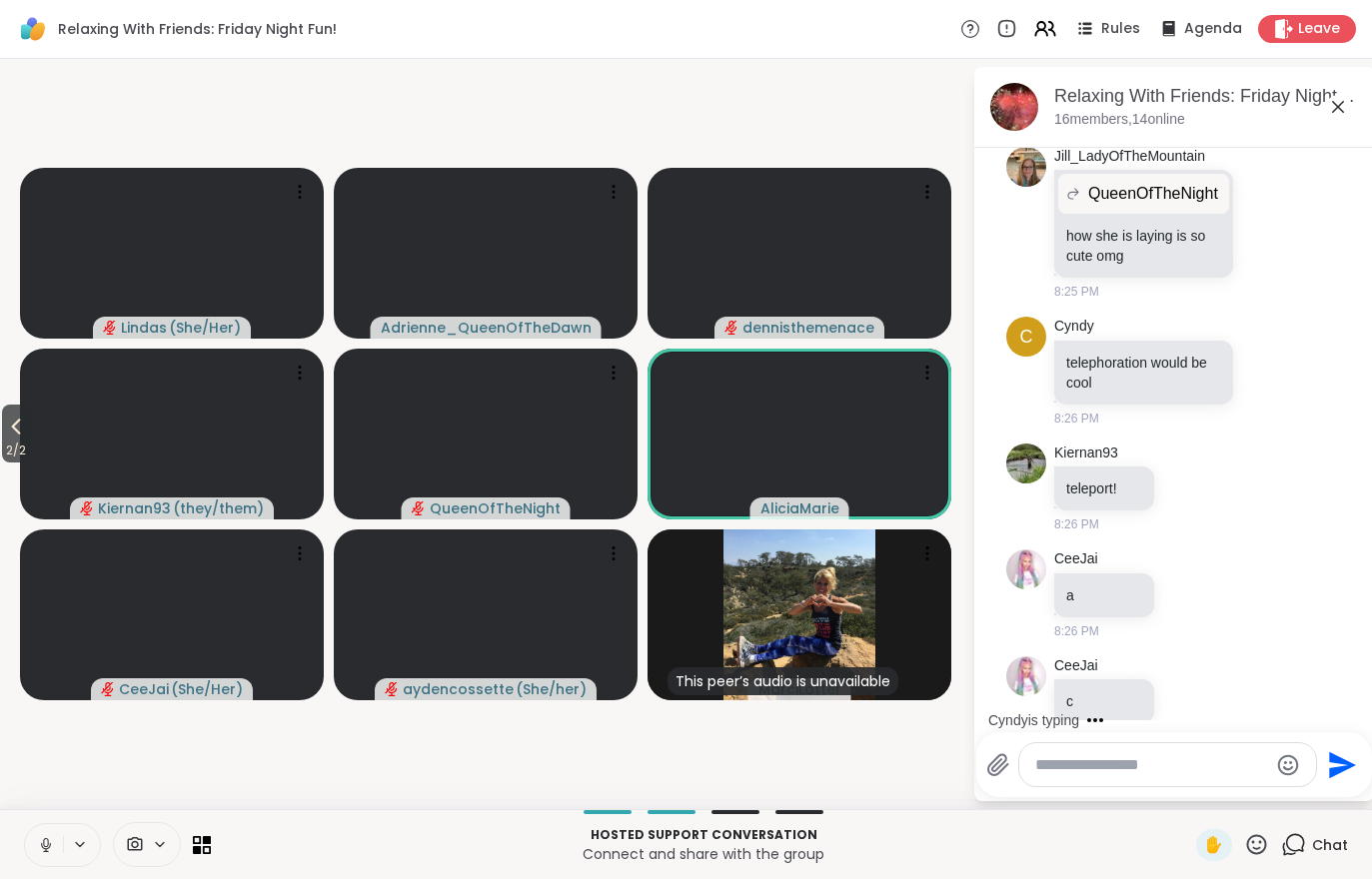scroll, scrollTop: 8285, scrollLeft: 0, axis: vertical 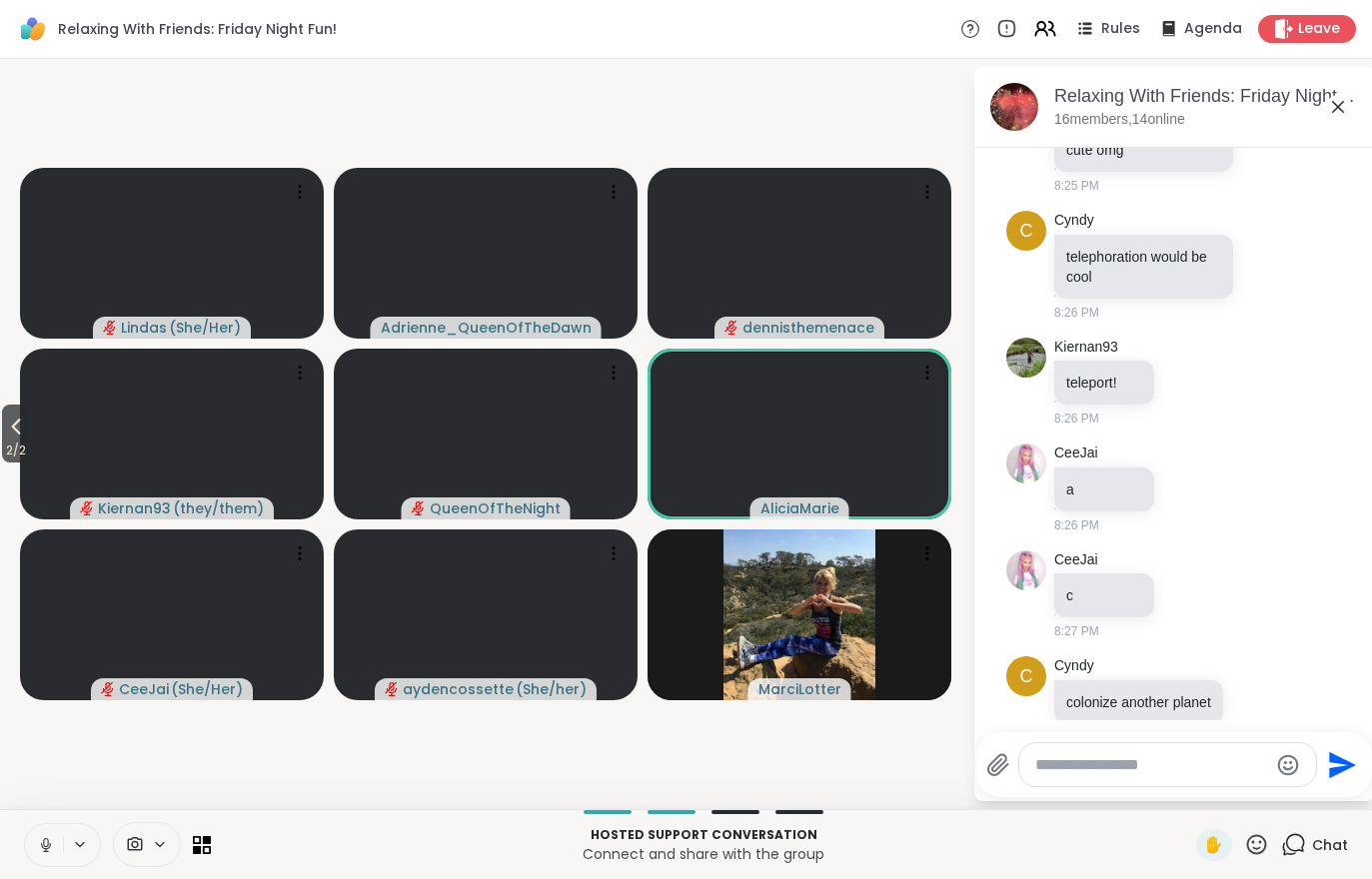 click on "2  /  2" at bounding box center (16, 450) 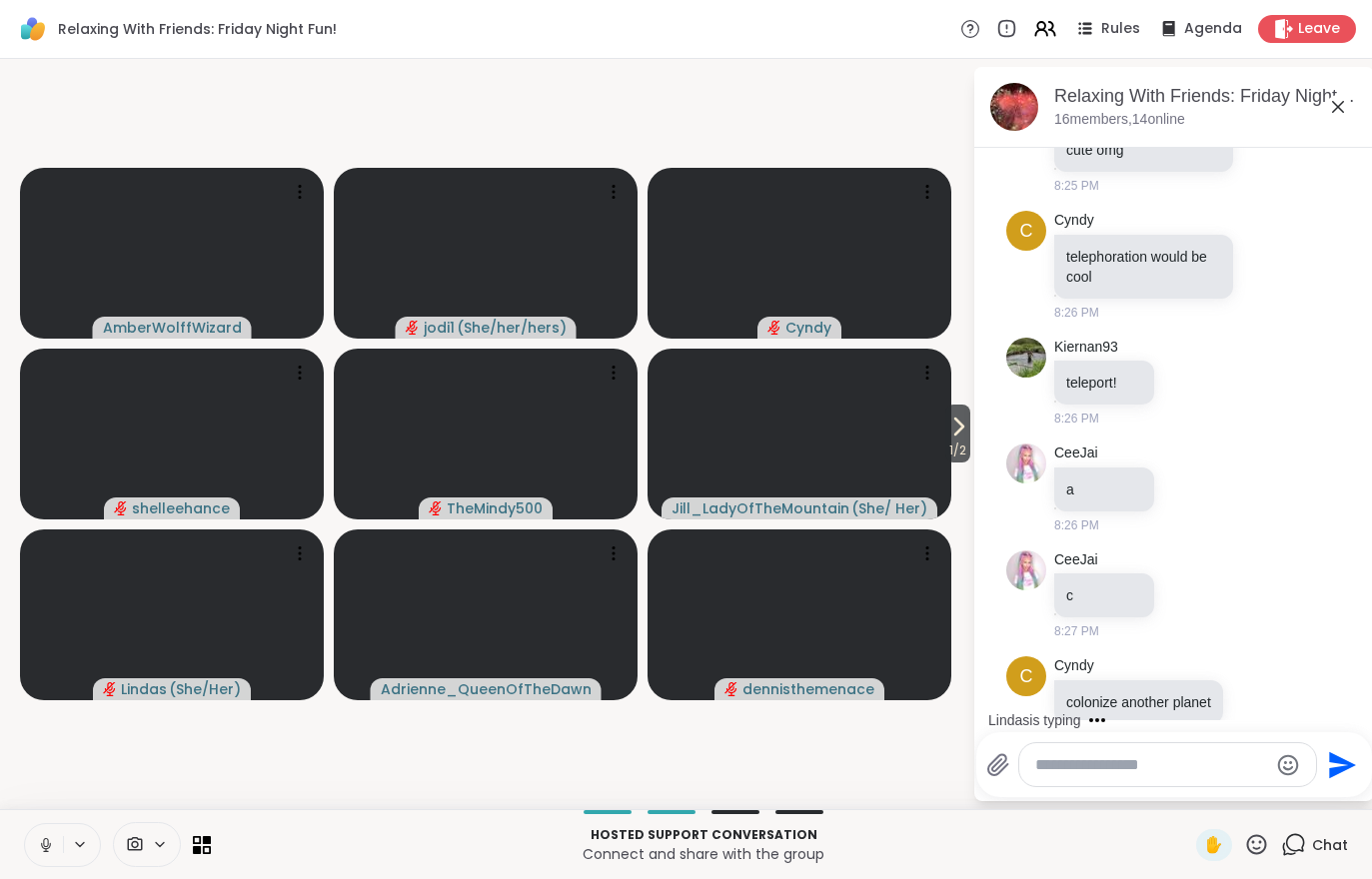 scroll, scrollTop: 8313, scrollLeft: 0, axis: vertical 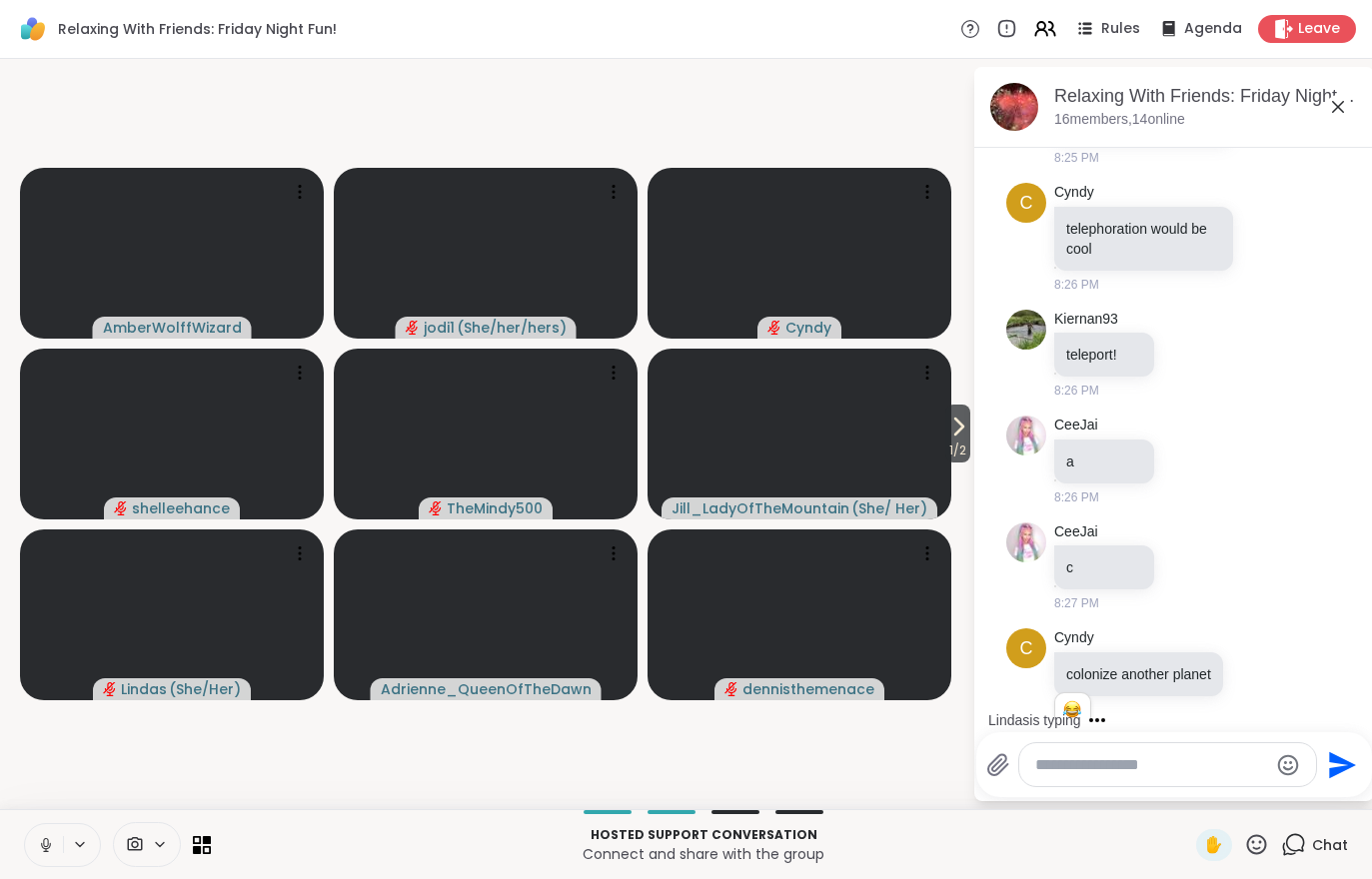 click on "1  /  2" at bounding box center [957, 450] 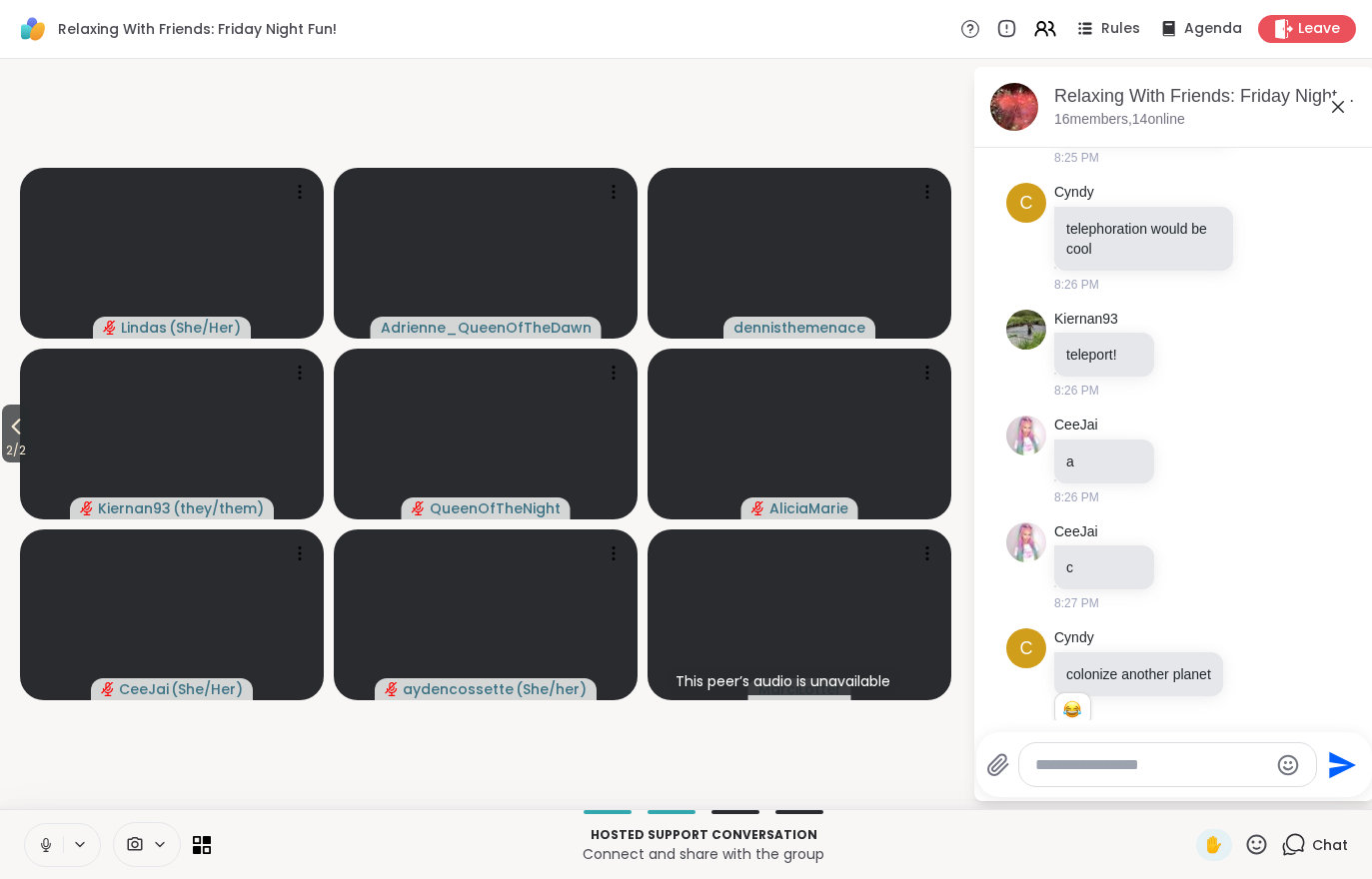 scroll, scrollTop: 8418, scrollLeft: 0, axis: vertical 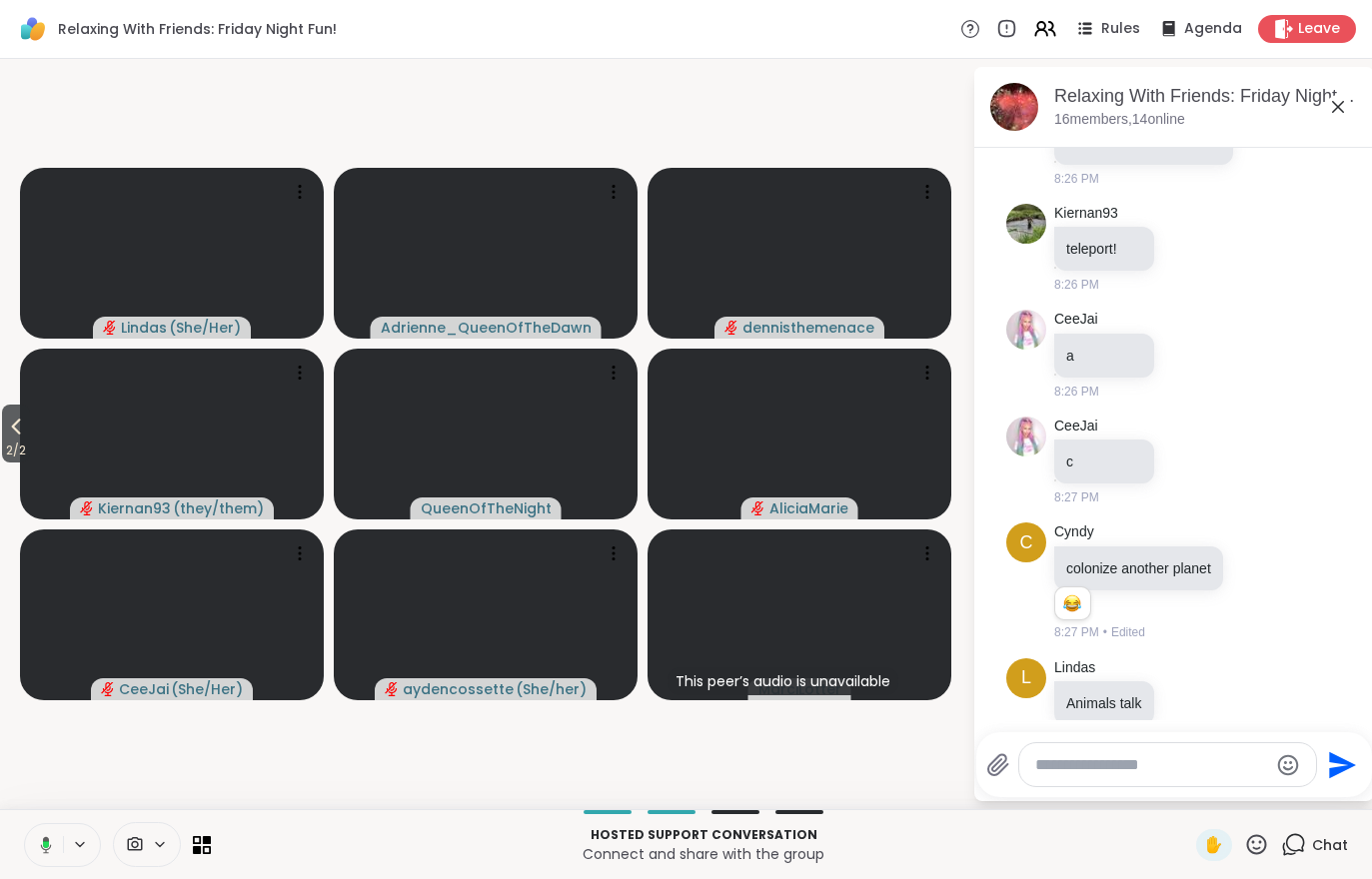 click 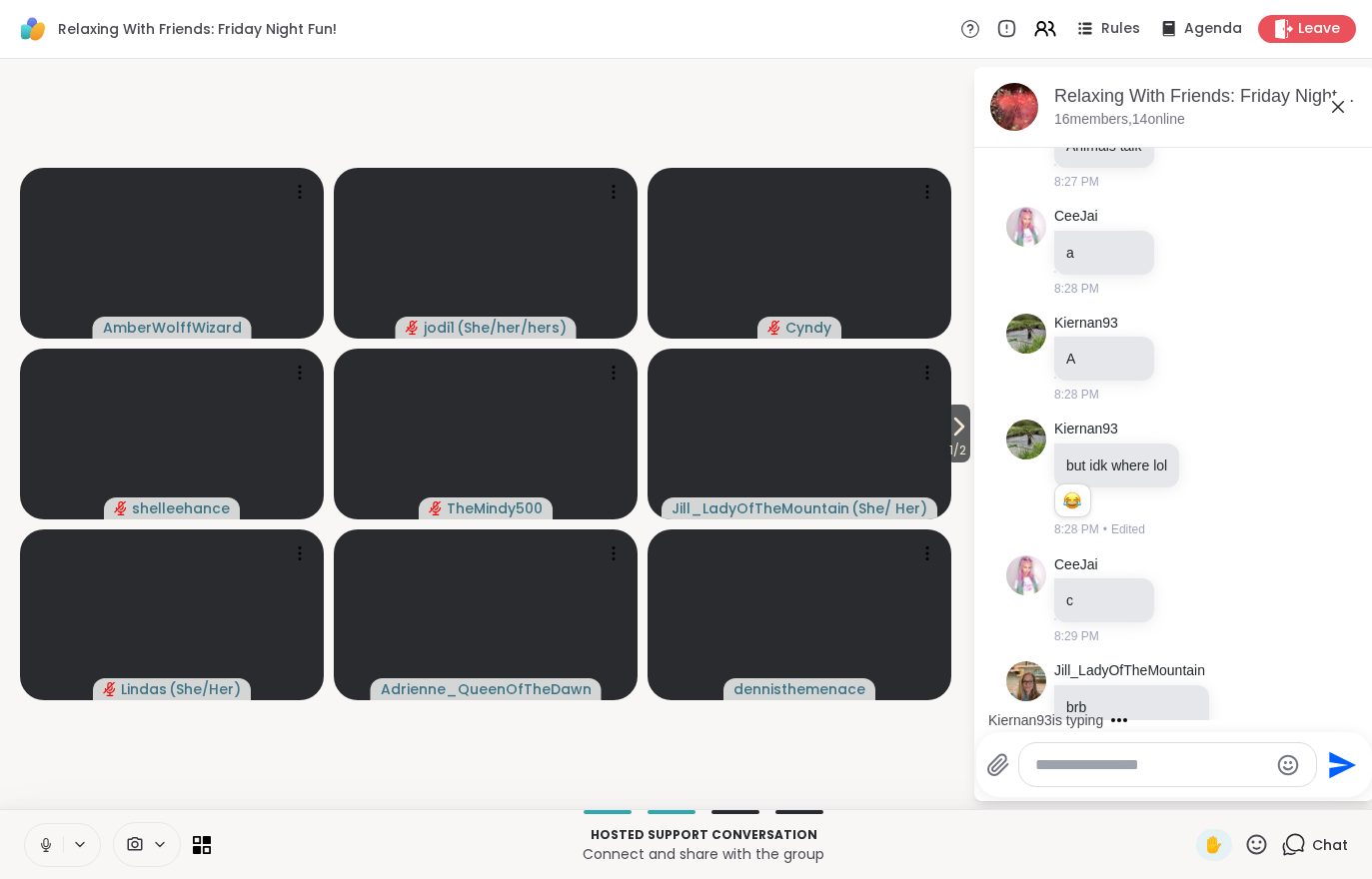 scroll, scrollTop: 9082, scrollLeft: 0, axis: vertical 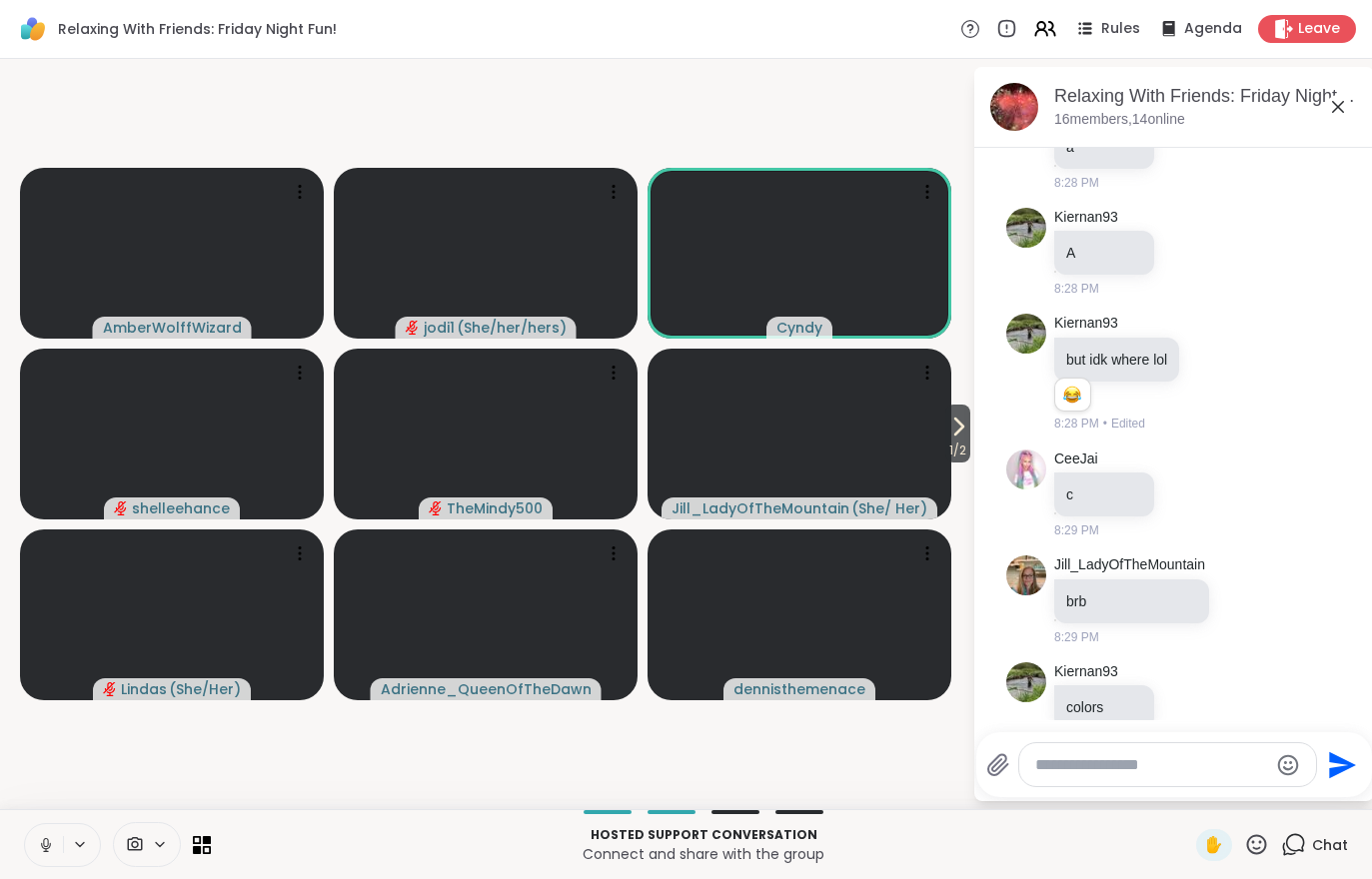 click on "1  /  2" at bounding box center (957, 450) 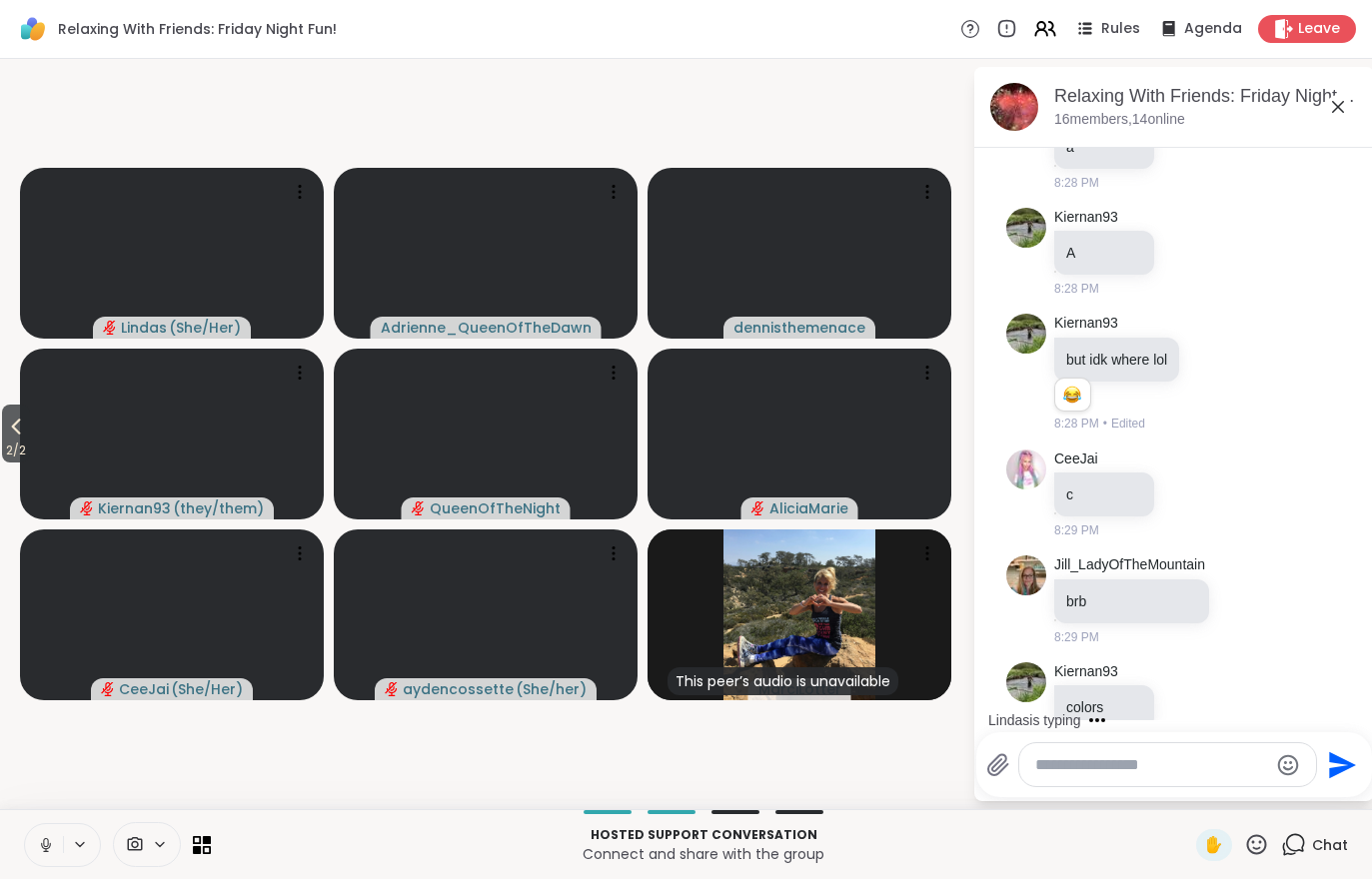 click 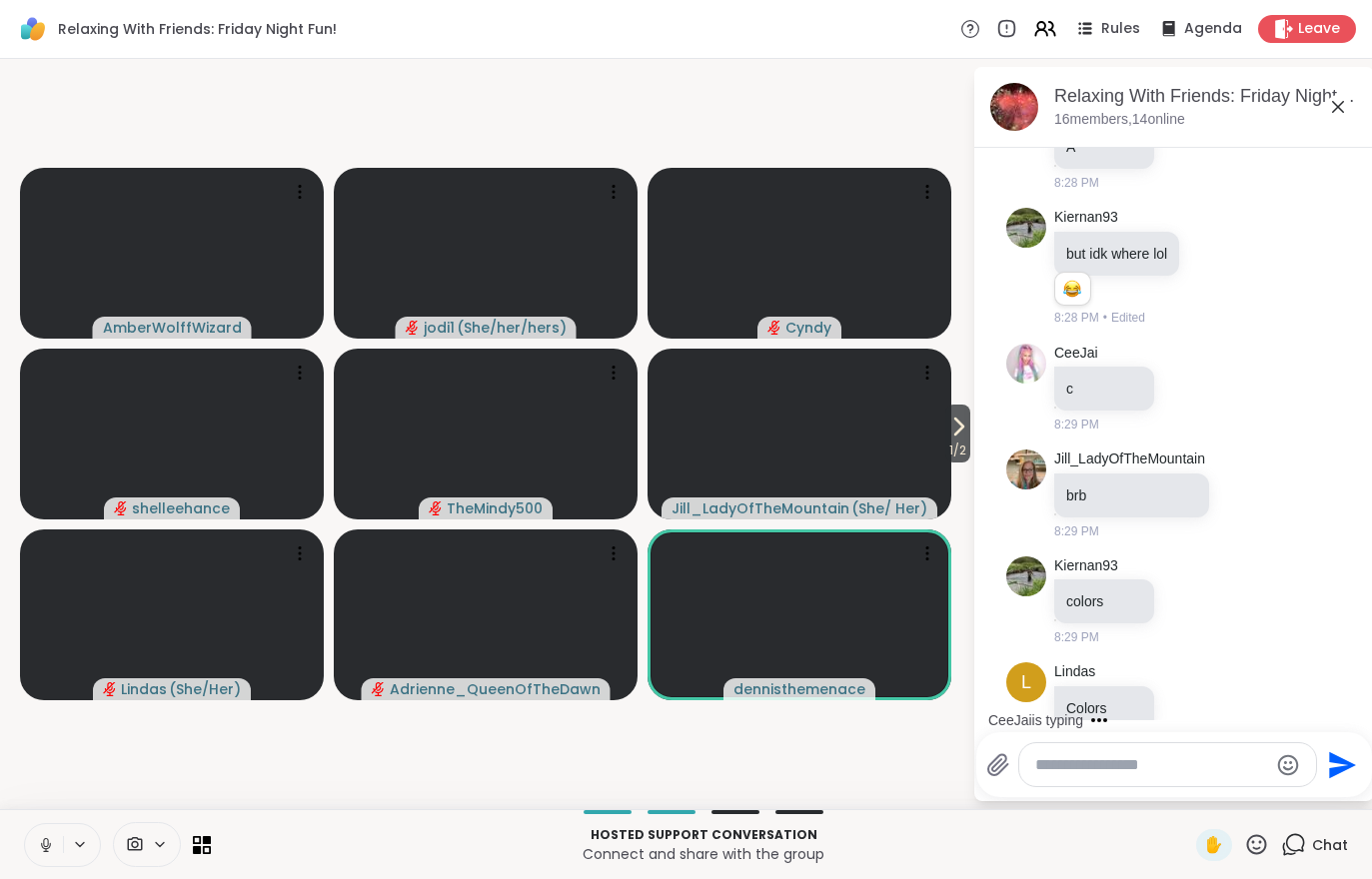 scroll, scrollTop: 9293, scrollLeft: 0, axis: vertical 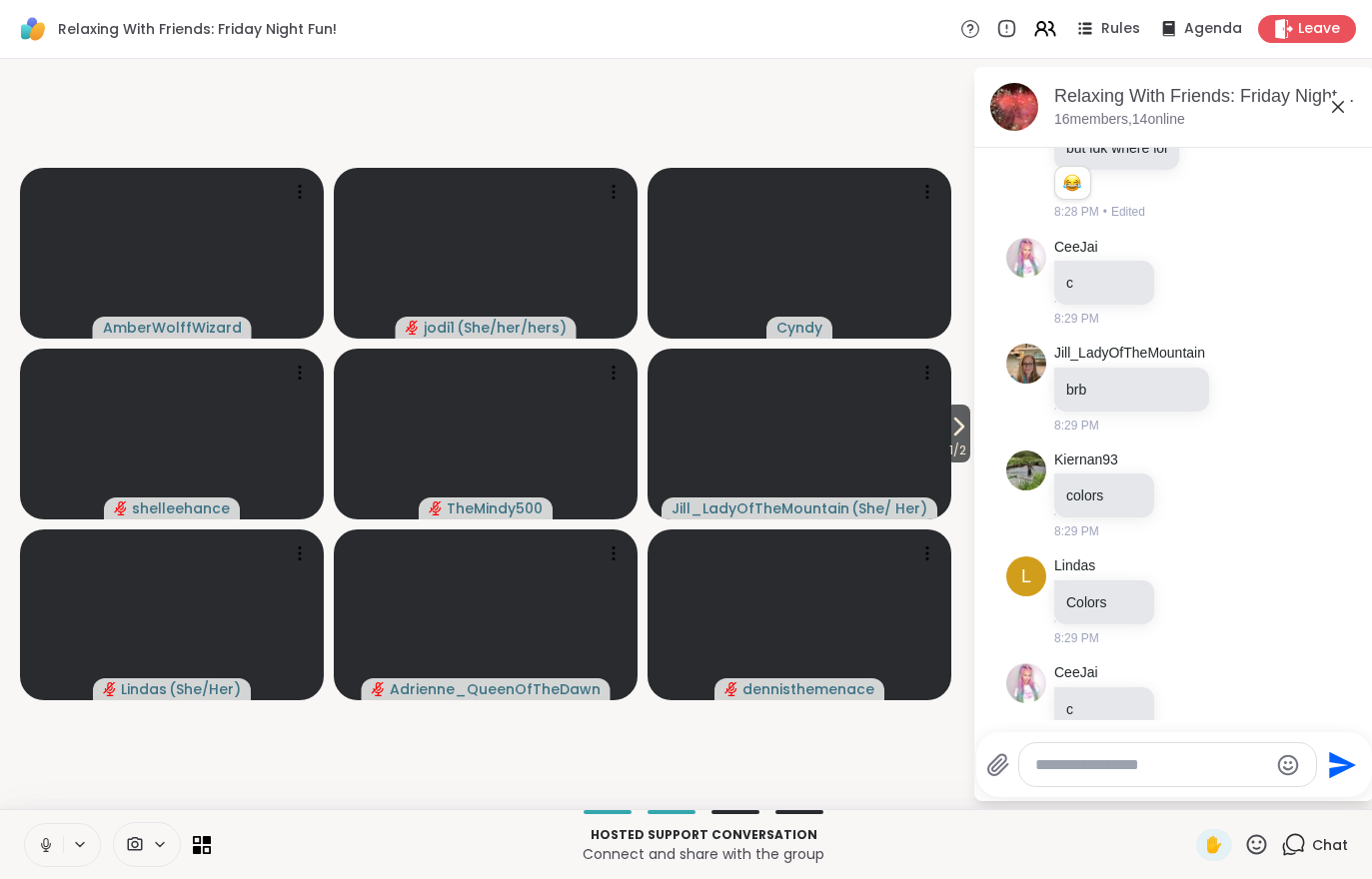 click on "1  /  2" at bounding box center [957, 450] 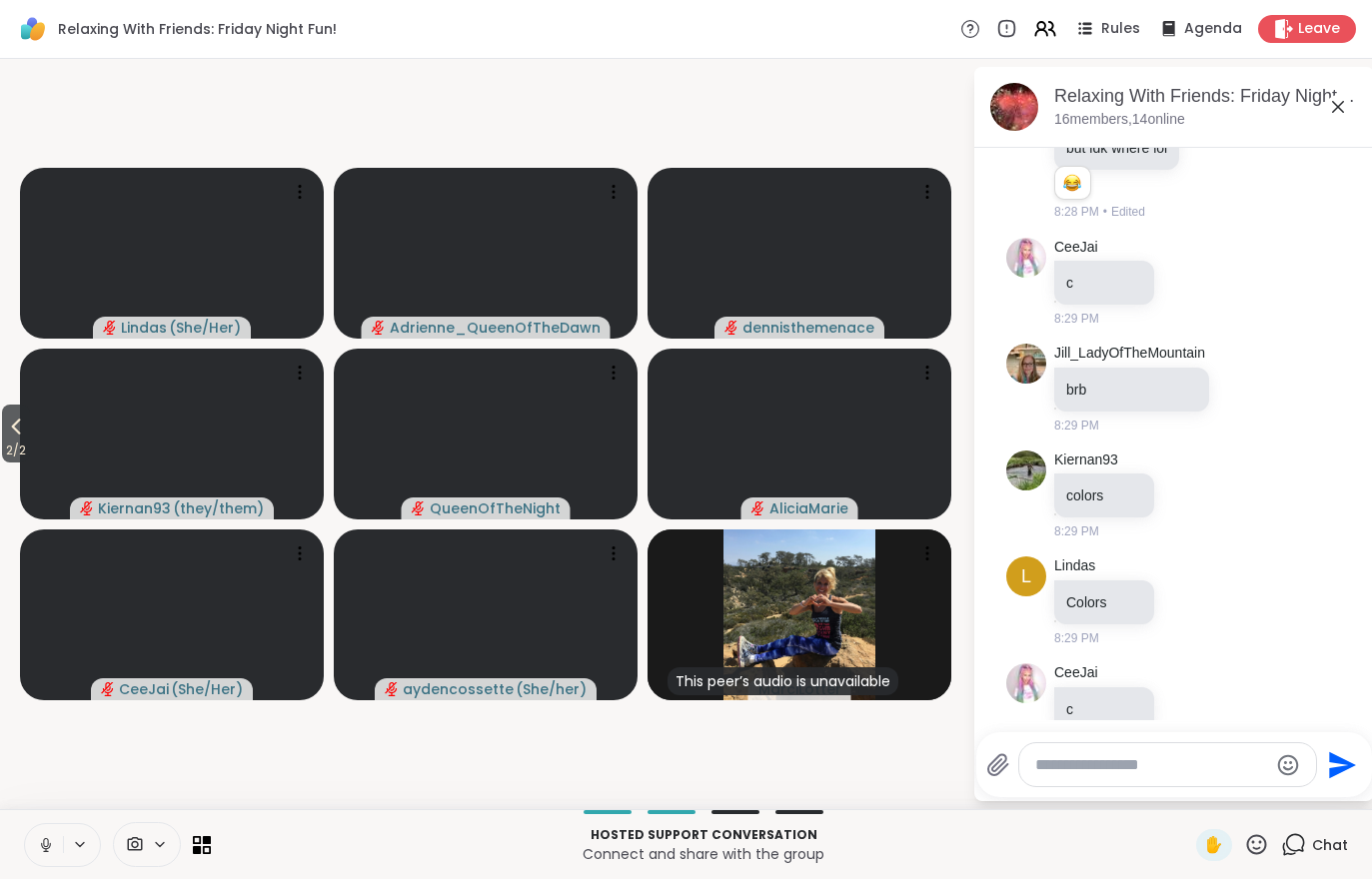 click 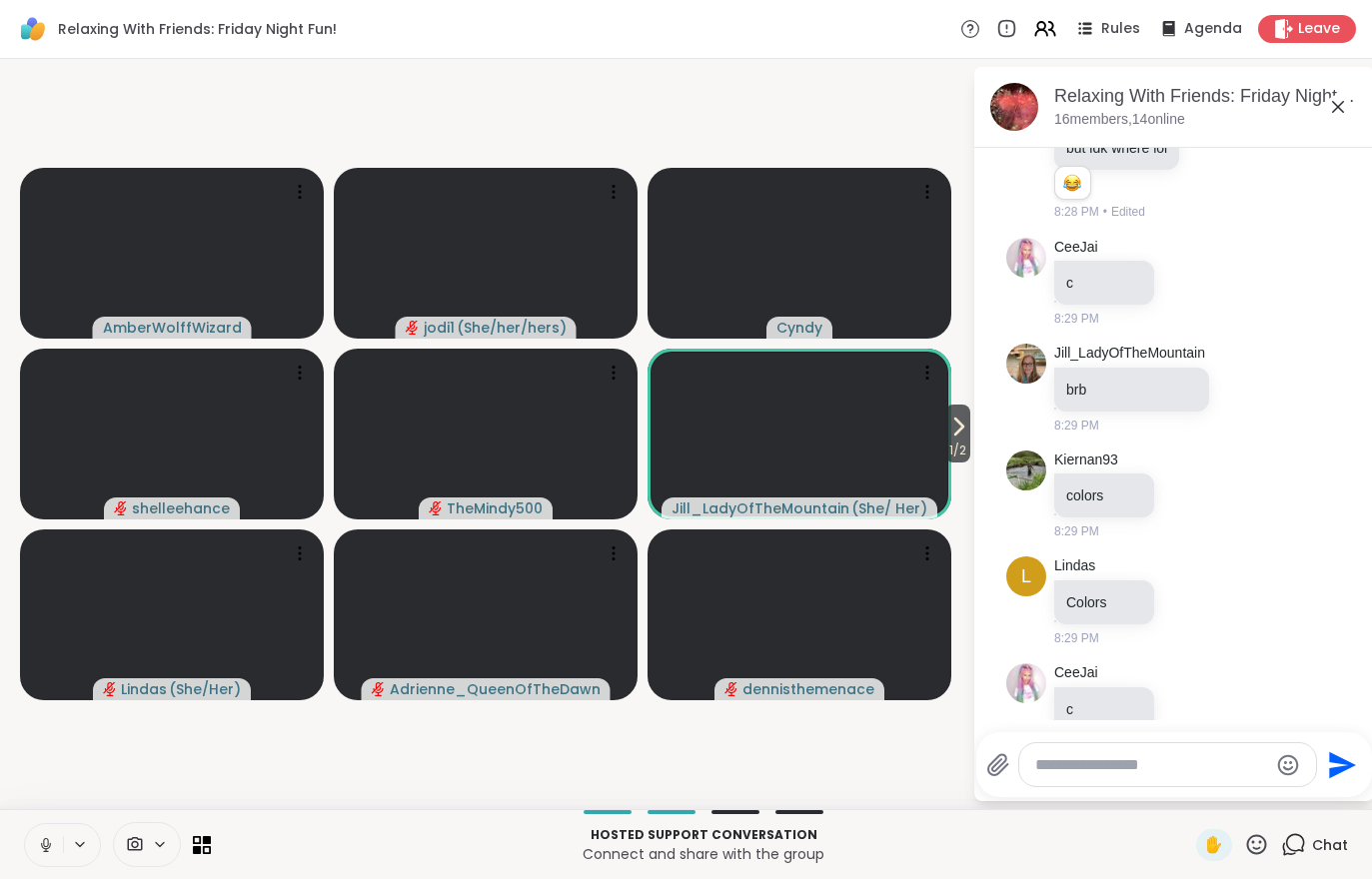 click 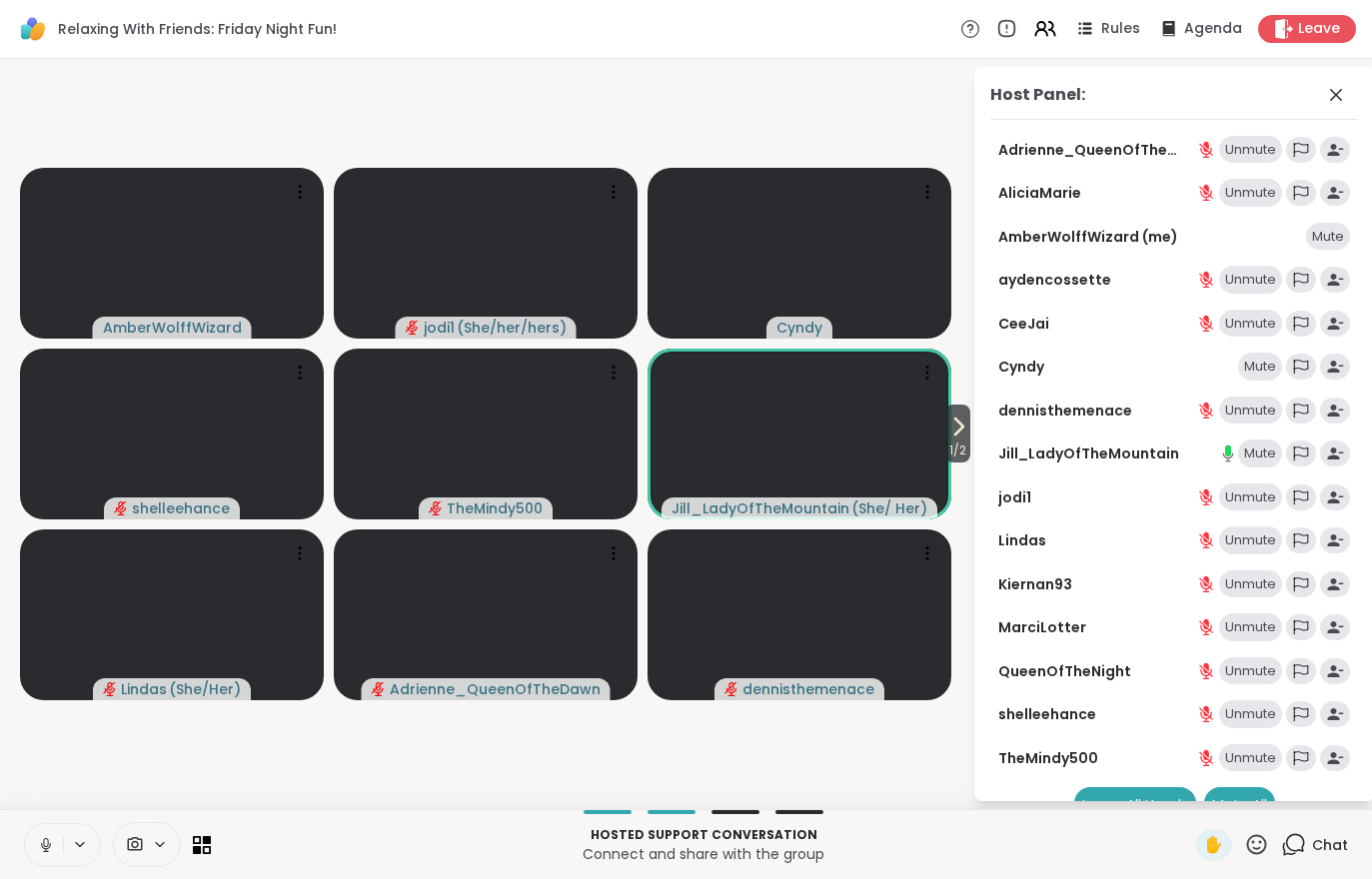 click on "Mute" at bounding box center [1260, 453] 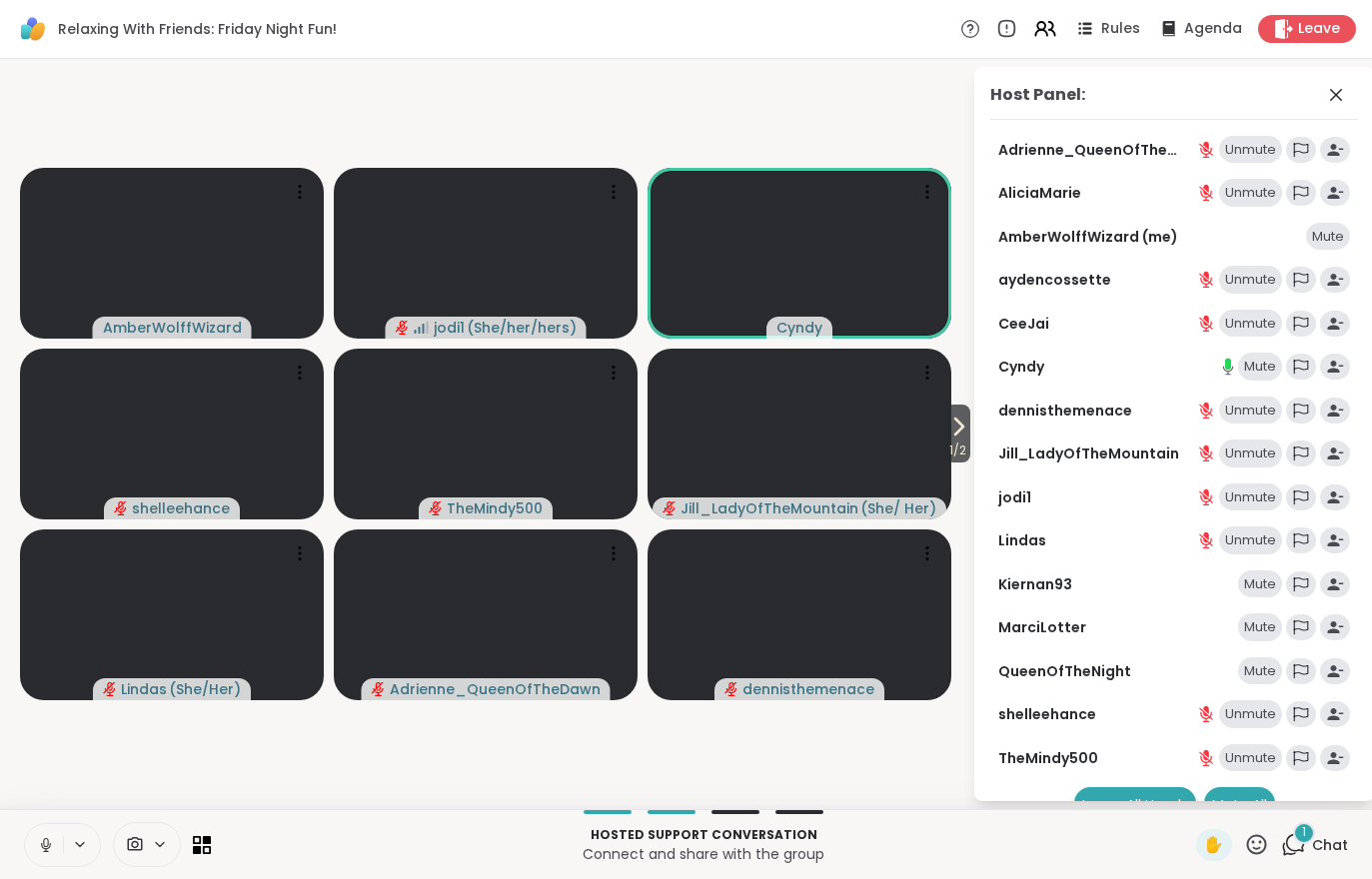 click on "1  /  2" at bounding box center [957, 450] 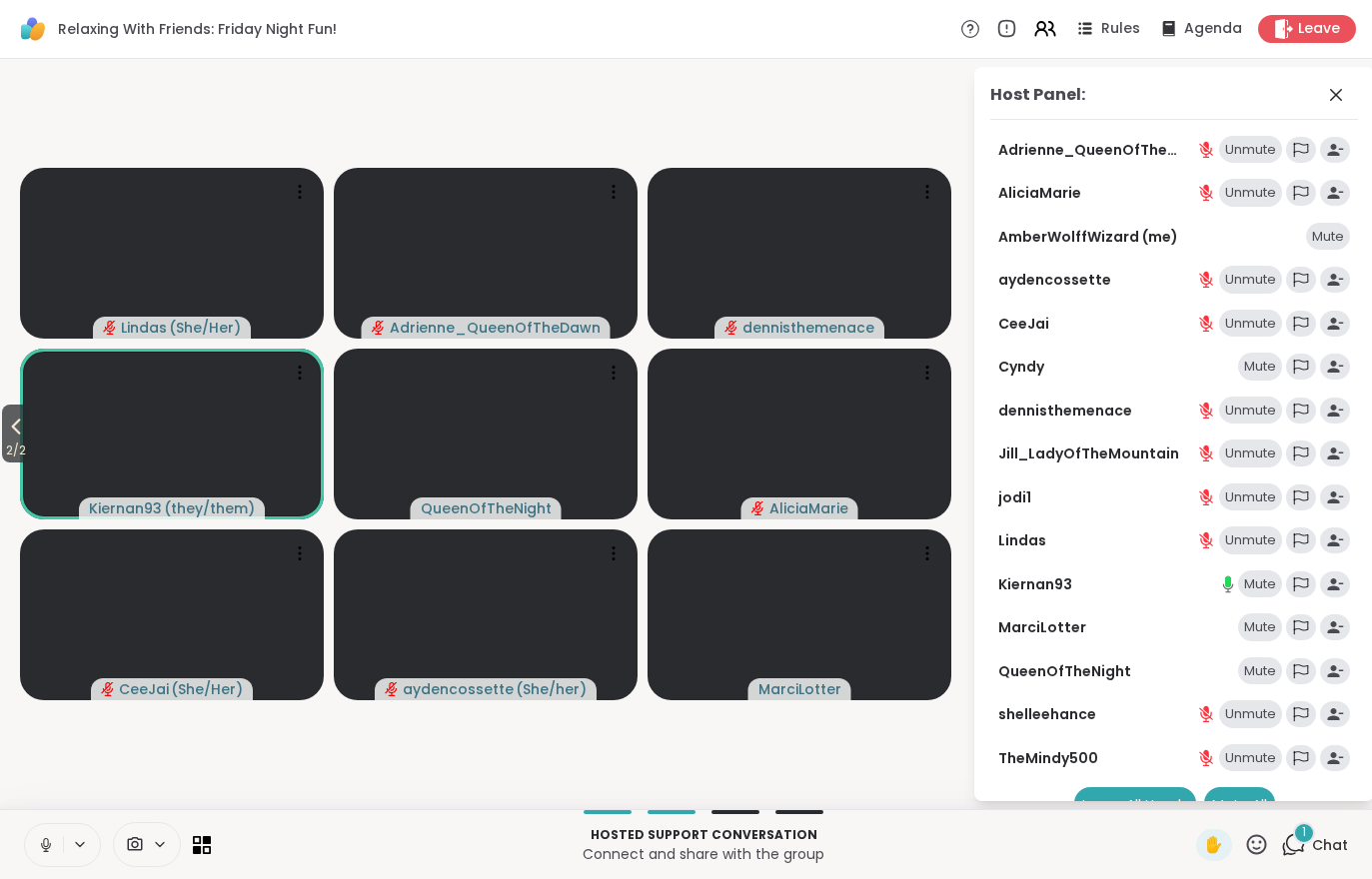 click on "2  /  2" at bounding box center [16, 434] 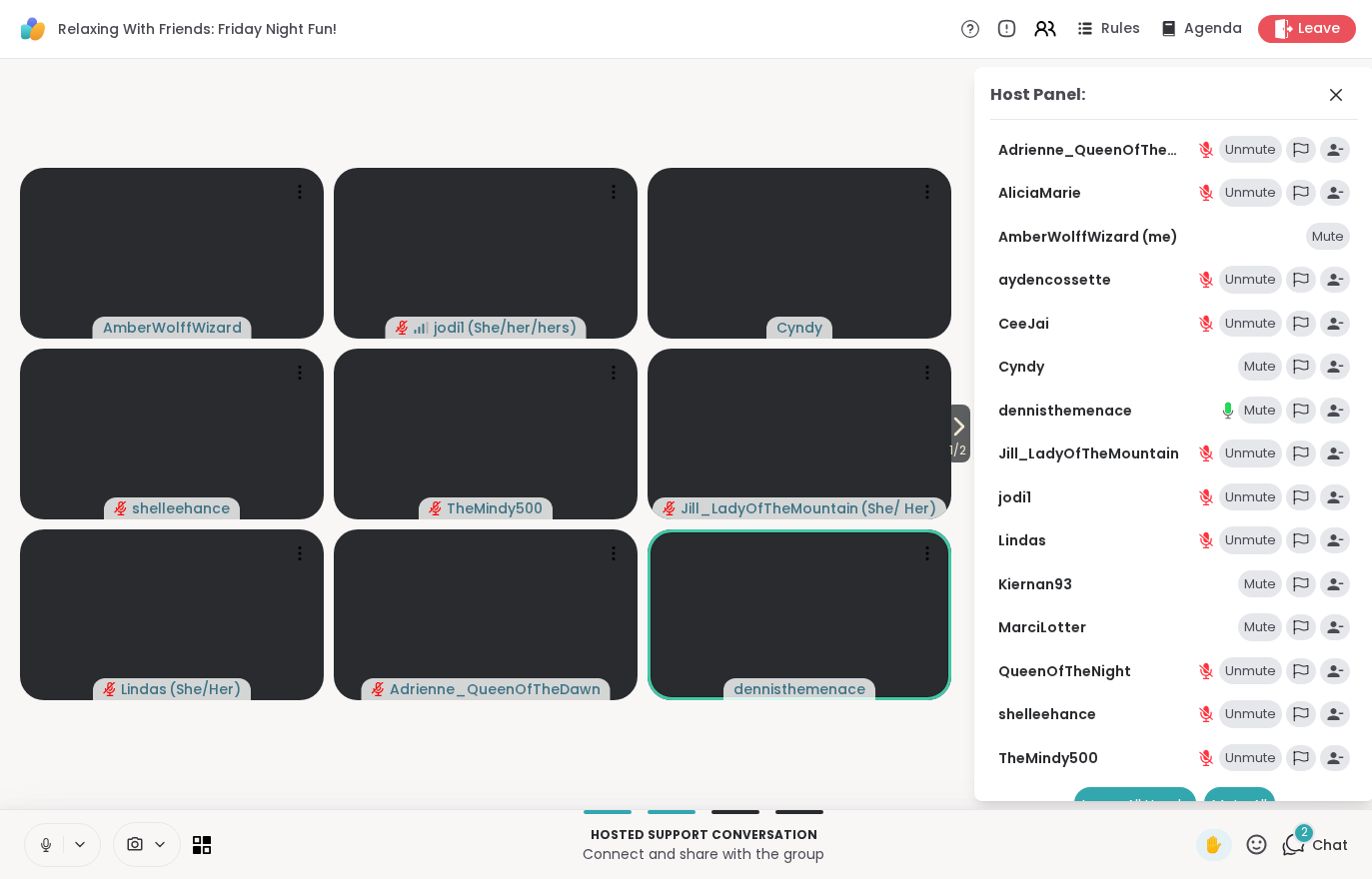 click 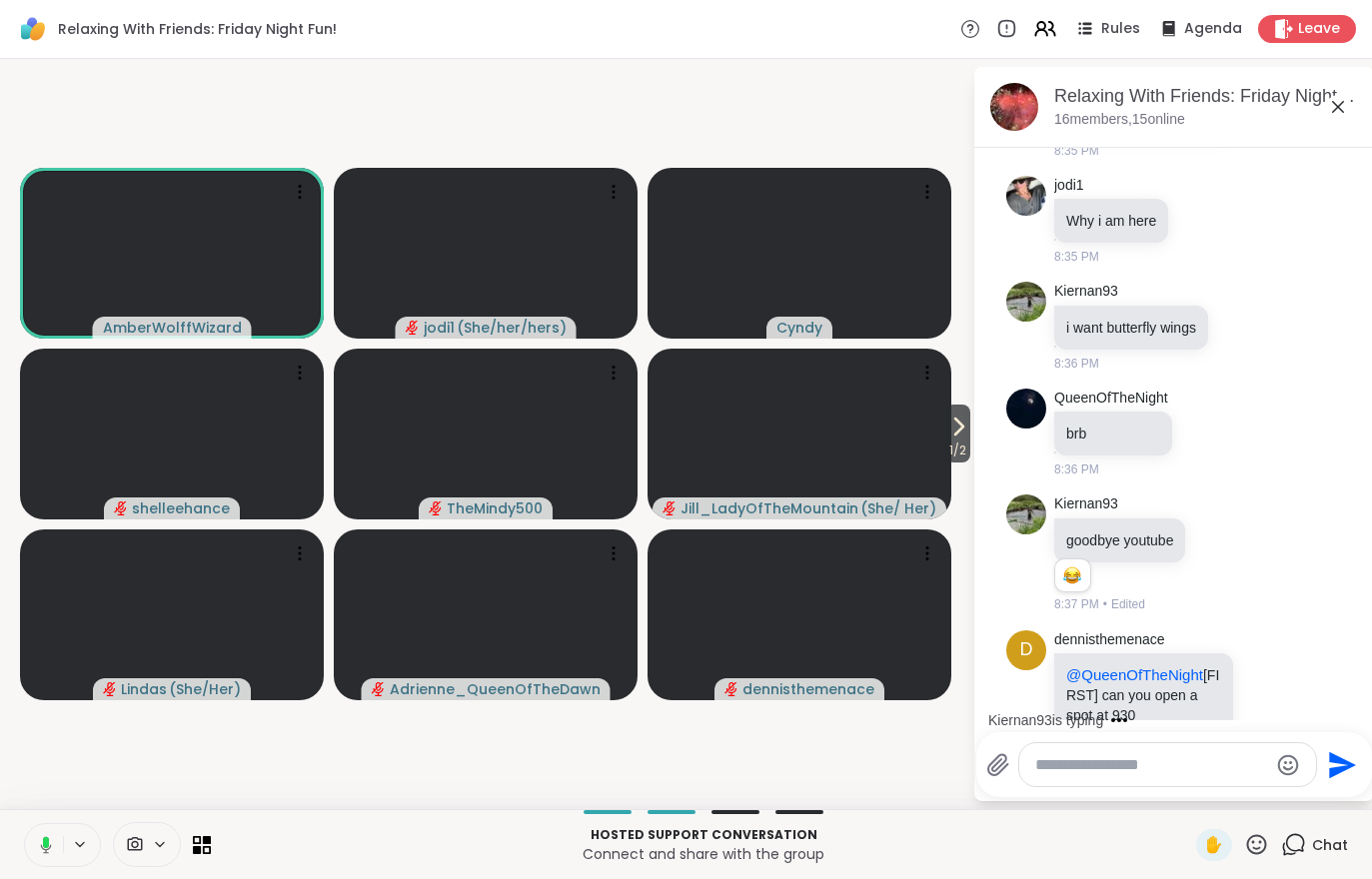 scroll, scrollTop: 10586, scrollLeft: 0, axis: vertical 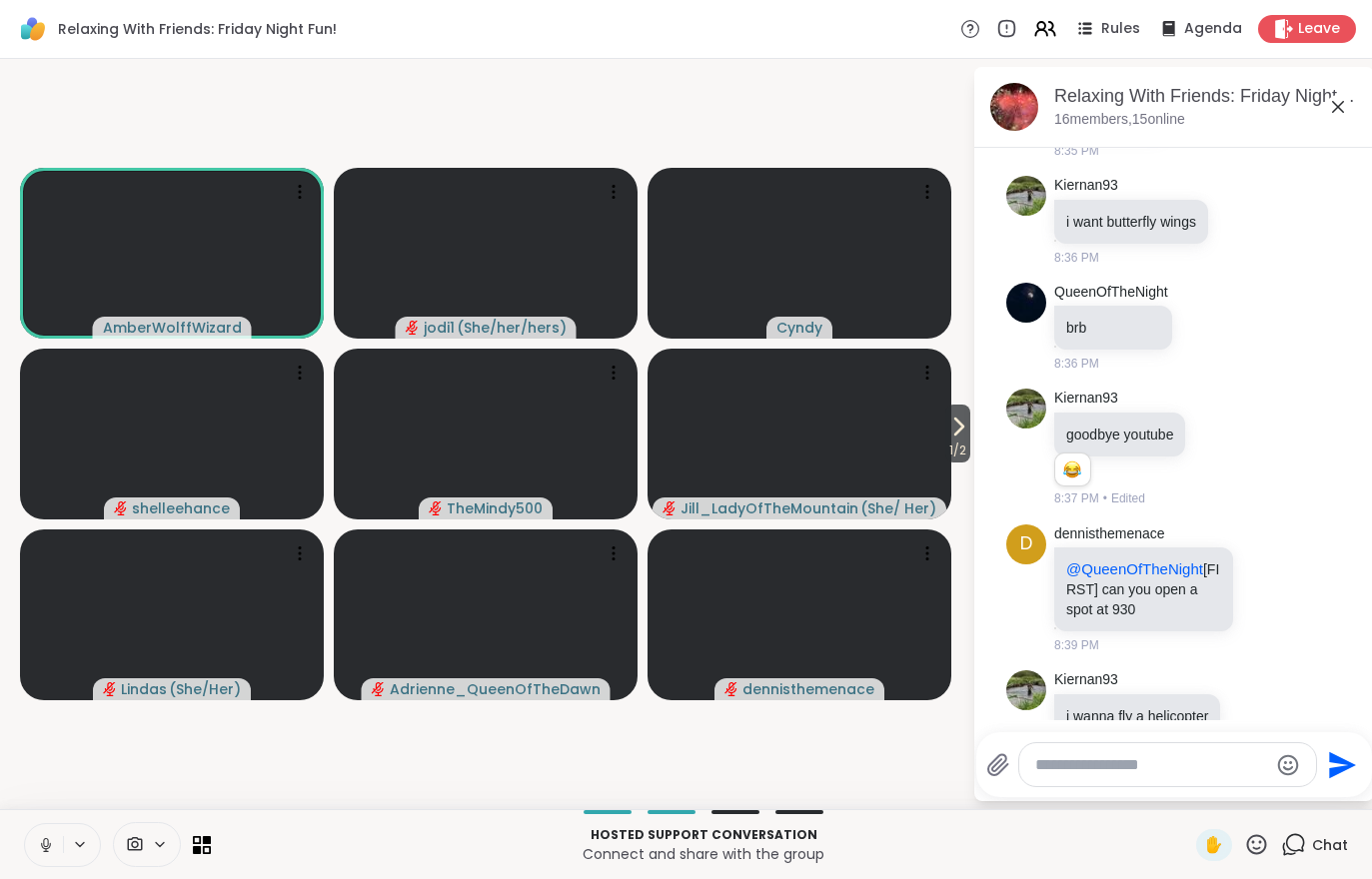 click on "1  /  2" at bounding box center [957, 450] 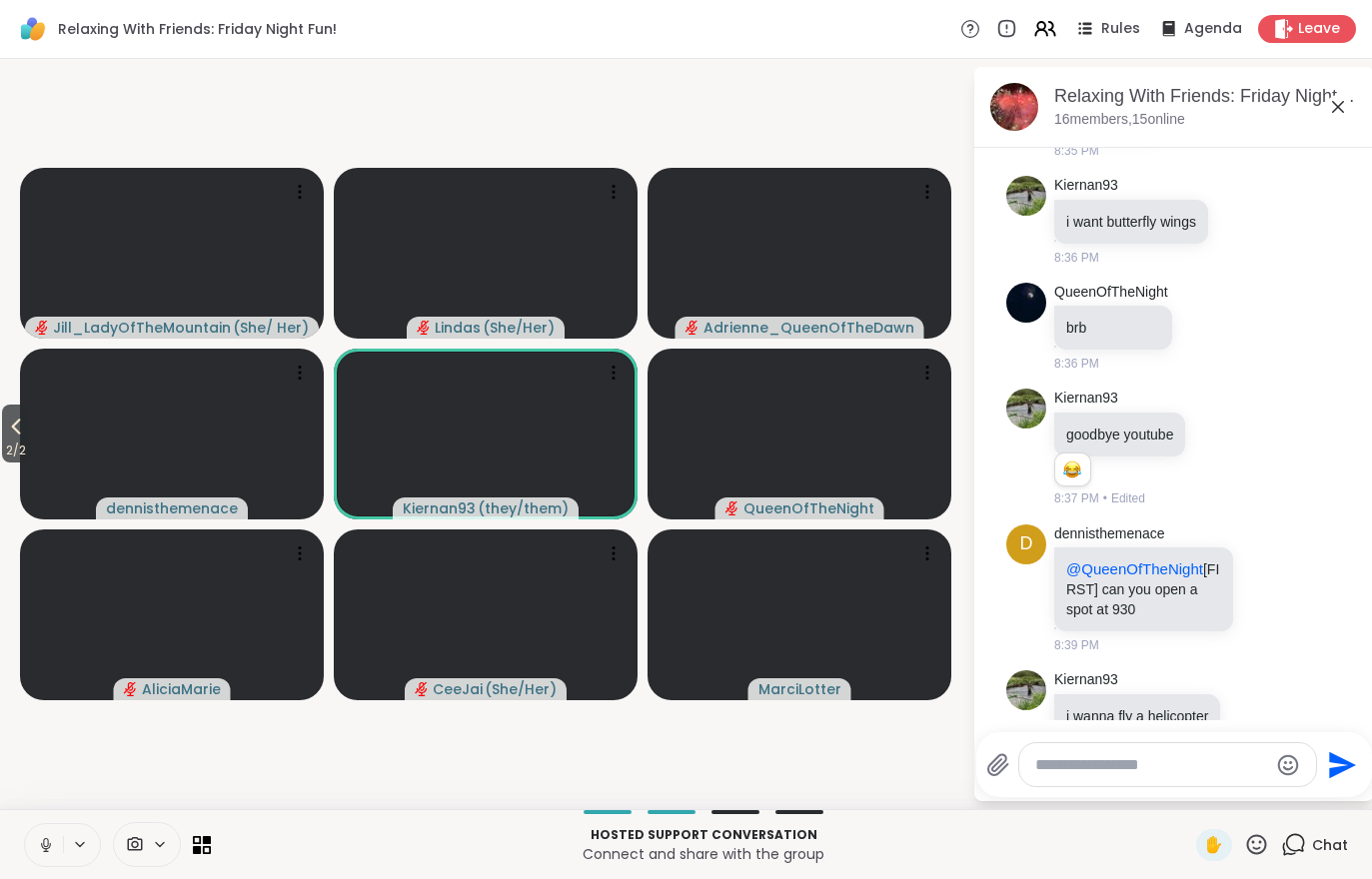click on "2  /  2" at bounding box center [16, 450] 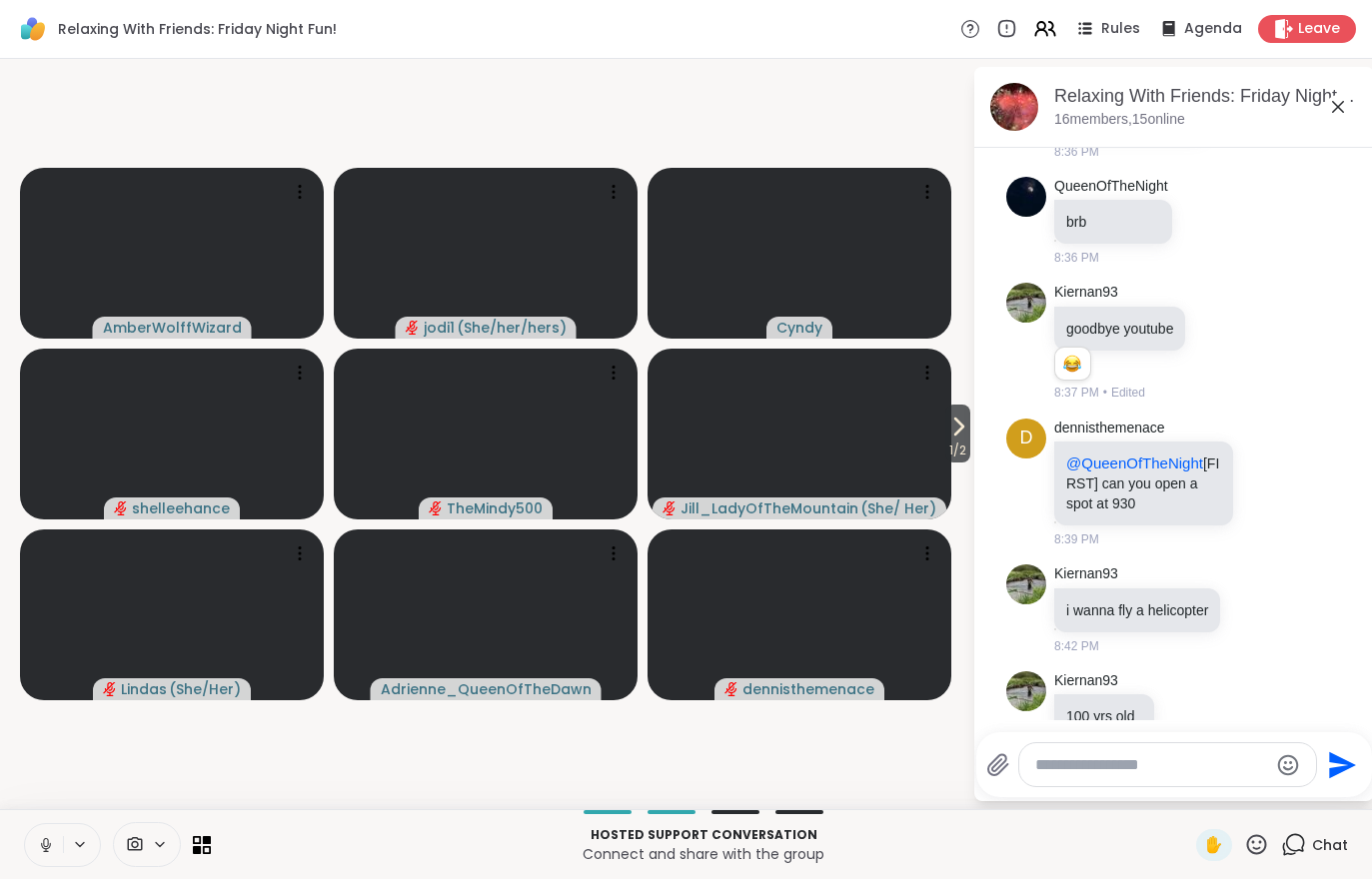 scroll, scrollTop: 10798, scrollLeft: 0, axis: vertical 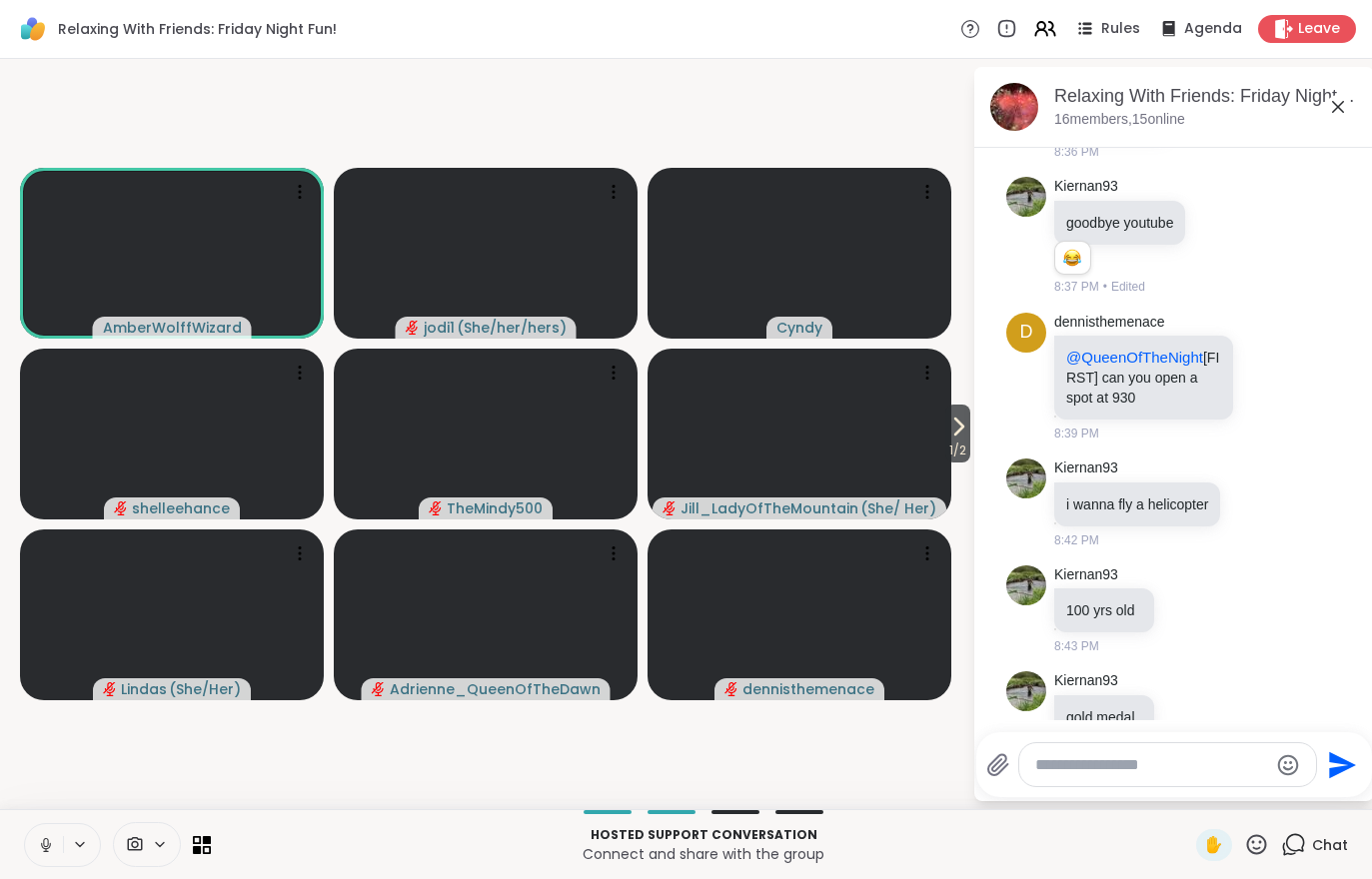 click at bounding box center [44, 845] 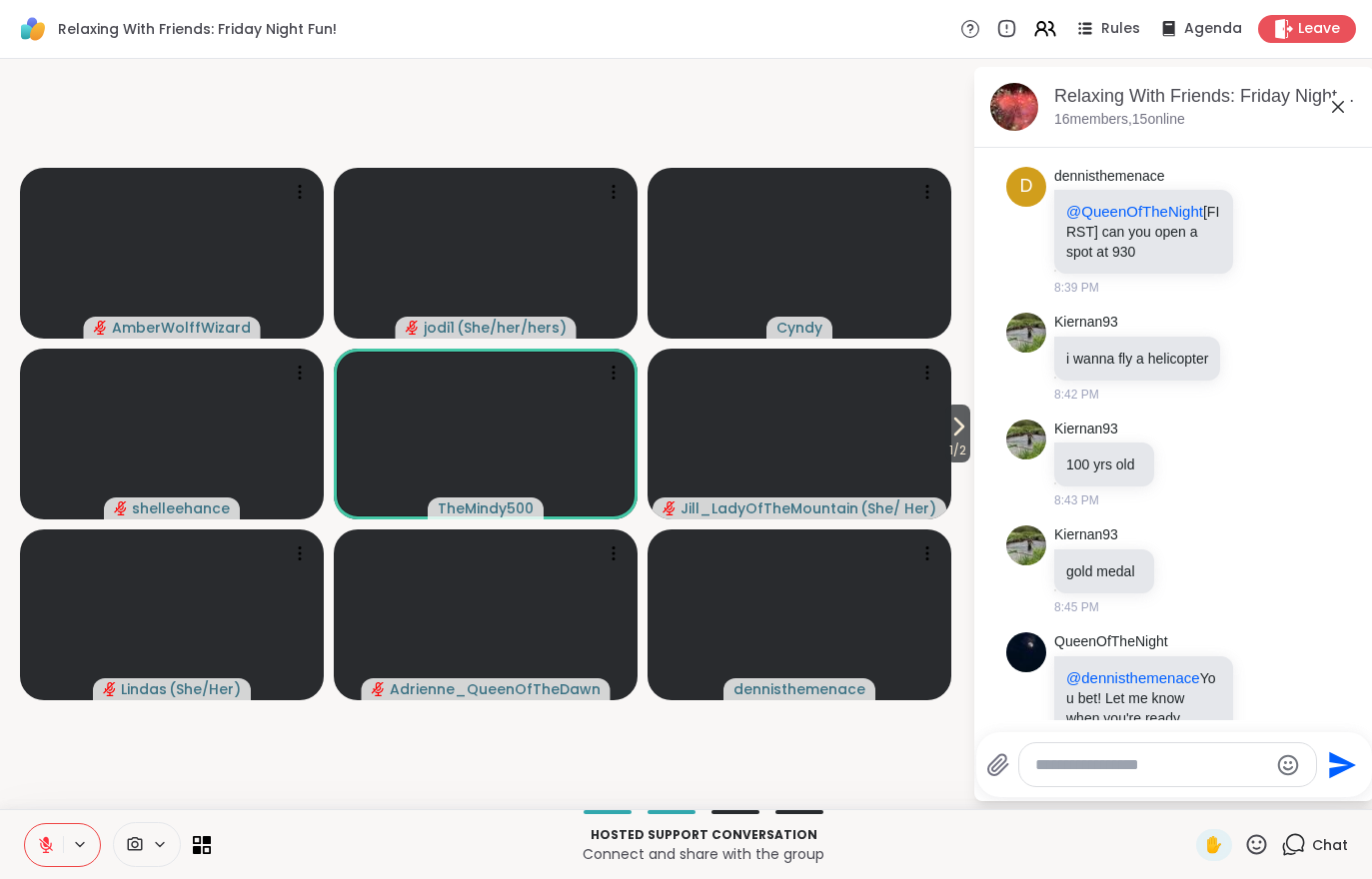 scroll, scrollTop: 11049, scrollLeft: 0, axis: vertical 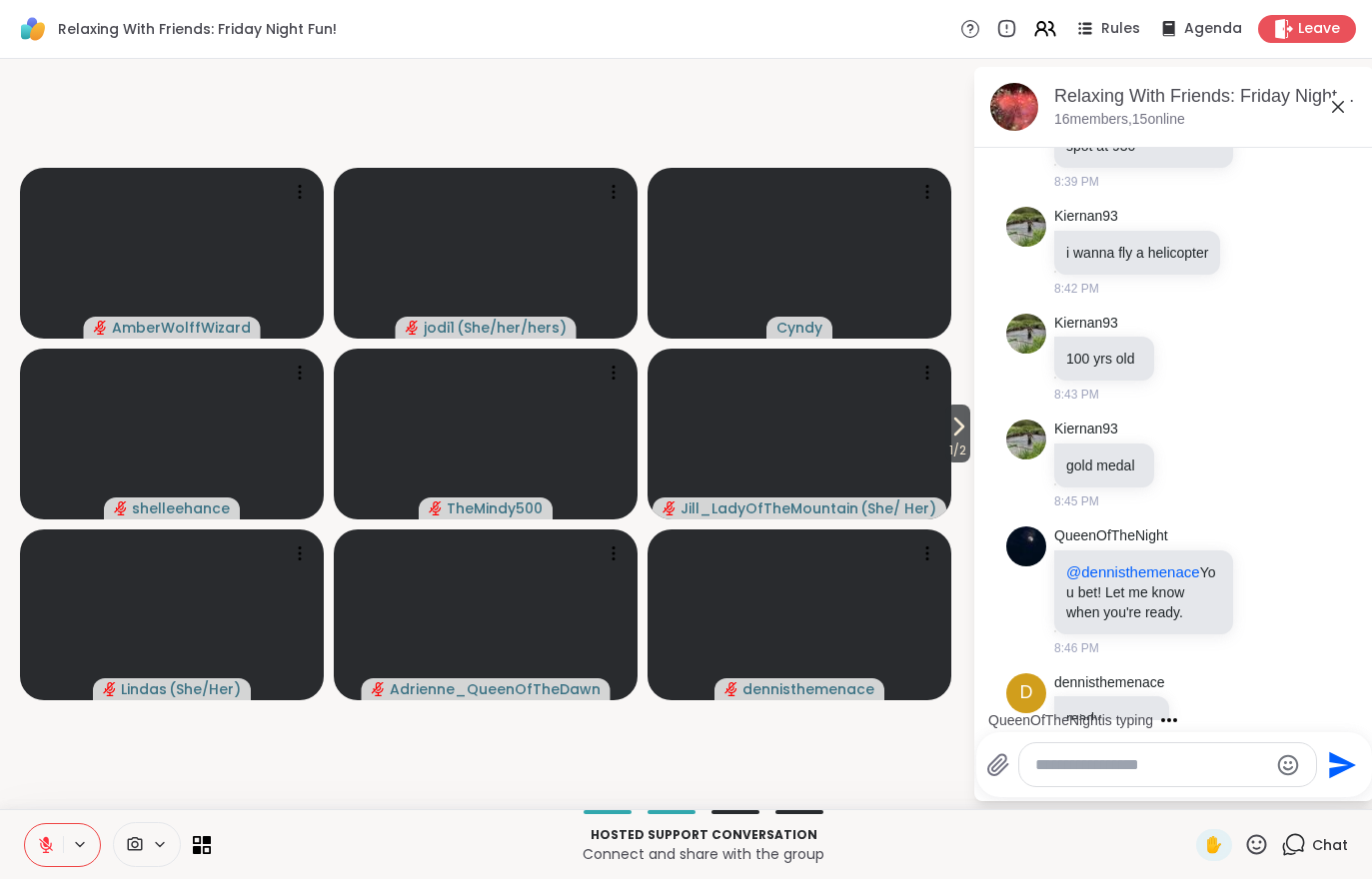click at bounding box center (44, 845) 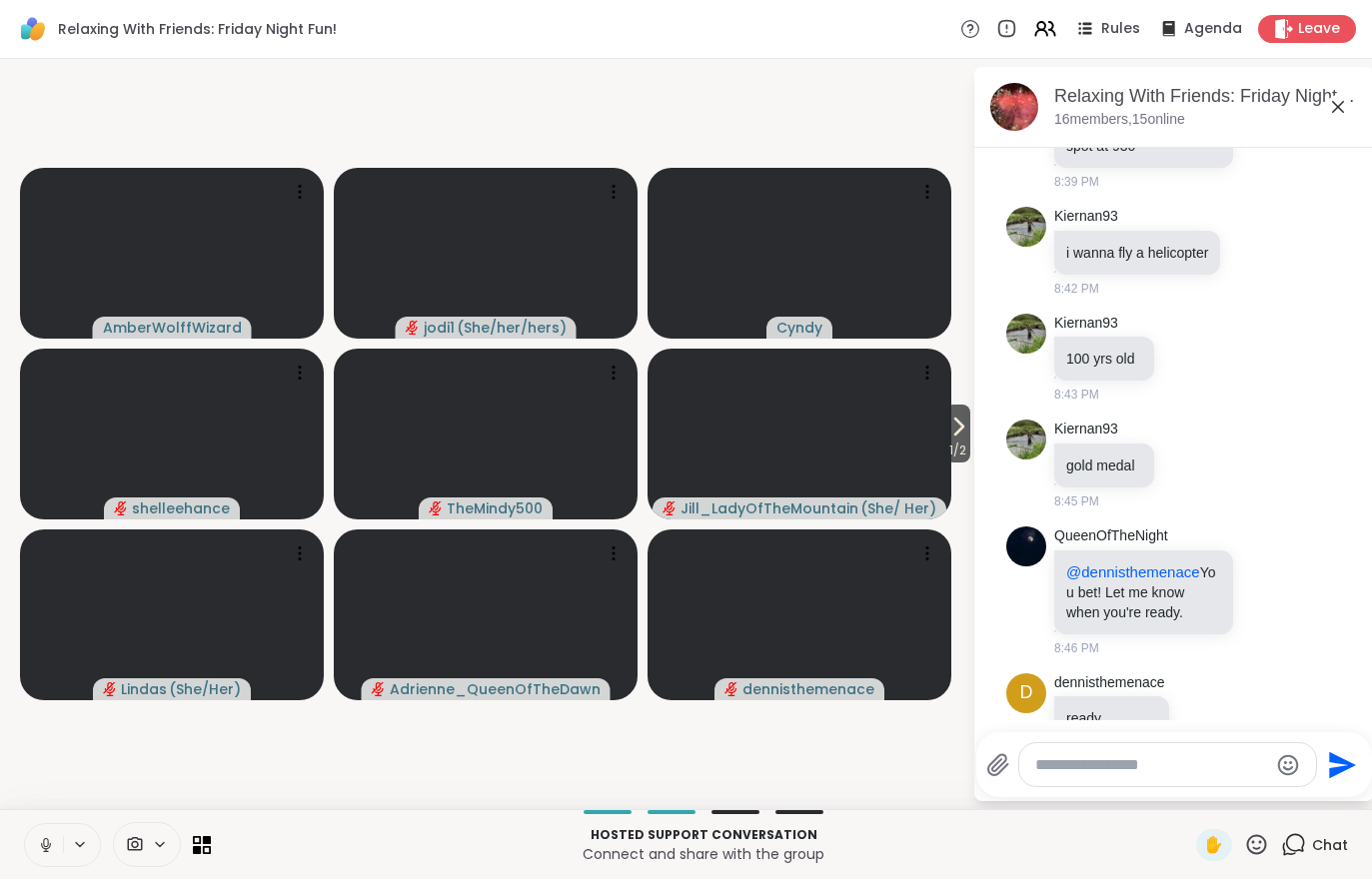 scroll, scrollTop: 11223, scrollLeft: 0, axis: vertical 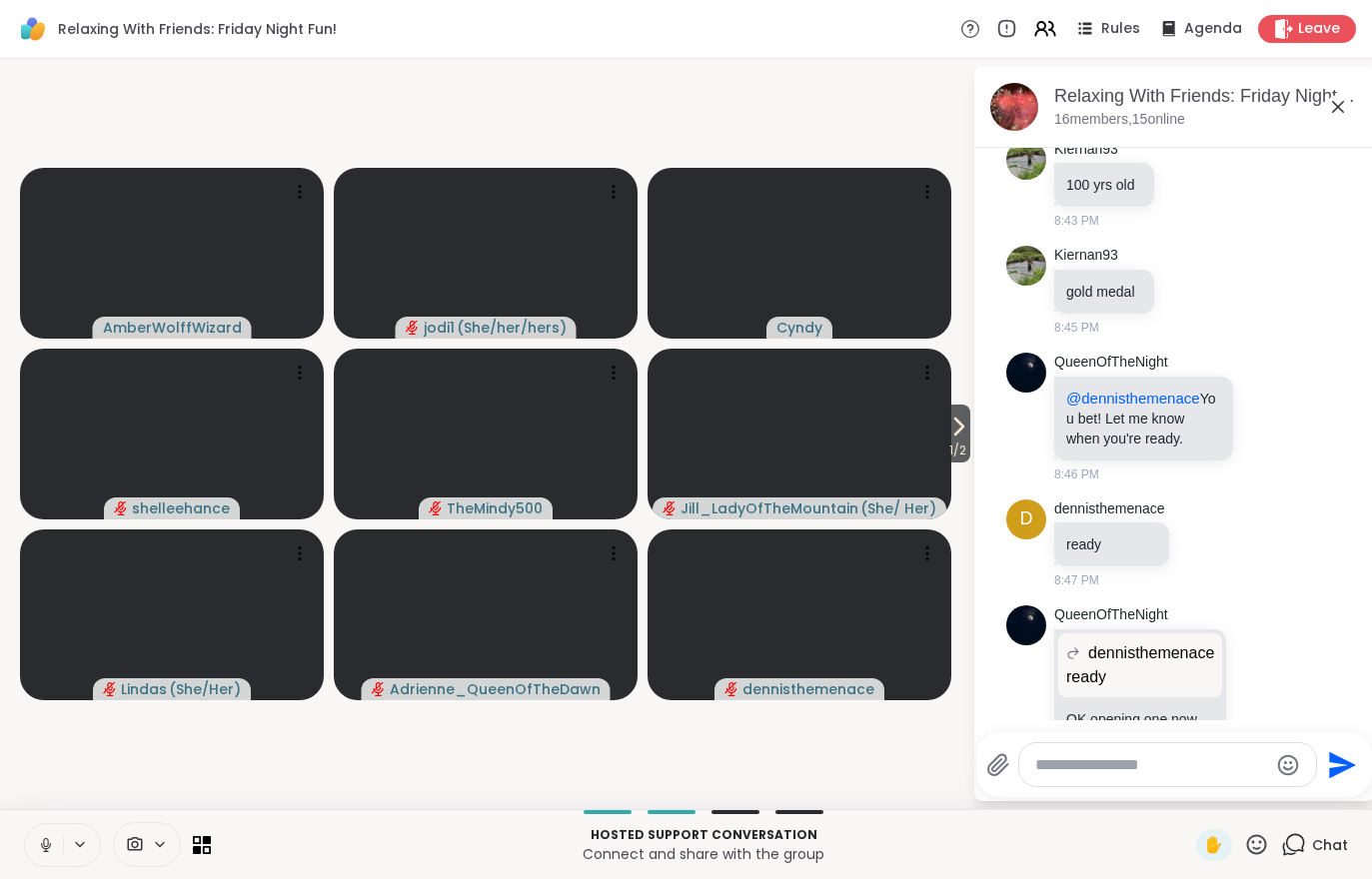 click at bounding box center [44, 845] 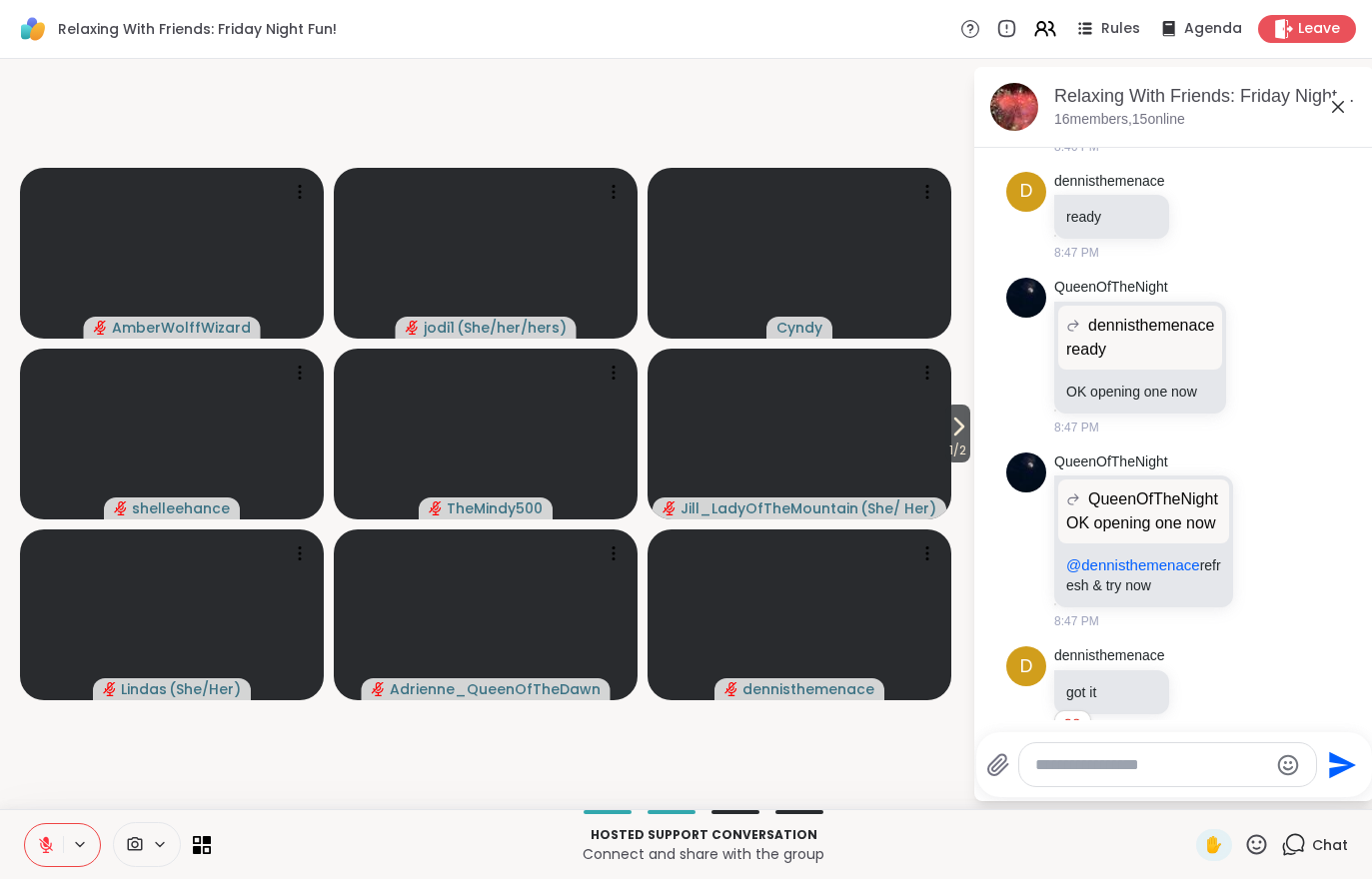 scroll, scrollTop: 11657, scrollLeft: 0, axis: vertical 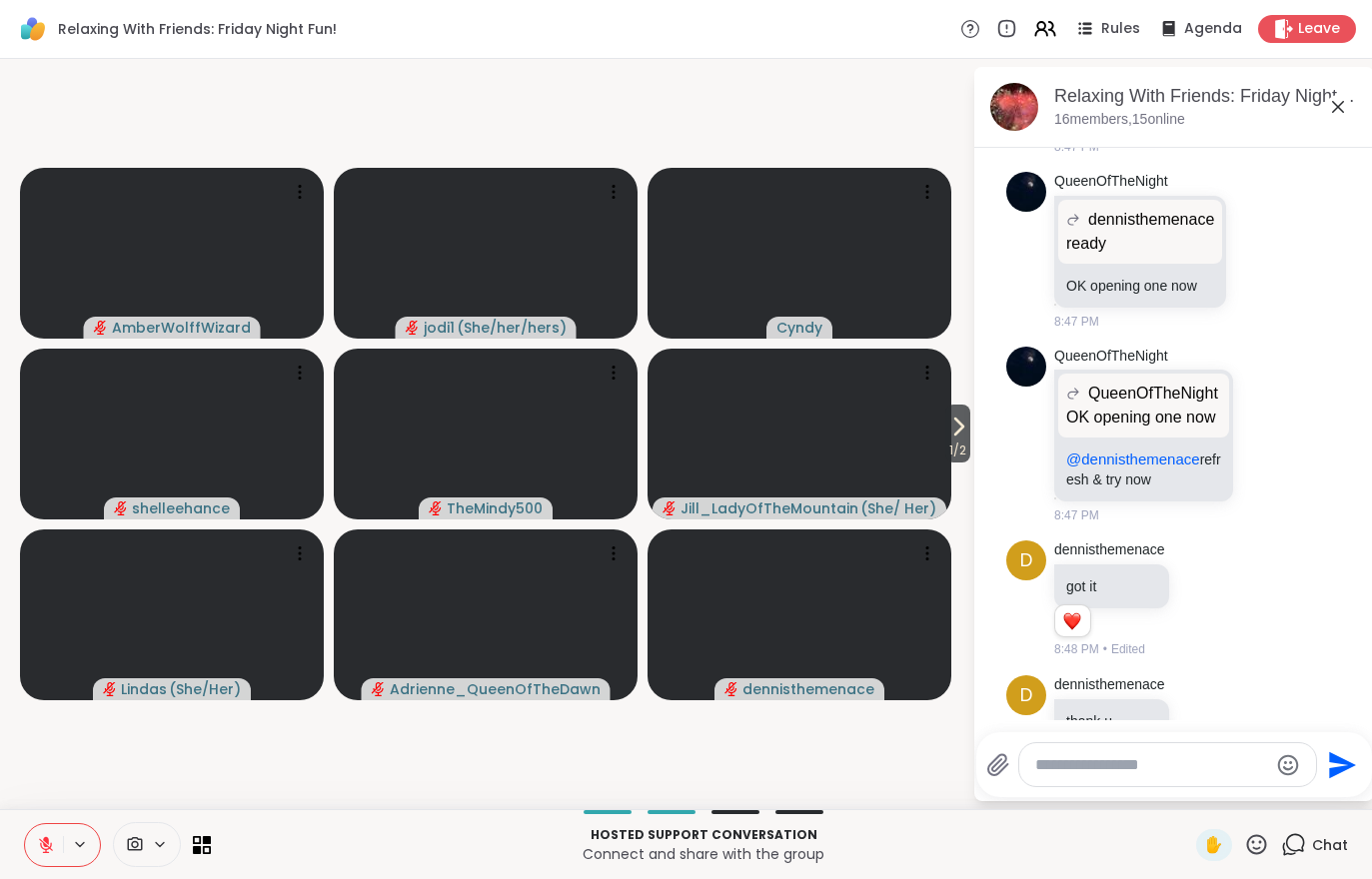 click at bounding box center [44, 845] 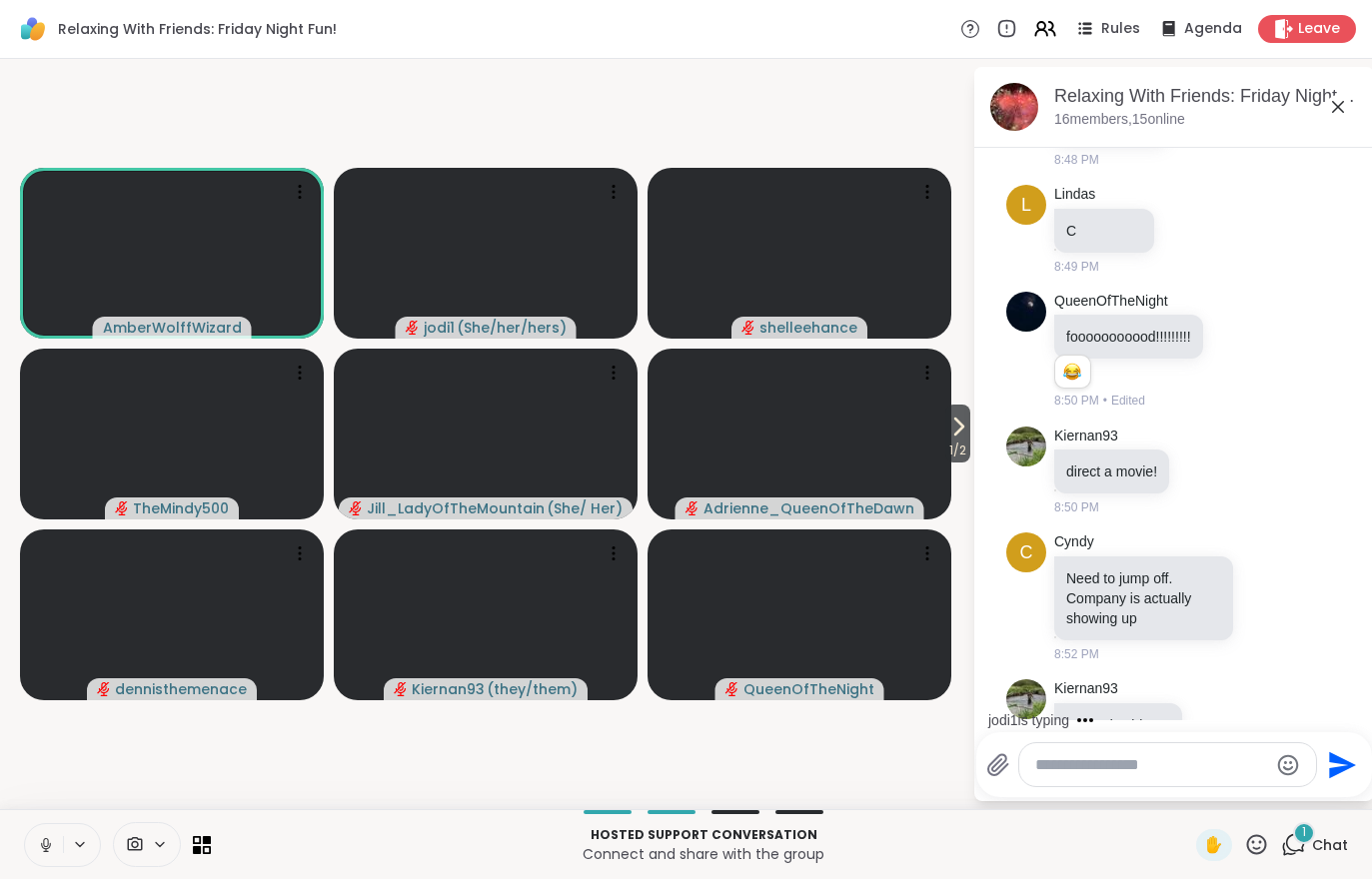 scroll, scrollTop: 12360, scrollLeft: 0, axis: vertical 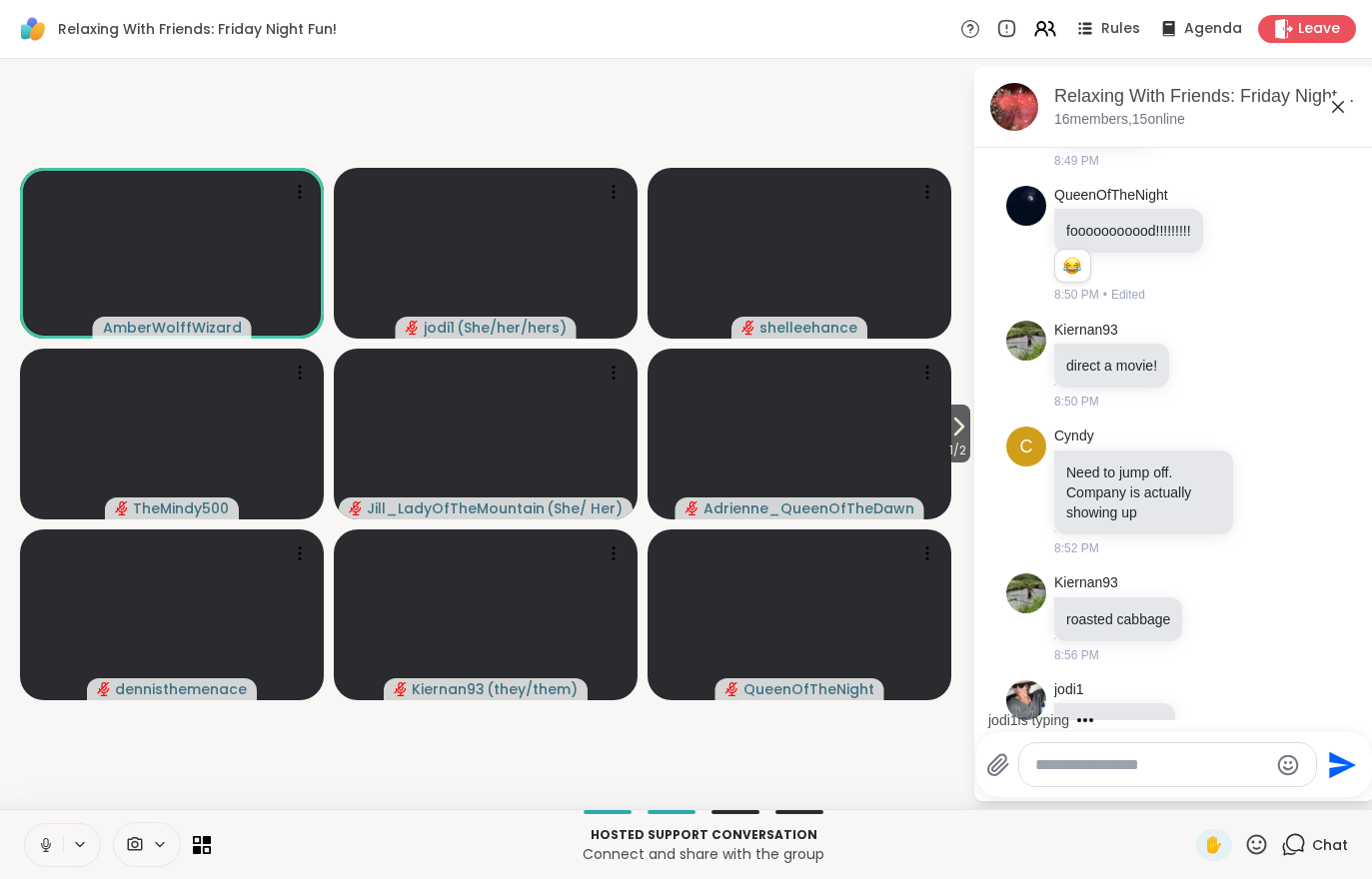 click on "1  /  2" at bounding box center [957, 450] 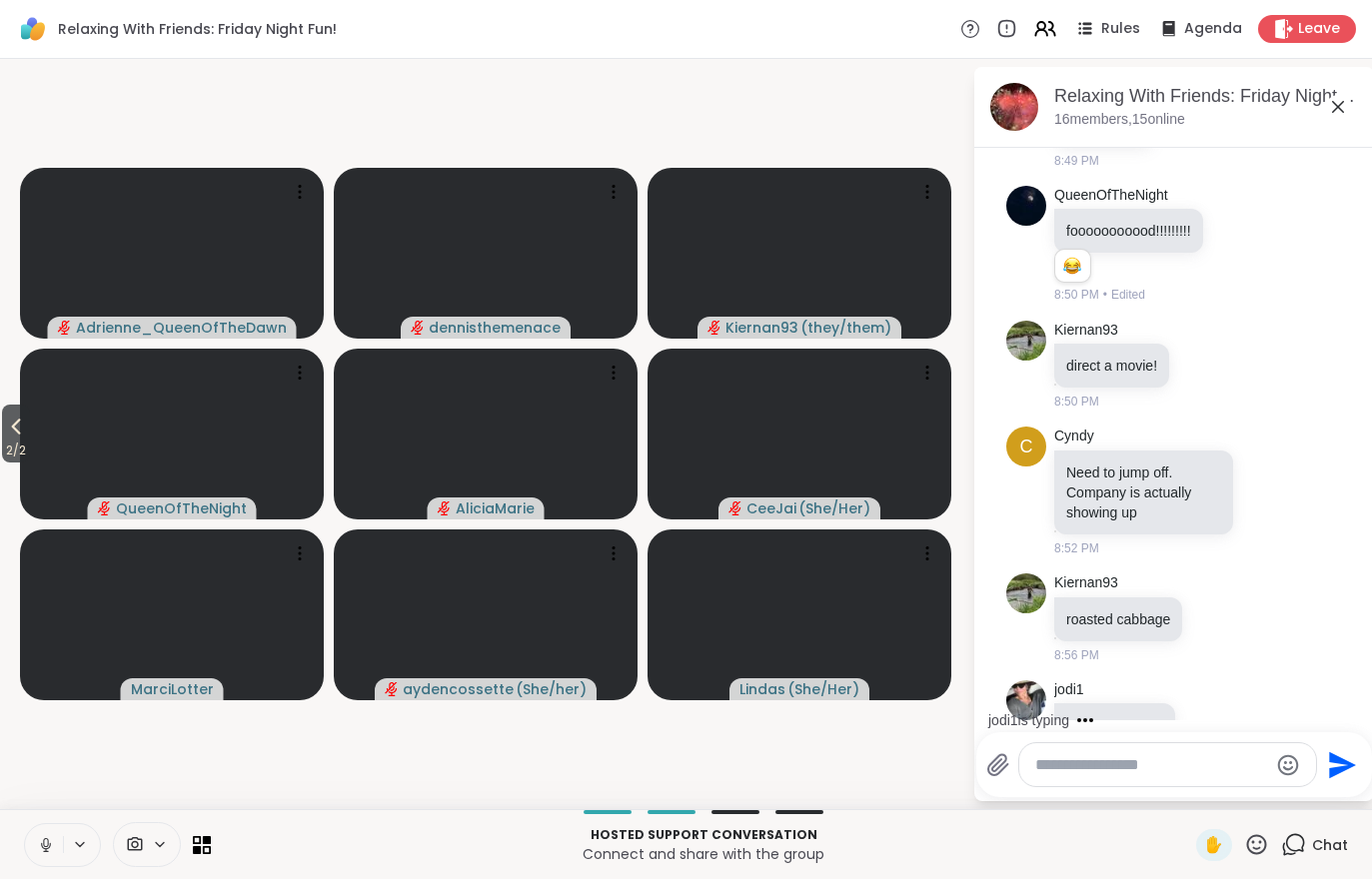 click at bounding box center (172, 434) 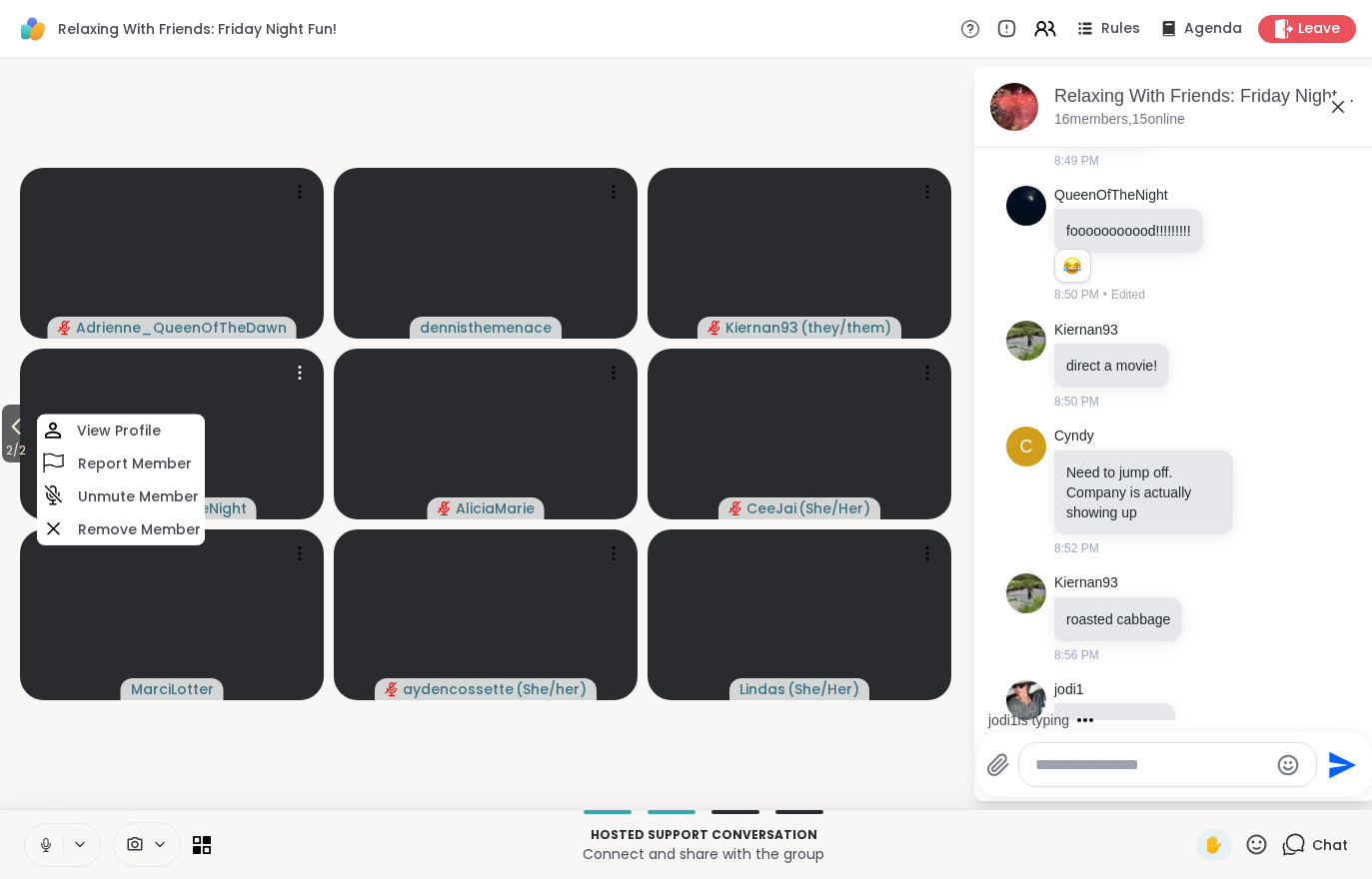 scroll, scrollTop: 12466, scrollLeft: 0, axis: vertical 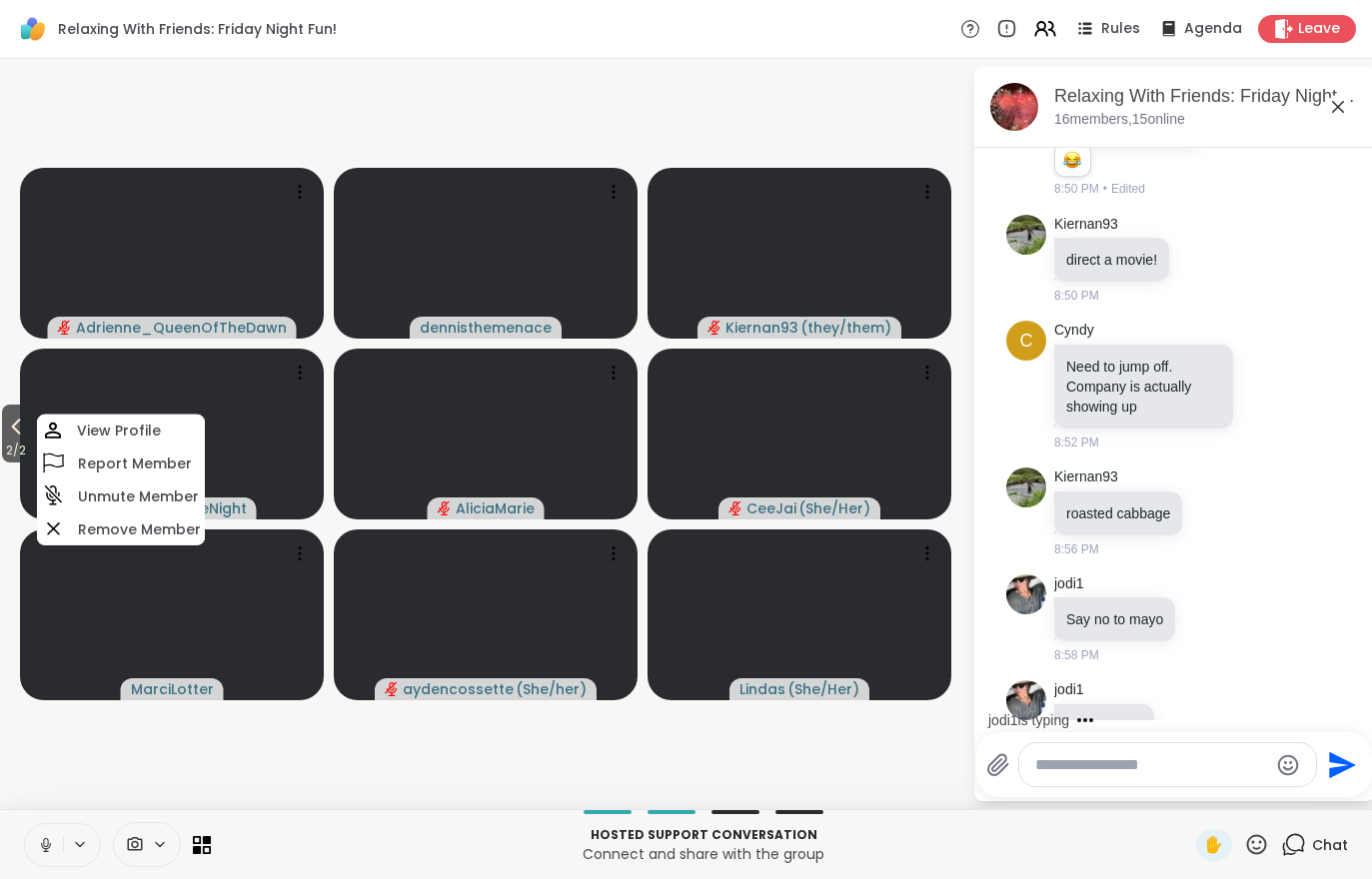 click on "2  /  2 [USERNAME] [USERNAME] [USERNAME] [USERNAME] ( they/them ) [USERNAME] View Profile Report Member Unmute Member Remove Member [USERNAME] [USERNAME] ( She/Her ) [USERNAME] ( She/her ) [USERNAME] ( She/Her ) [USERNAME] ( She/Her )" at bounding box center (486, 434) 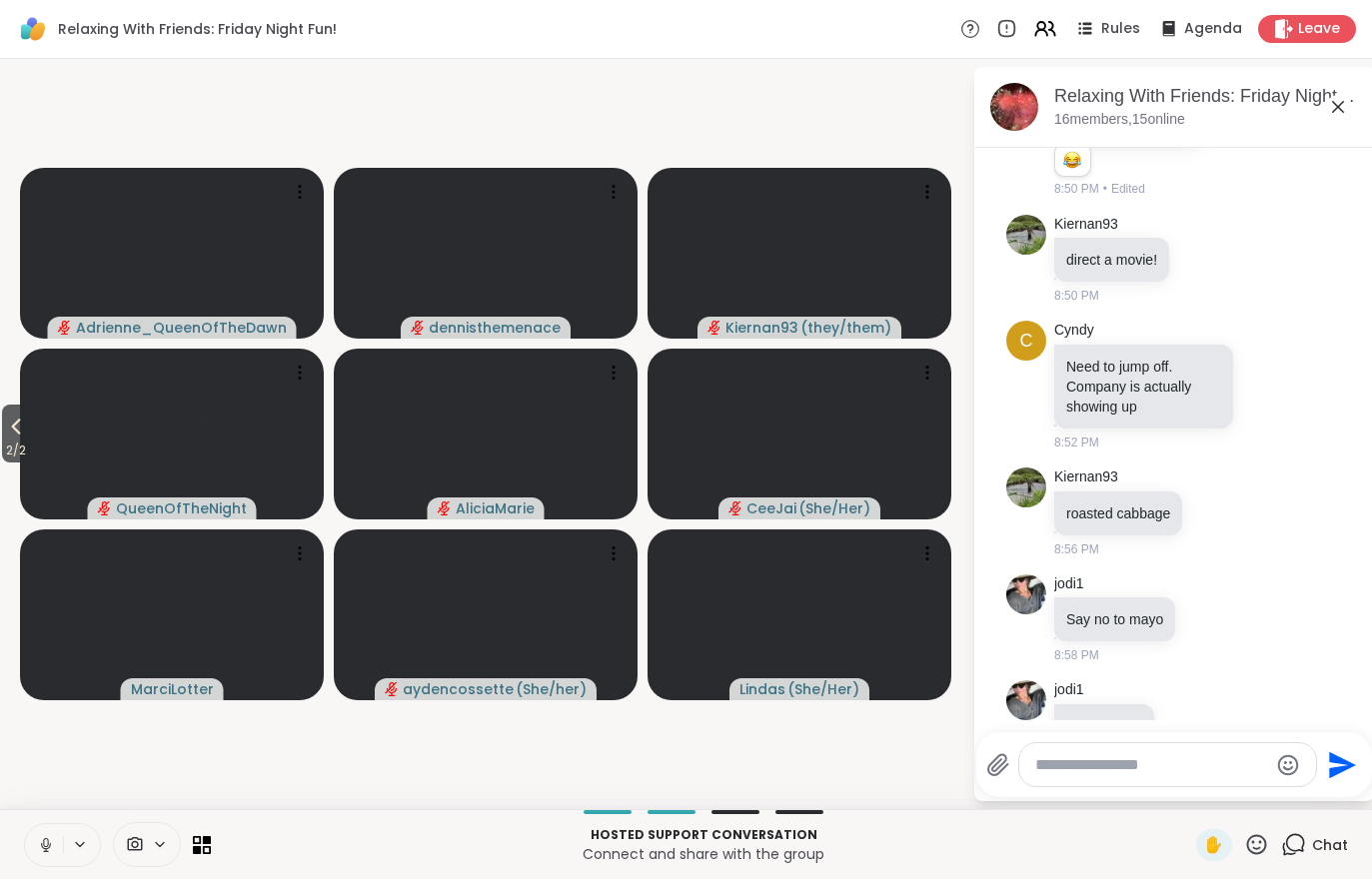 click on "2  /  2" at bounding box center (16, 434) 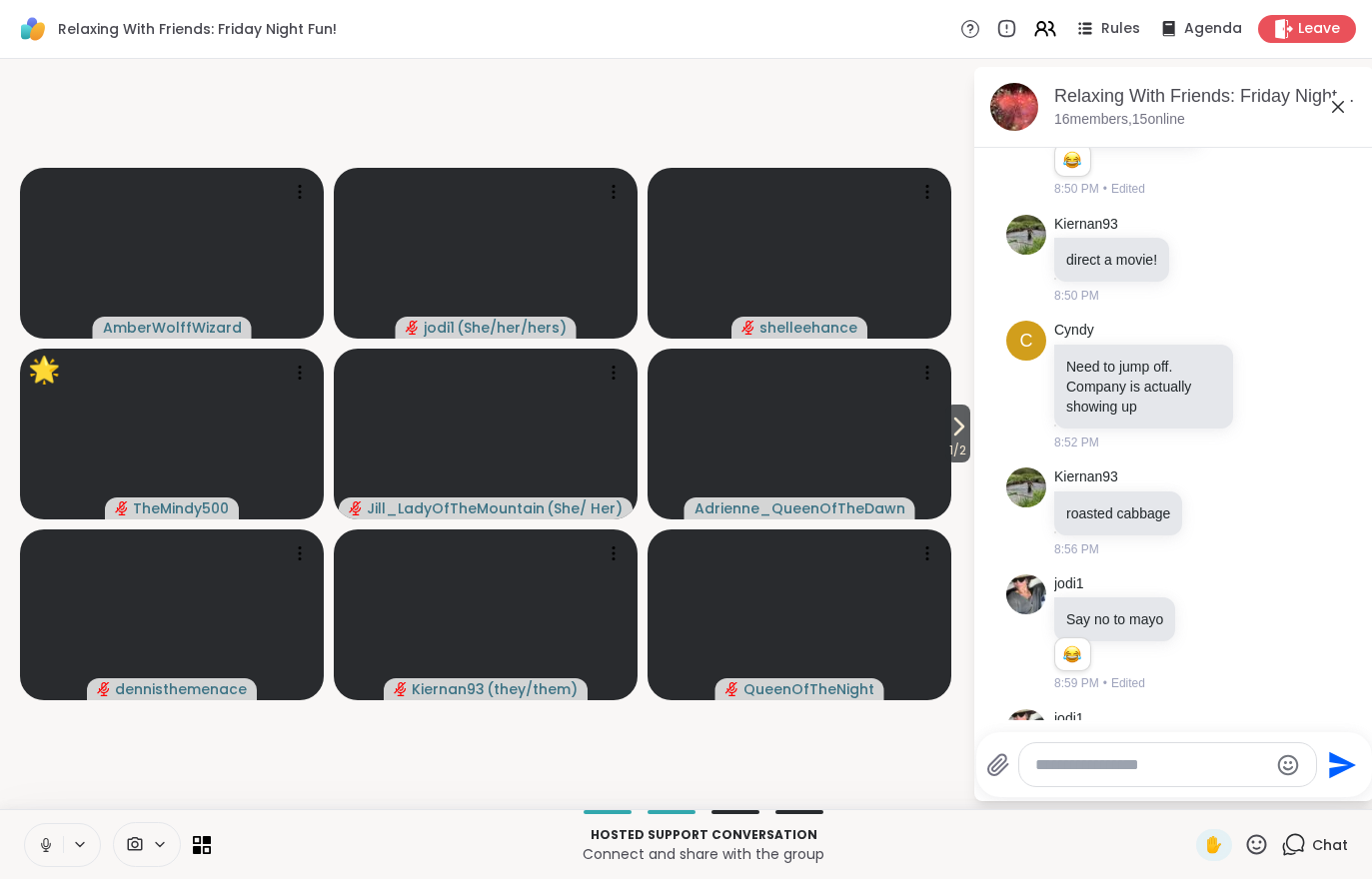 click on "1  /  2" at bounding box center [957, 450] 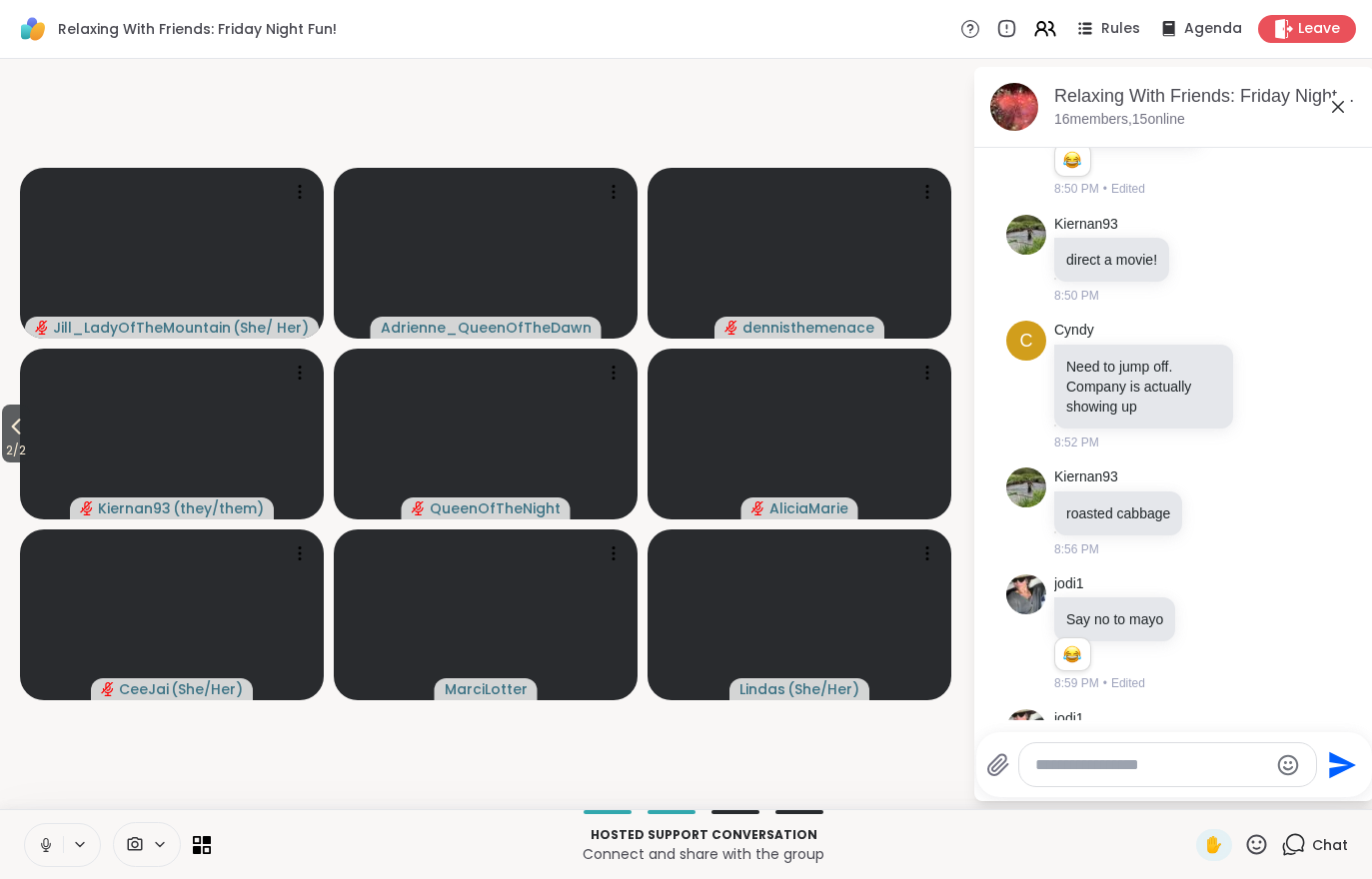 click on "2  /  2 [USERNAME] ( She/ Her ) [USERNAME] [USERNAME] [USERNAME] ( they/them ) [USERNAME] [USERNAME] [USERNAME] ( She/Her ) [USERNAME] ( She/Her )" at bounding box center (486, 434) 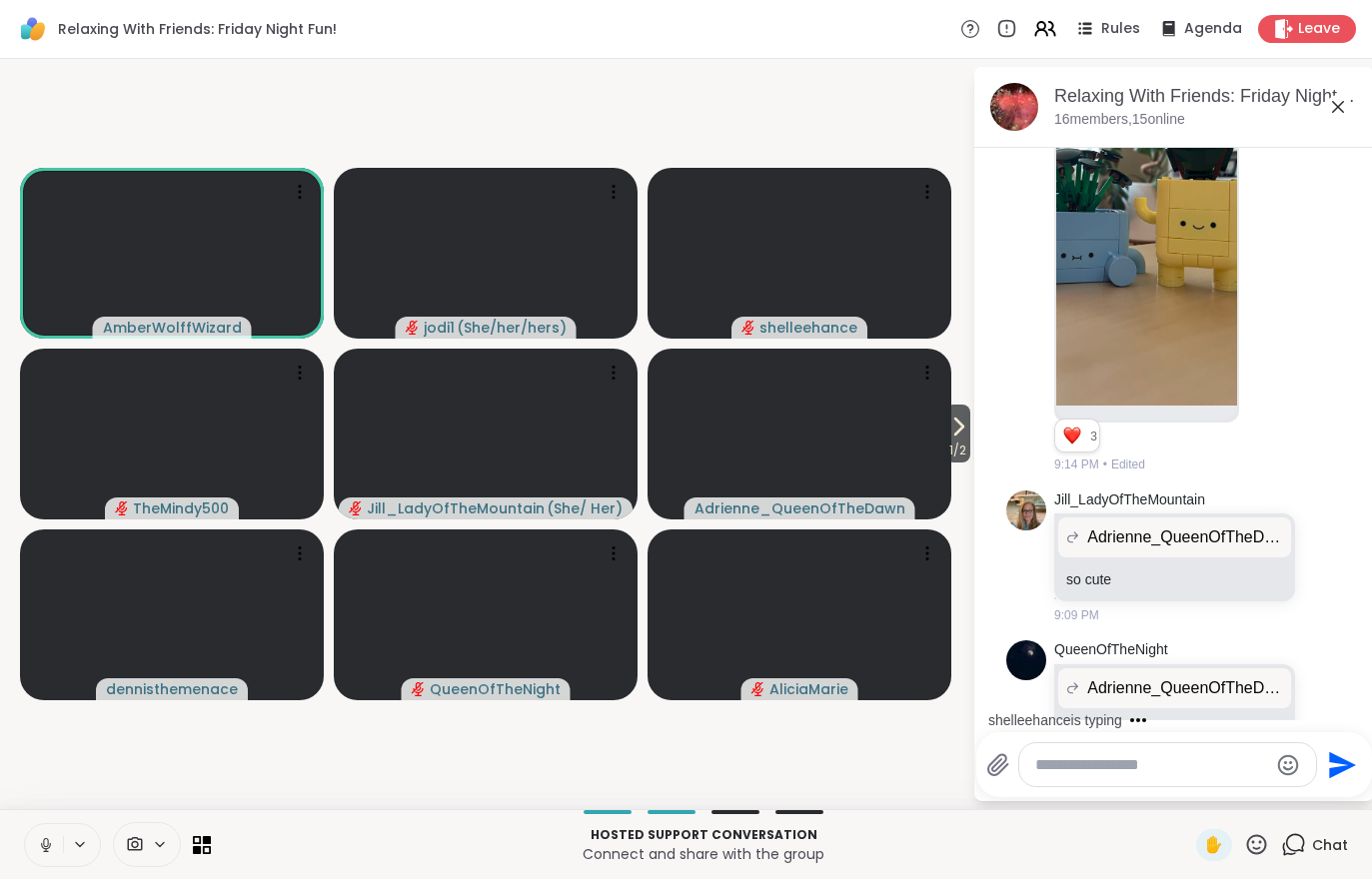scroll, scrollTop: 13677, scrollLeft: 0, axis: vertical 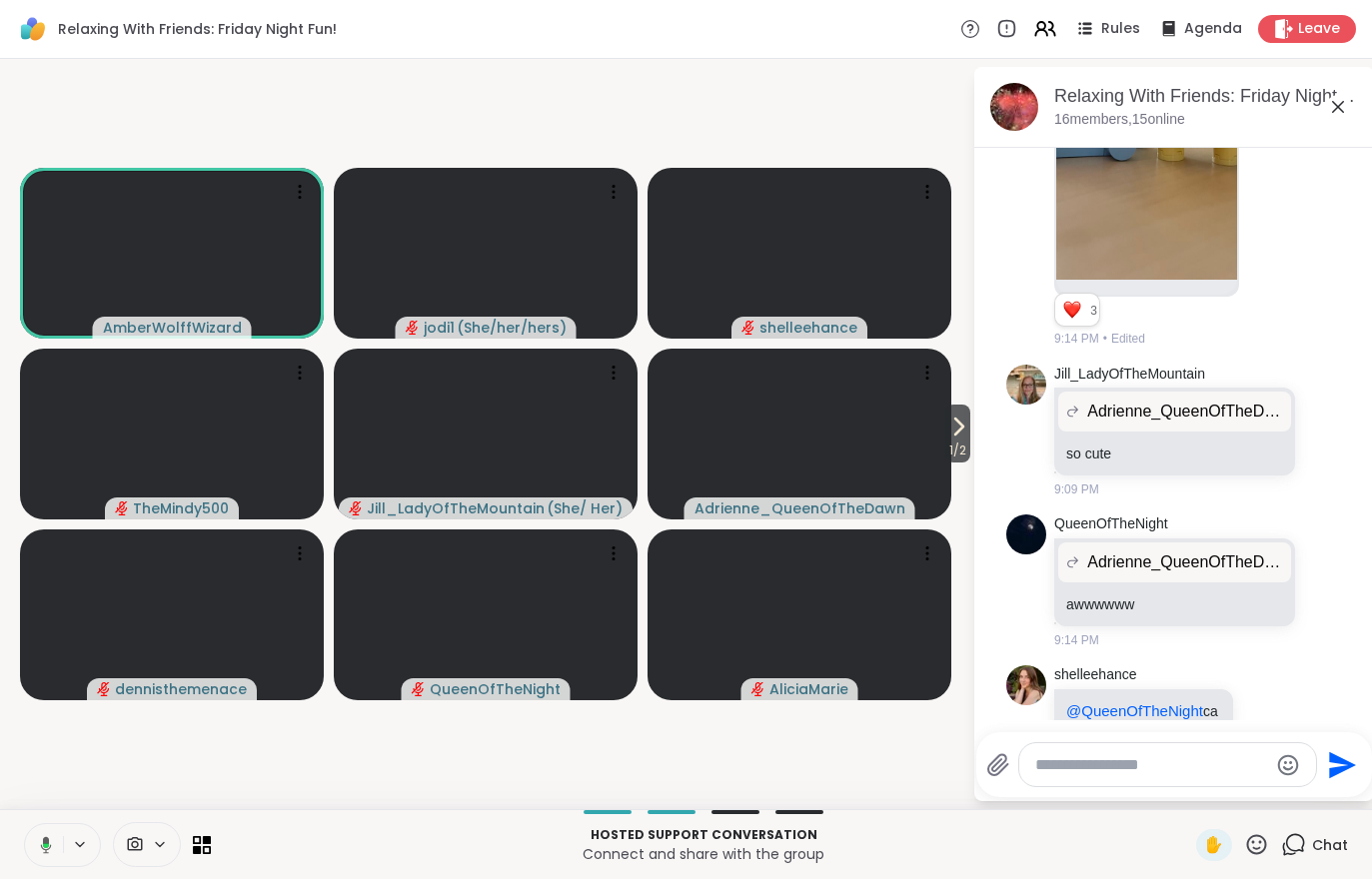 click on "1  /  2" at bounding box center (957, 434) 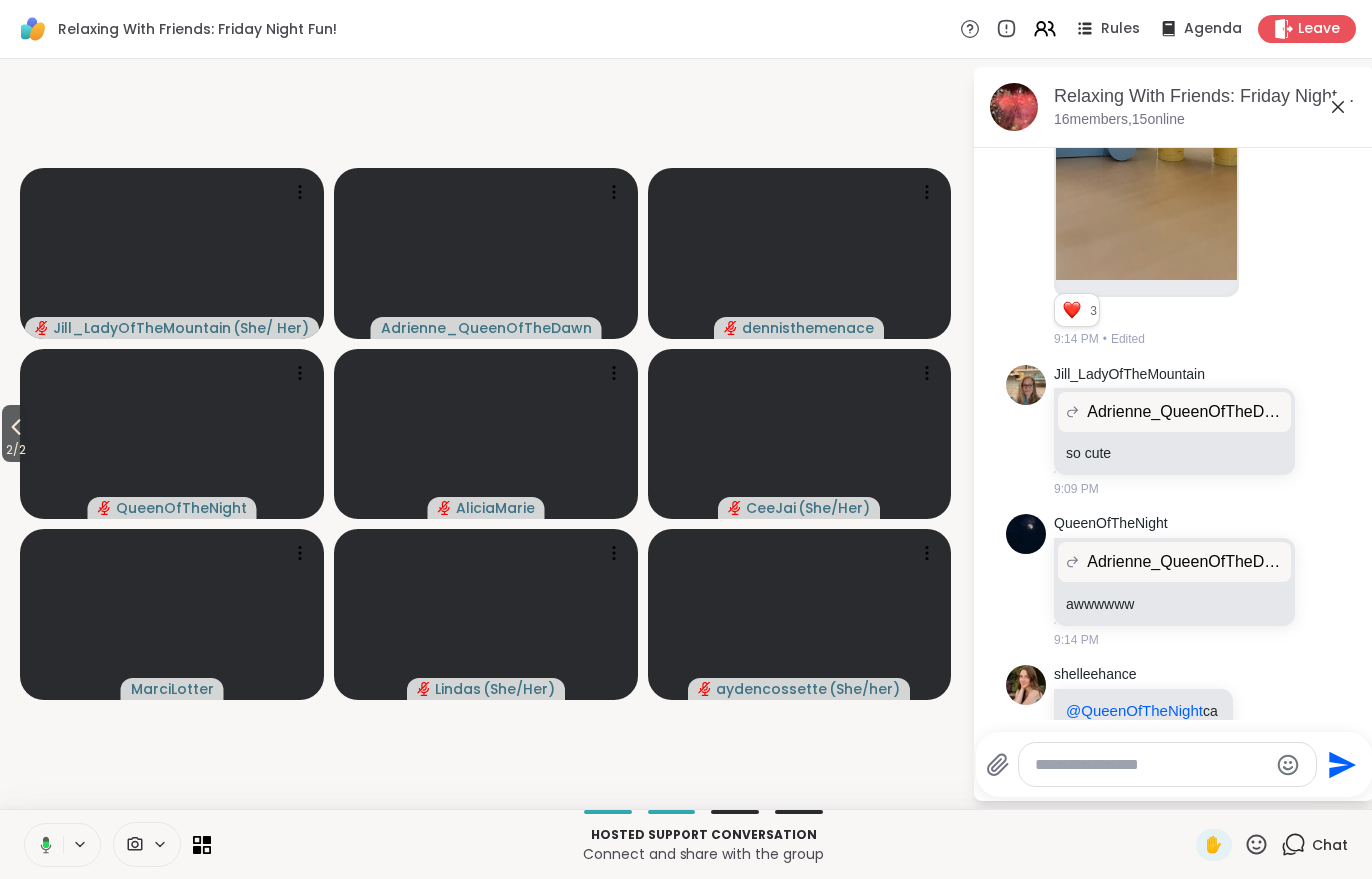 click on "2  /  2" at bounding box center [16, 450] 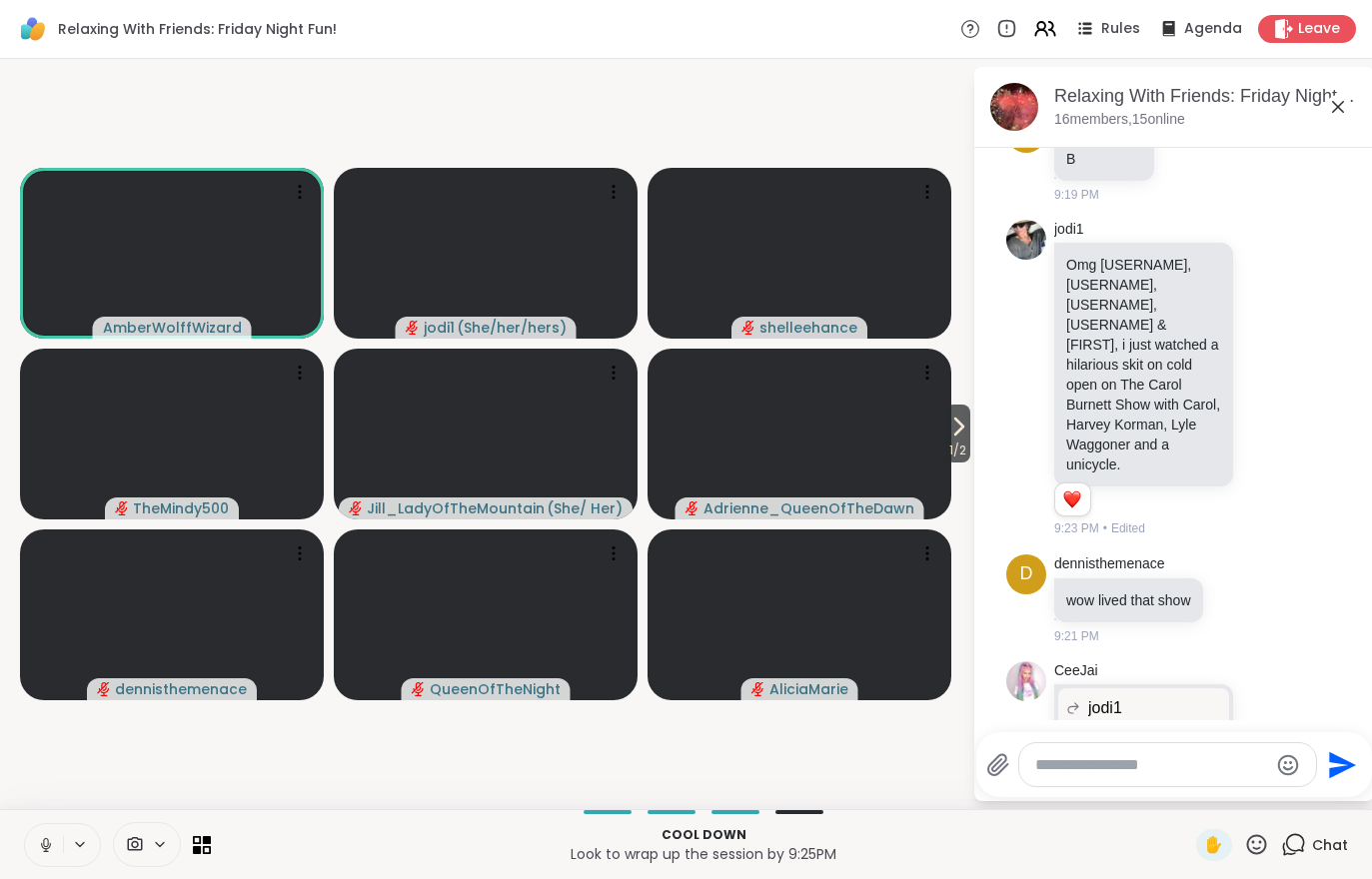scroll, scrollTop: 14596, scrollLeft: 0, axis: vertical 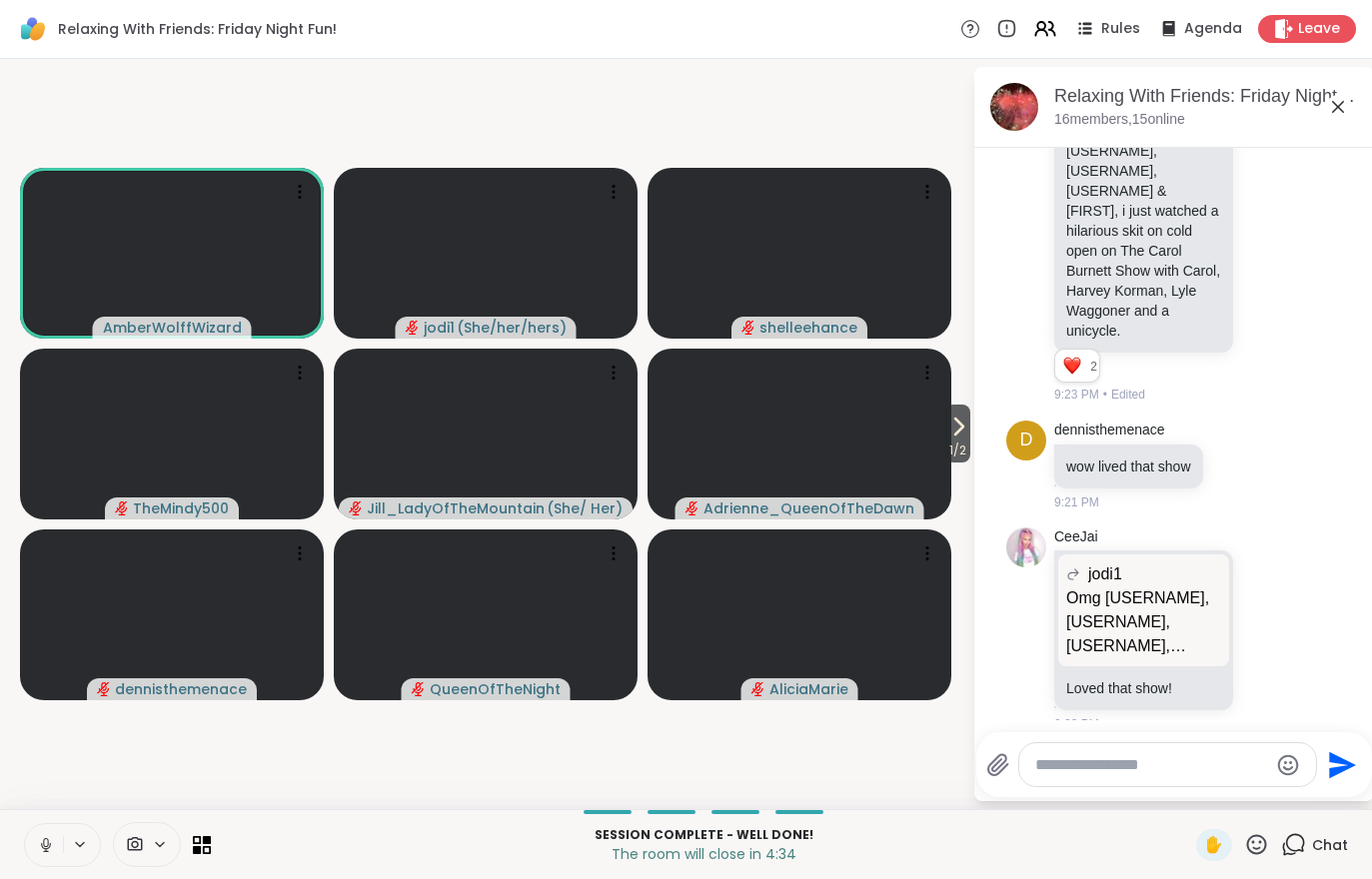 click at bounding box center (133, 844) 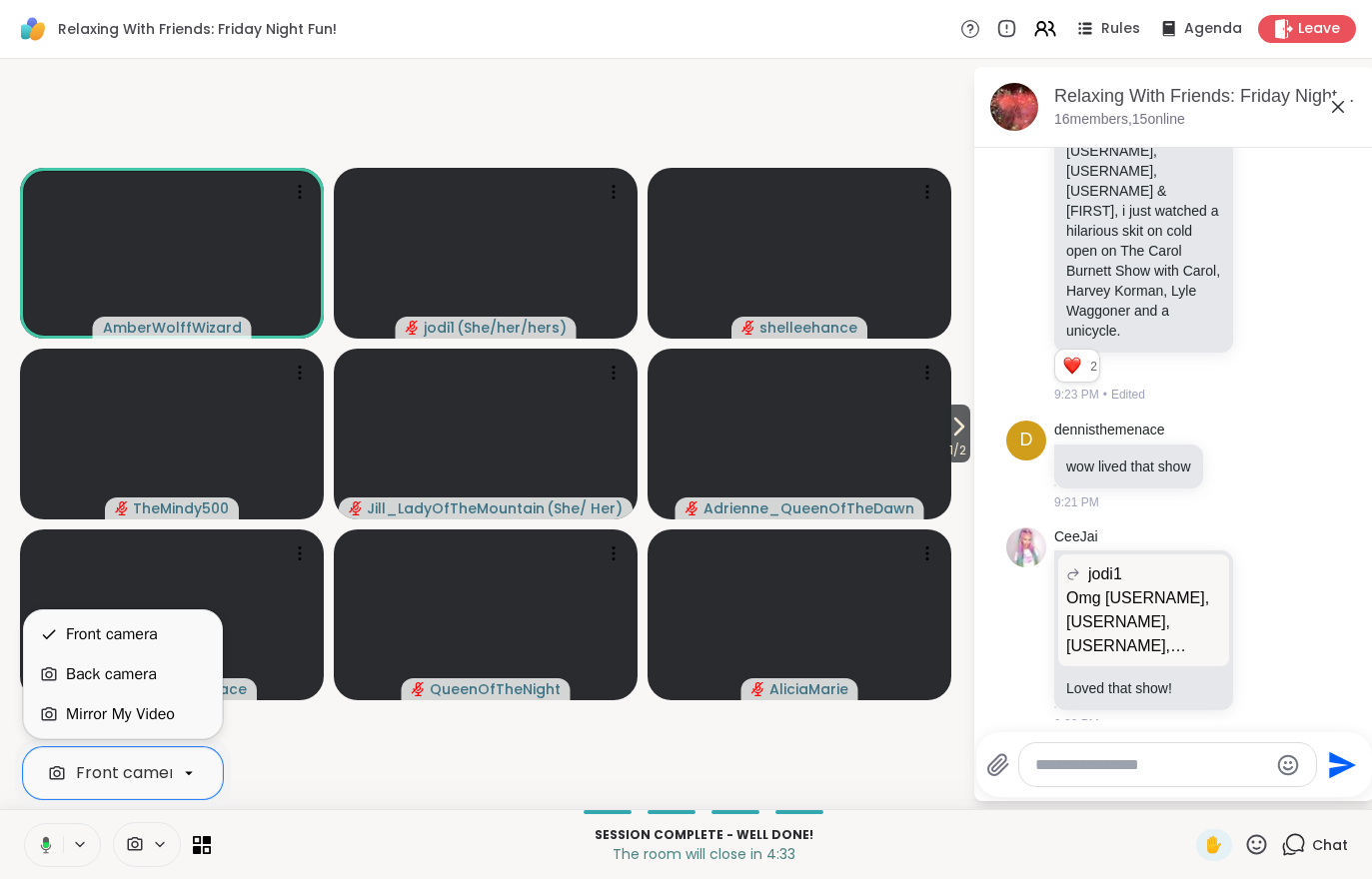 click on "Back camera" at bounding box center (111, 674) 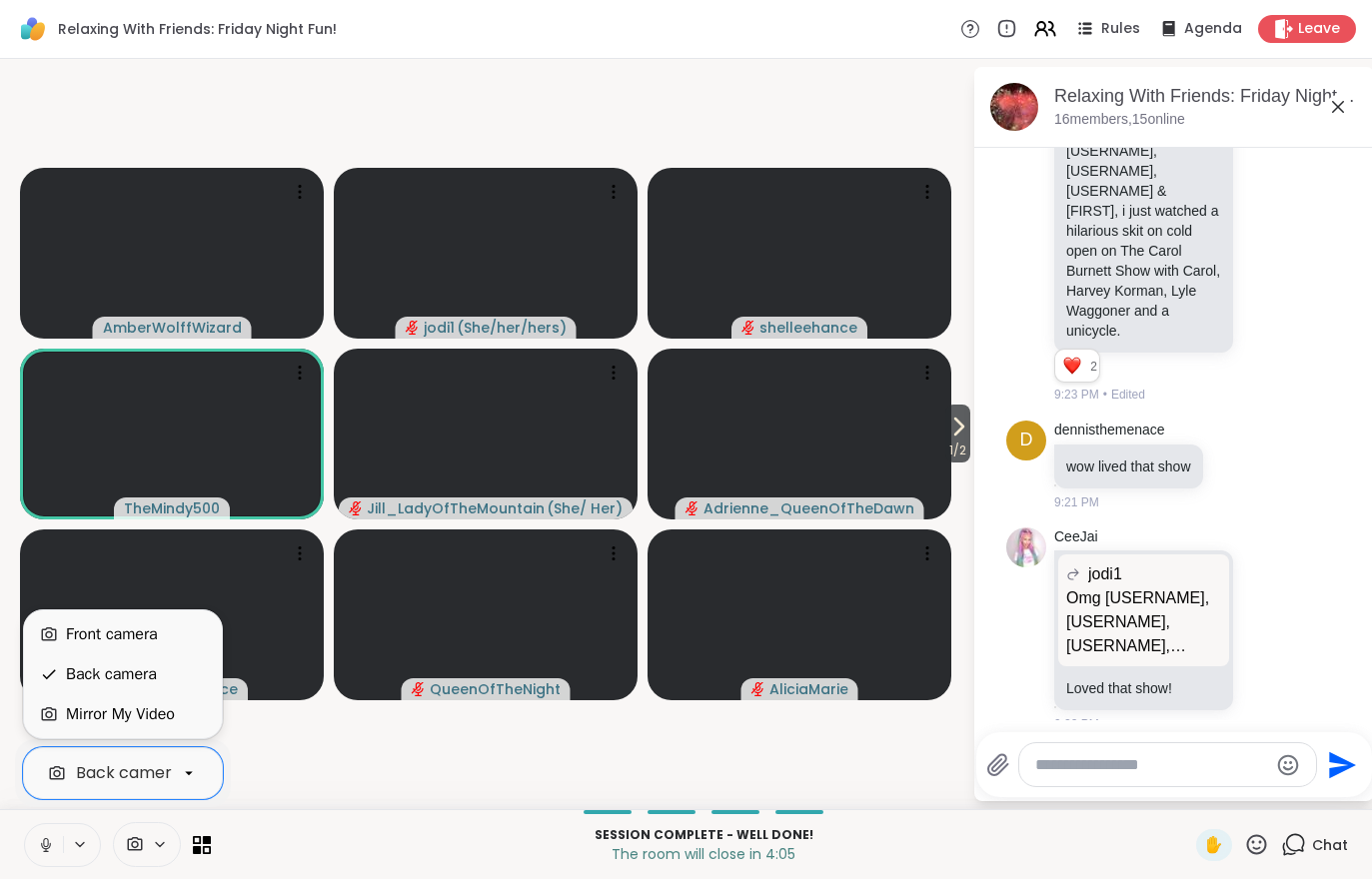 click on "Front camera" at bounding box center (112, 634) 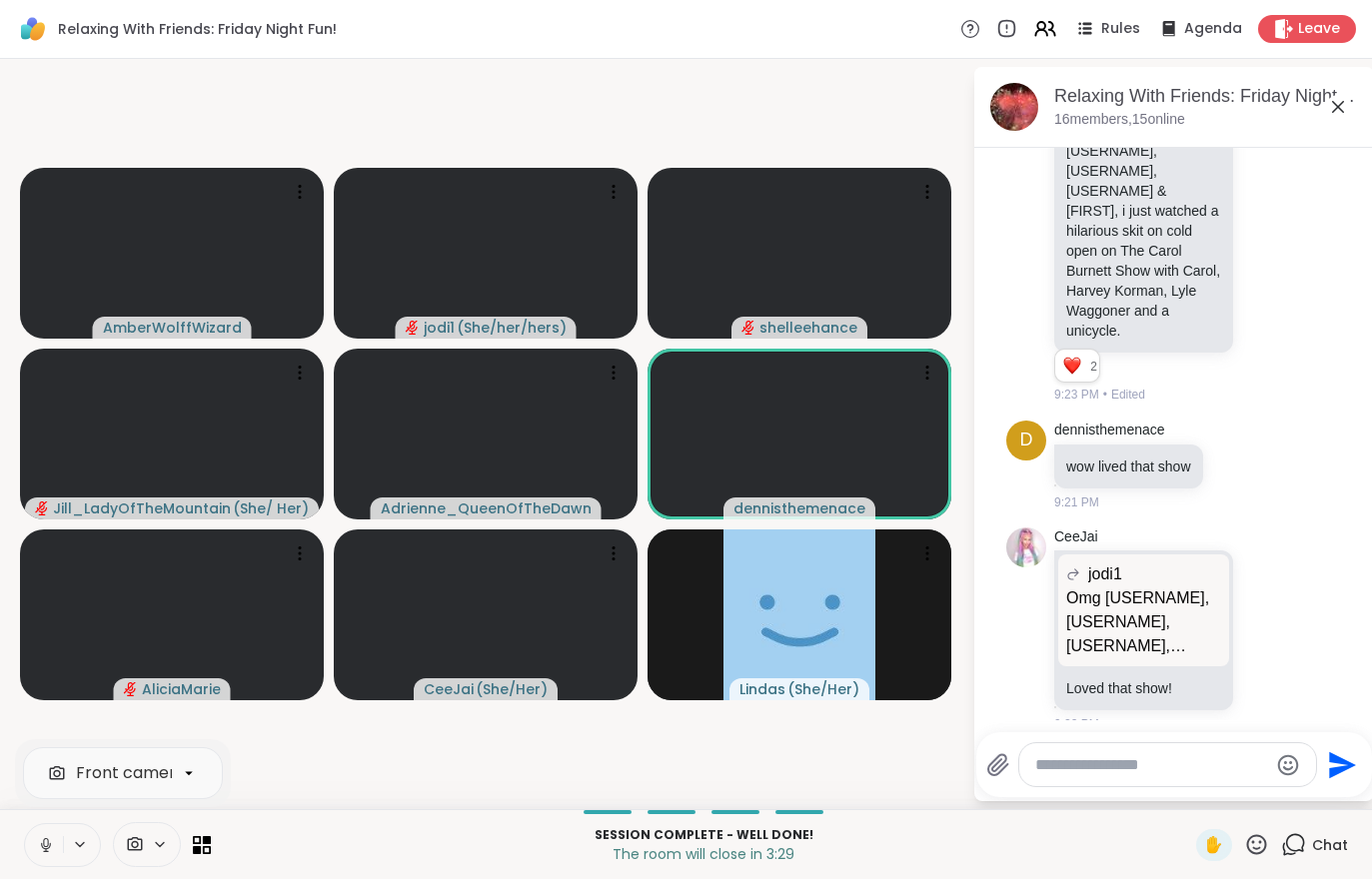 click 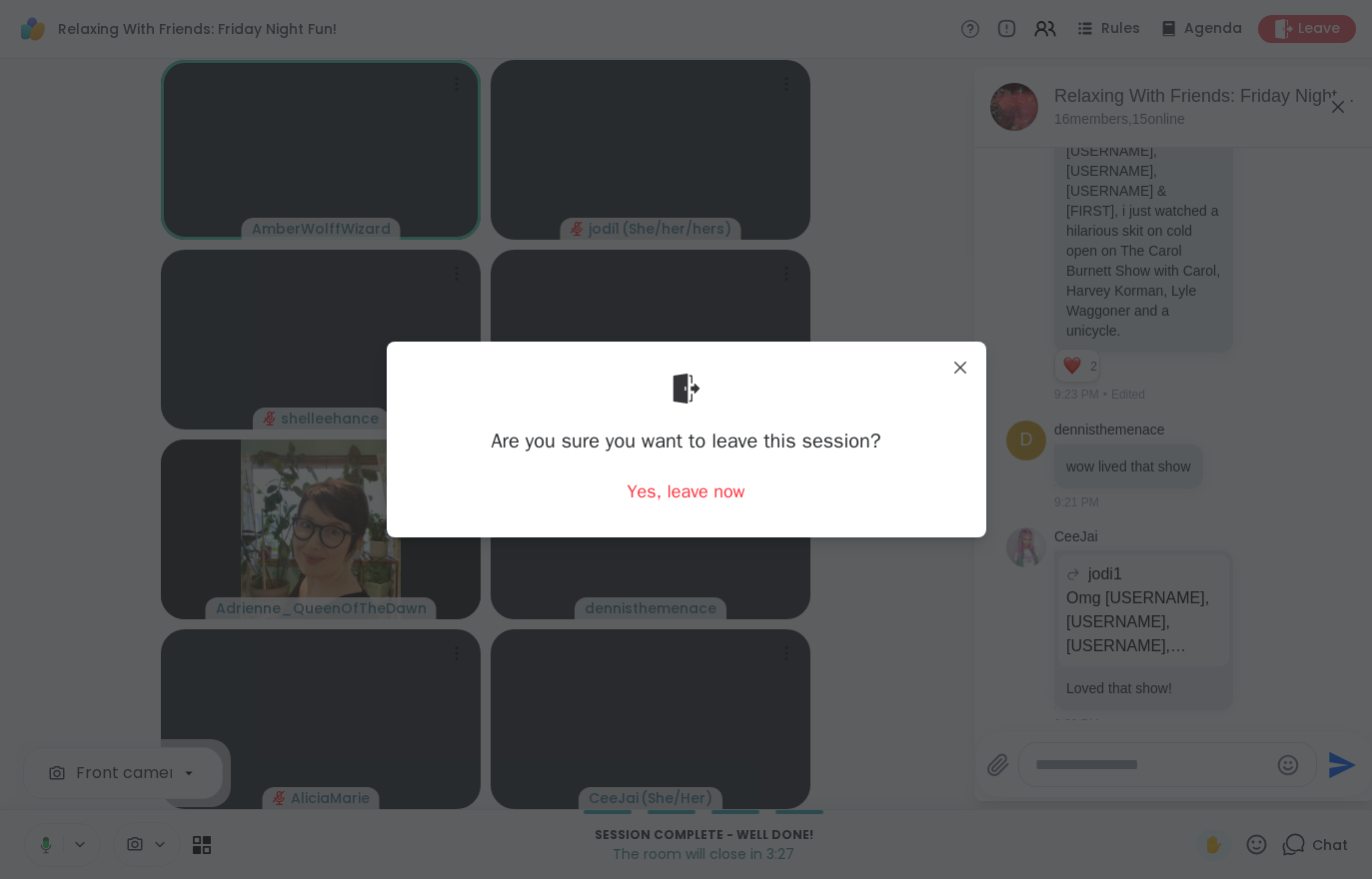 click on "Yes, leave now" at bounding box center (686, 491) 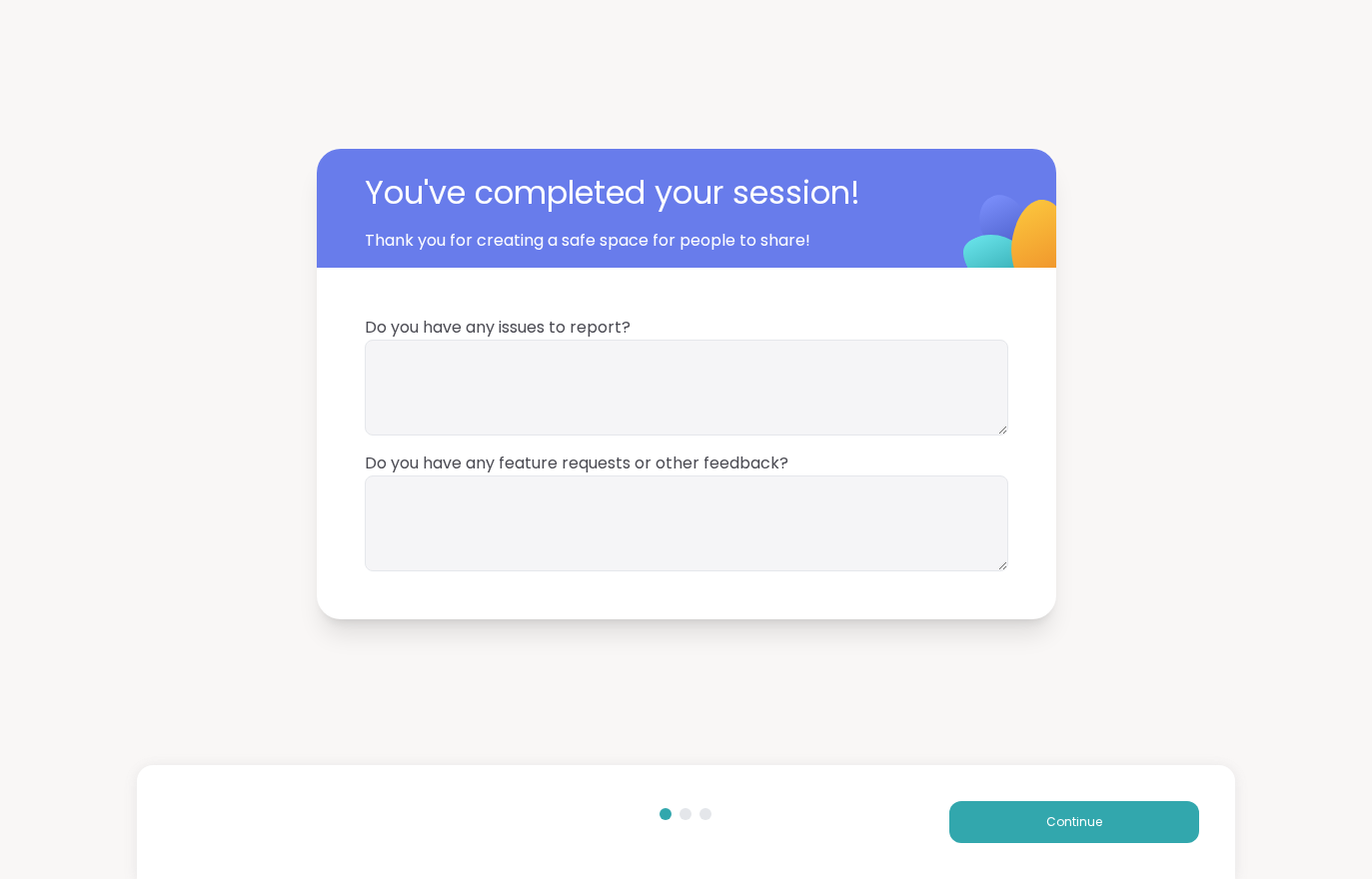 click on "Continue" at bounding box center [1074, 822] 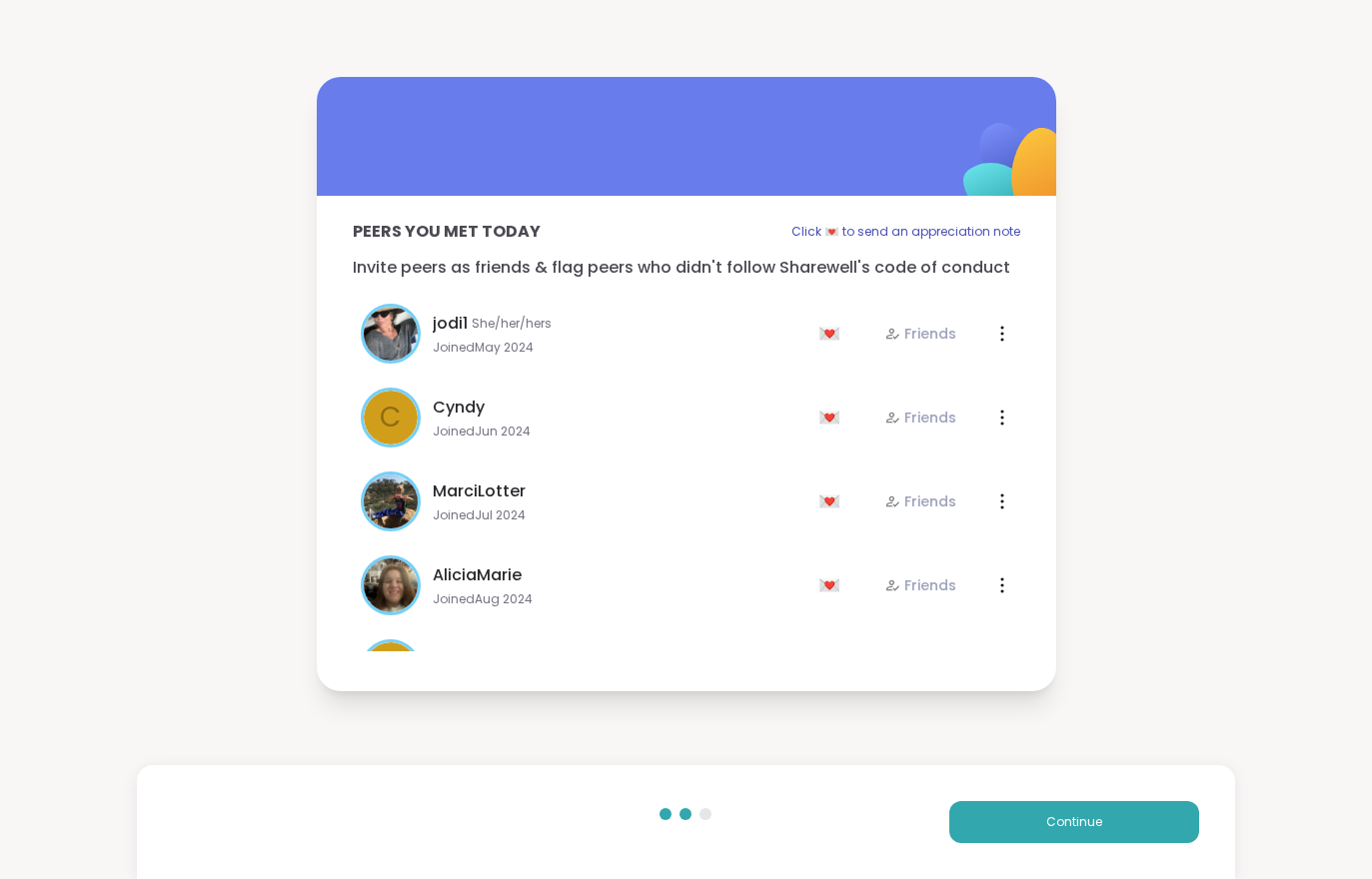 click on "Continue" at bounding box center (1074, 822) 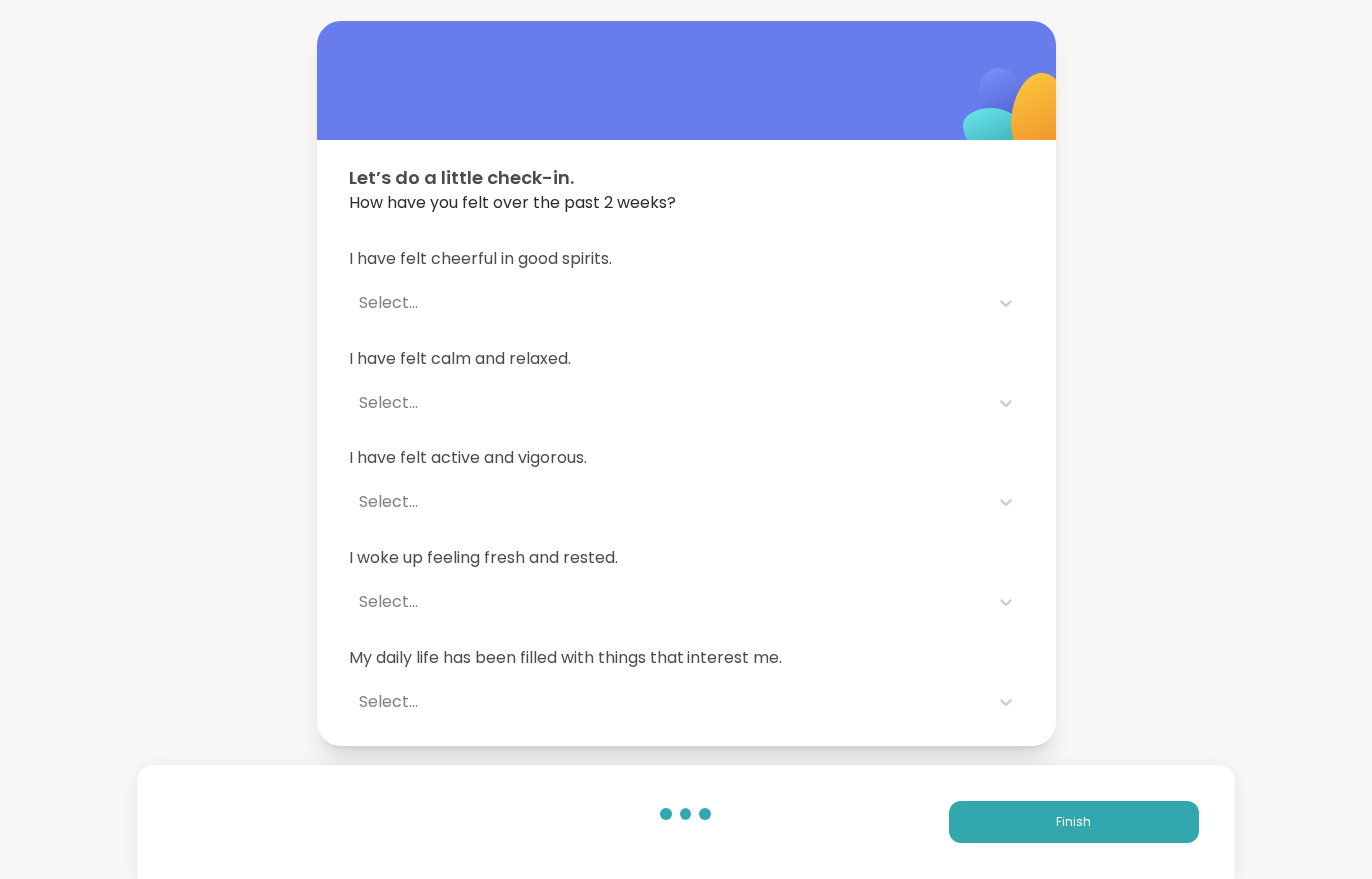 click on "Finish" at bounding box center (1074, 822) 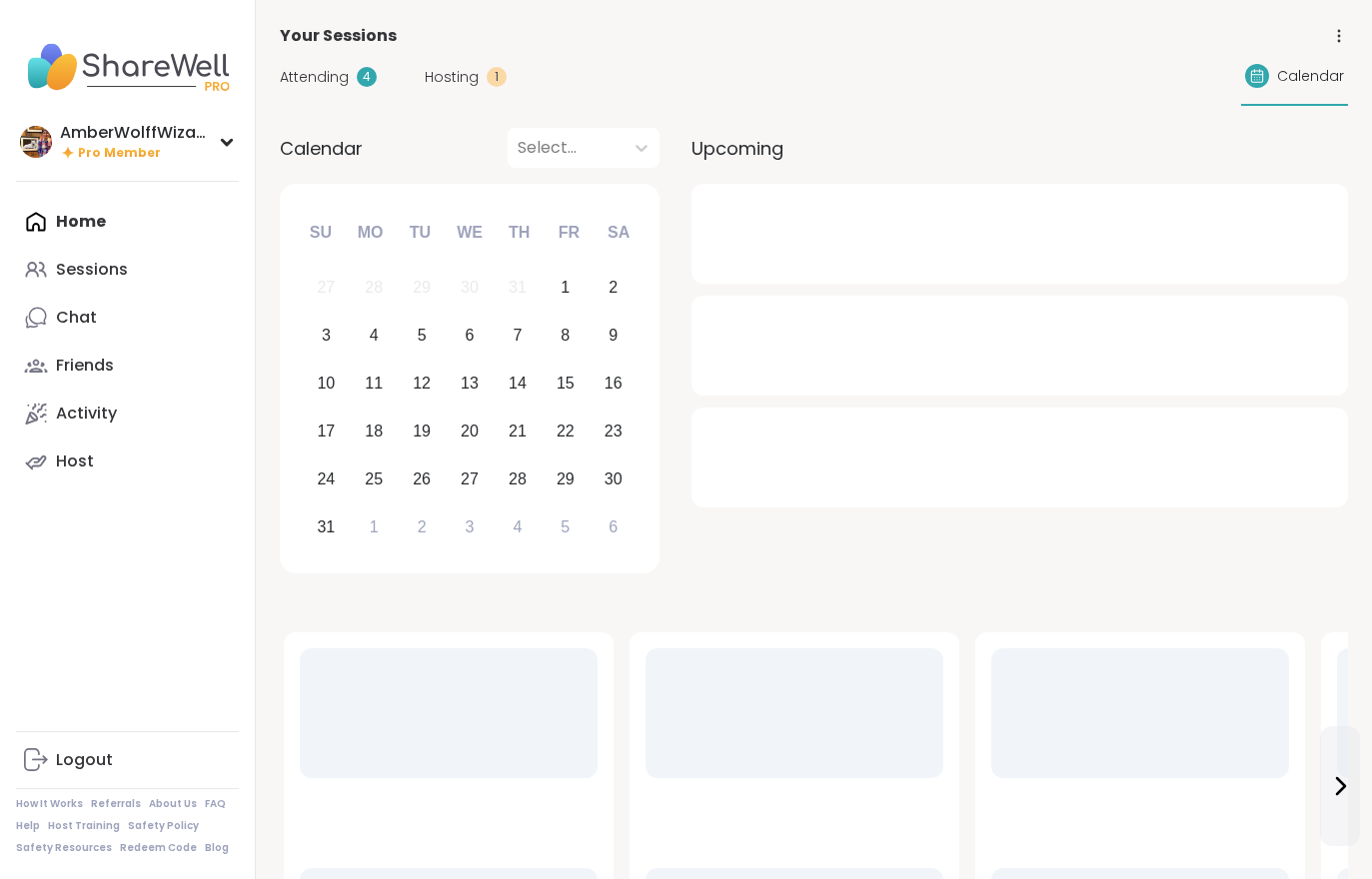 scroll, scrollTop: 0, scrollLeft: 0, axis: both 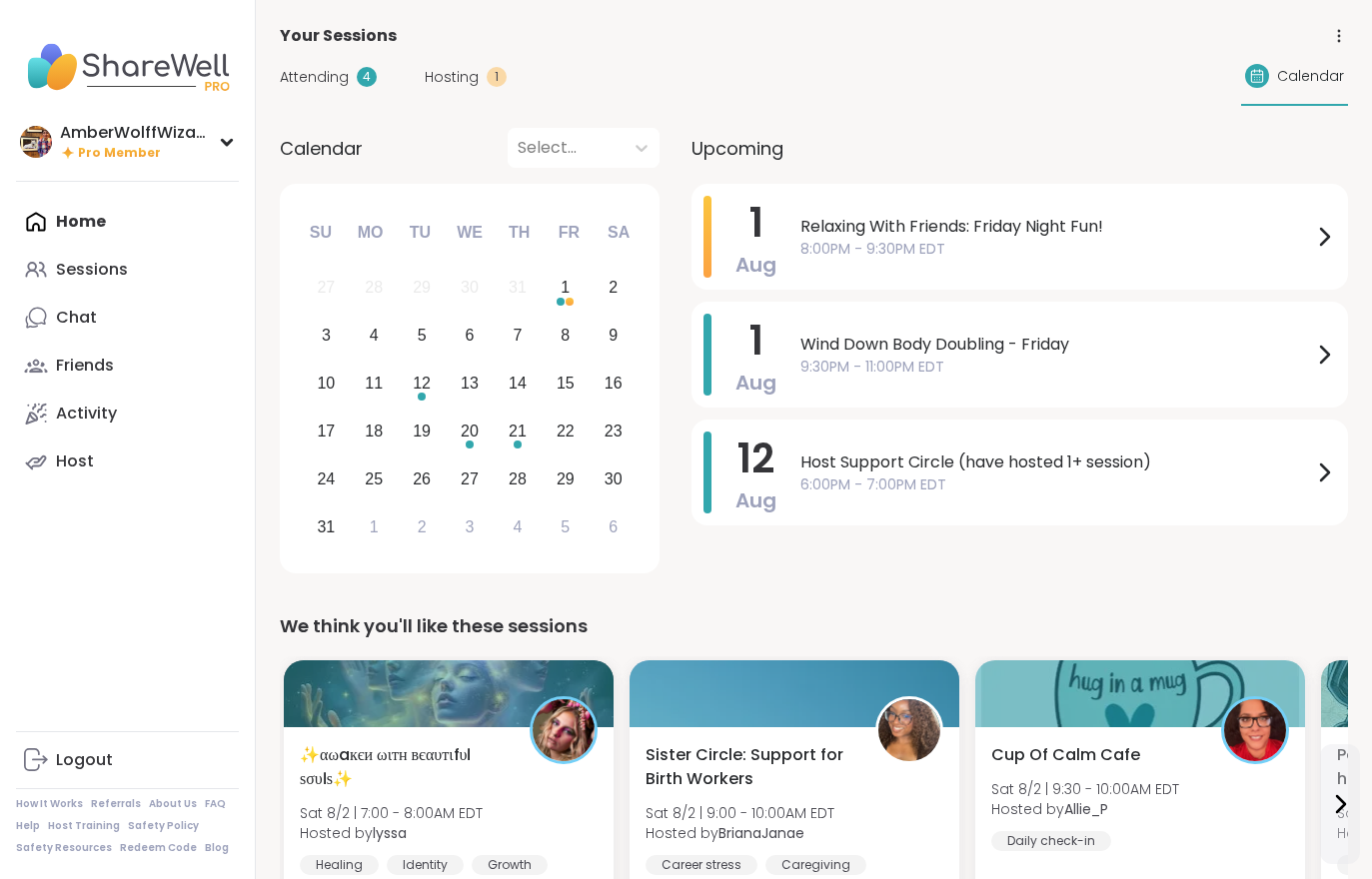 click on "Your Sessions Attending 4 Hosting 1 Calendar Calendar Select... Previous Month Next Month August 2025 Su Mo Tu We Th Fr Sa 27 28 29 30 31 1 2 3 4 5 6 7 8 9 10 11 12 13 14 15 16 17 18 19 20 21 22 23 24 25 26 27 28 29 30 31 1 2 3 4 5 6 Upcoming 1 Aug Relaxing With Friends: Friday Night Fun! 8:00PM - 9:30PM EDT 1 Aug Wind Down Body Doubling - Friday 9:30PM - 11:00PM EDT 12 Aug Host Support Circle (have hosted 1+ session) 6:00PM - 7:00PM EDT We think you'll like these sessions ✨αωaкєи ωιтн вєαυтιfυℓ ѕσυℓѕ✨ Sat 8/2 | 7:00 - 8:00AM EDT Hosted by [USERNAME] Healing Identity Growth Sign Up 2 spots left Sister Circle: Support for Birth Workers Sat 8/2 | 9:00 - 10:00AM EDT Hosted by [USERNAME] Career stress Caregiving General mental health + 1  more topic Sign Up 15 spots left Cup Of Calm Cafe Sat 8/2 | 9:30 - 10:00AM EDT Hosted by [USERNAME] Daily check-in Sign Up 1 spot left Pop Up! Weekend hangout! Sat 8/2 | 10:00 - 11:00AM EDT Hosted by [USERNAME] Self-care Healthy habits General mental health" at bounding box center [813, 1653] 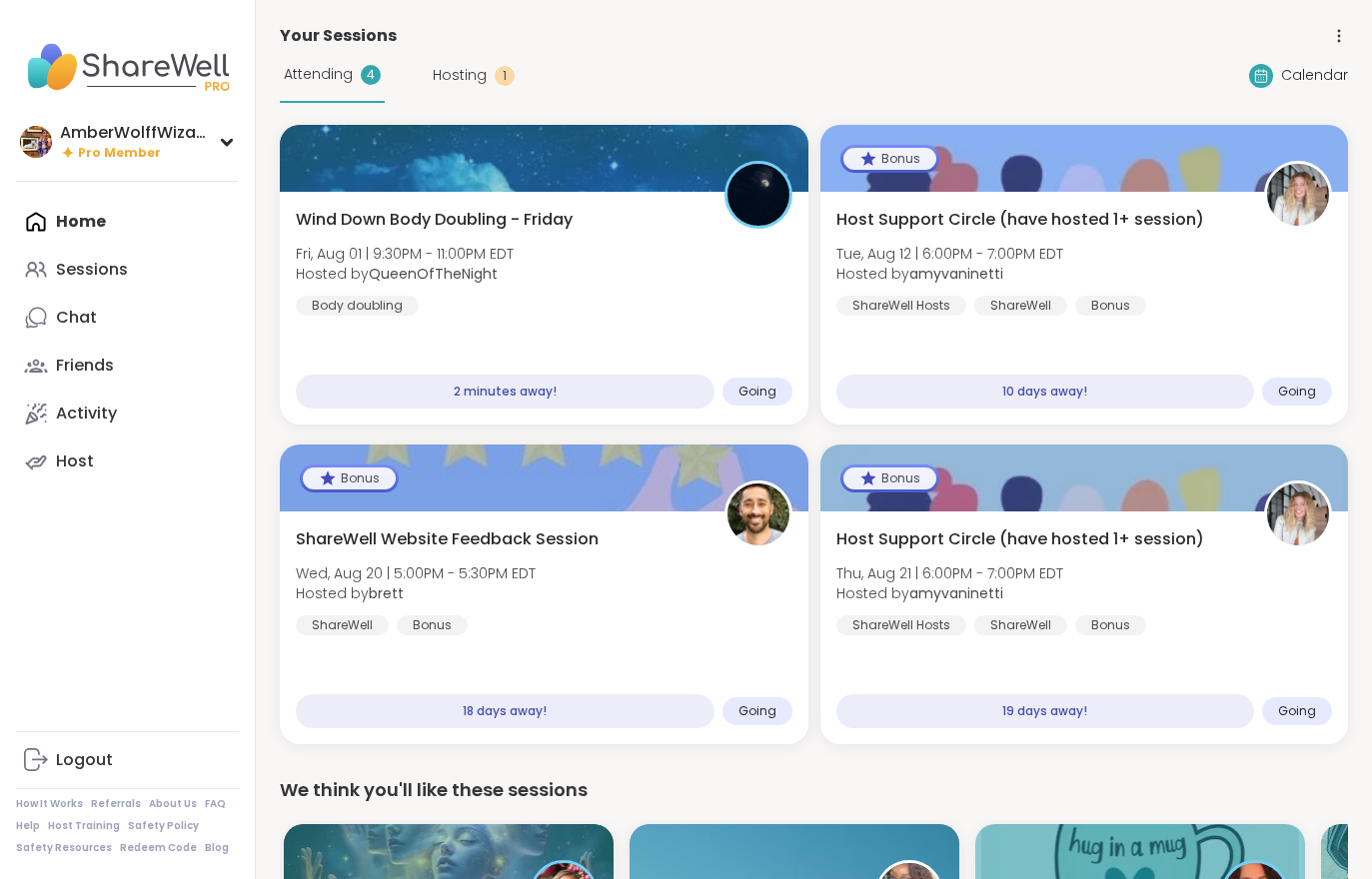 click on "Wind Down Body Doubling - Friday Fri, Aug 01 | 9:30PM - 11:00PM EDT Hosted by [USERNAME] Body doubling" at bounding box center [544, 262] 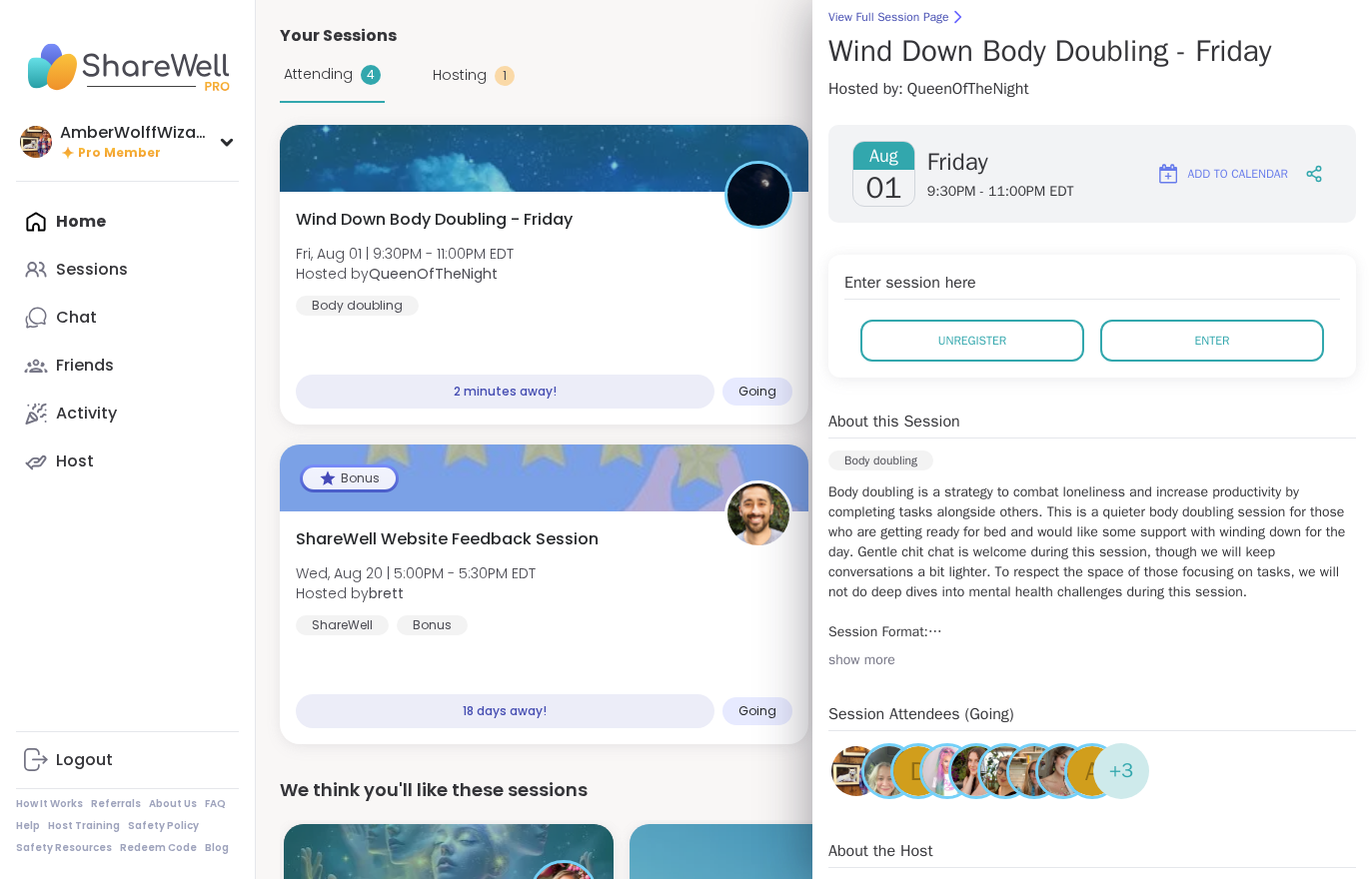 scroll, scrollTop: 168, scrollLeft: 0, axis: vertical 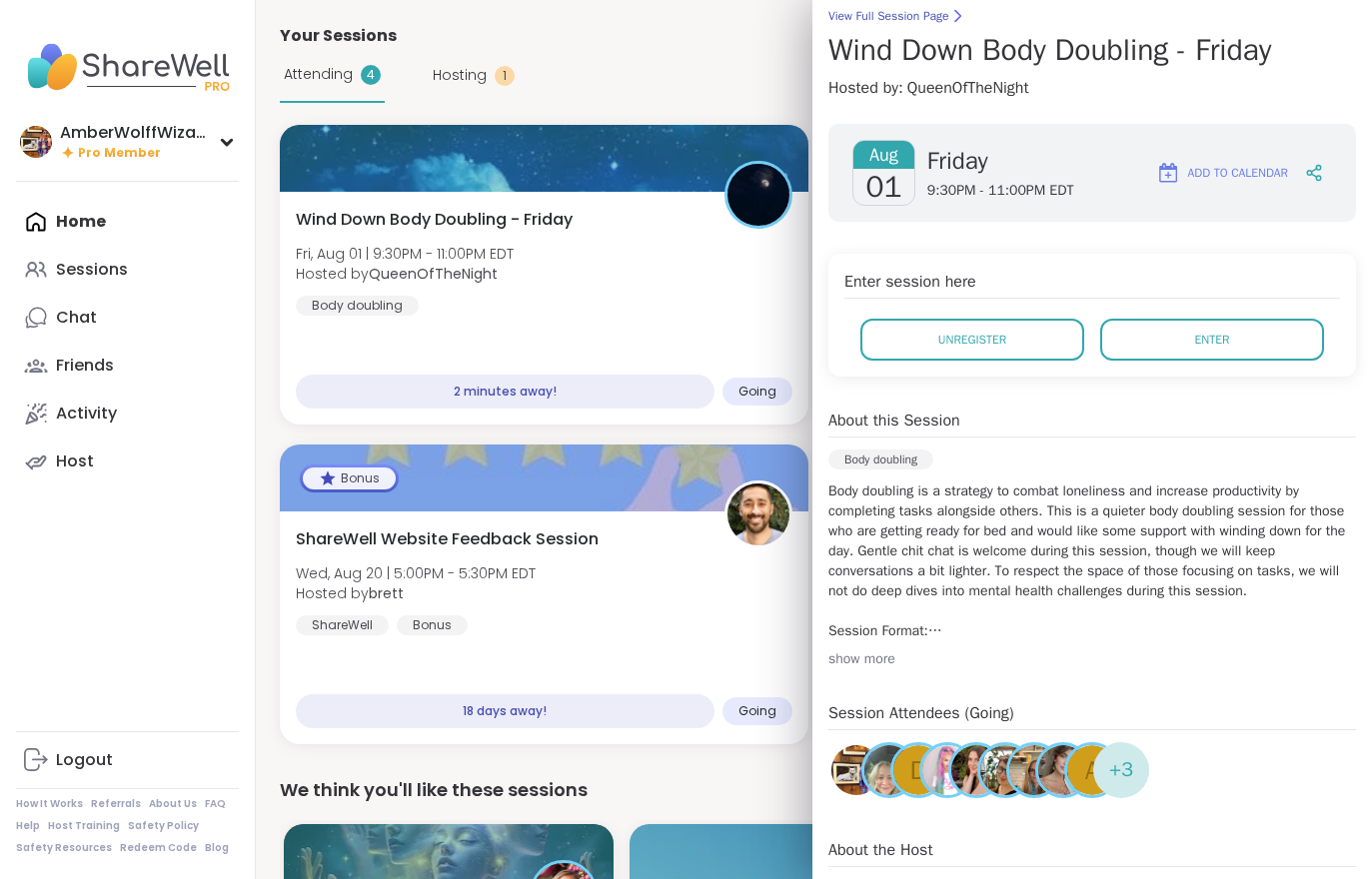 click on "Enter" at bounding box center (1212, 340) 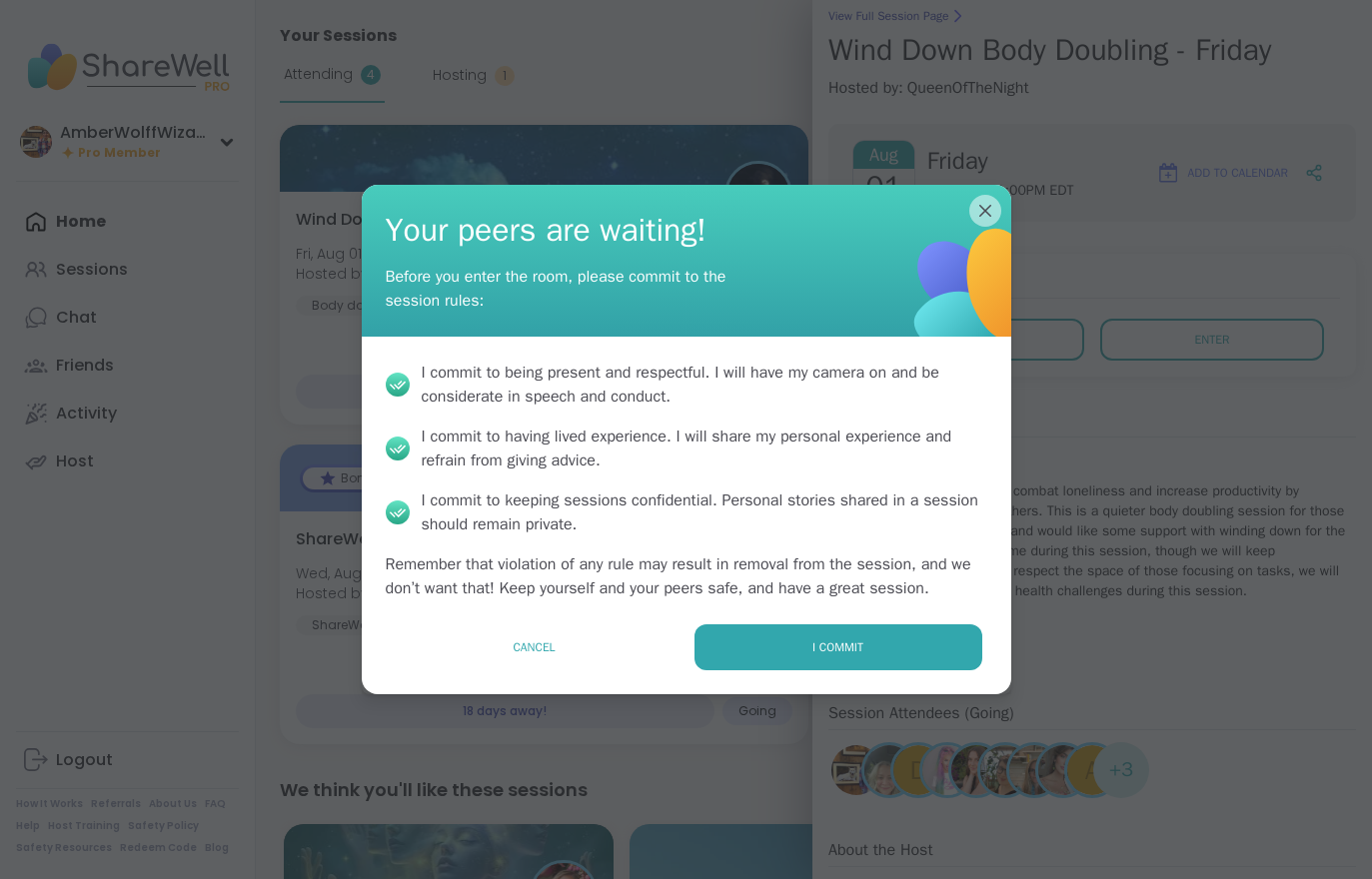 click on "I commit" at bounding box center (838, 647) 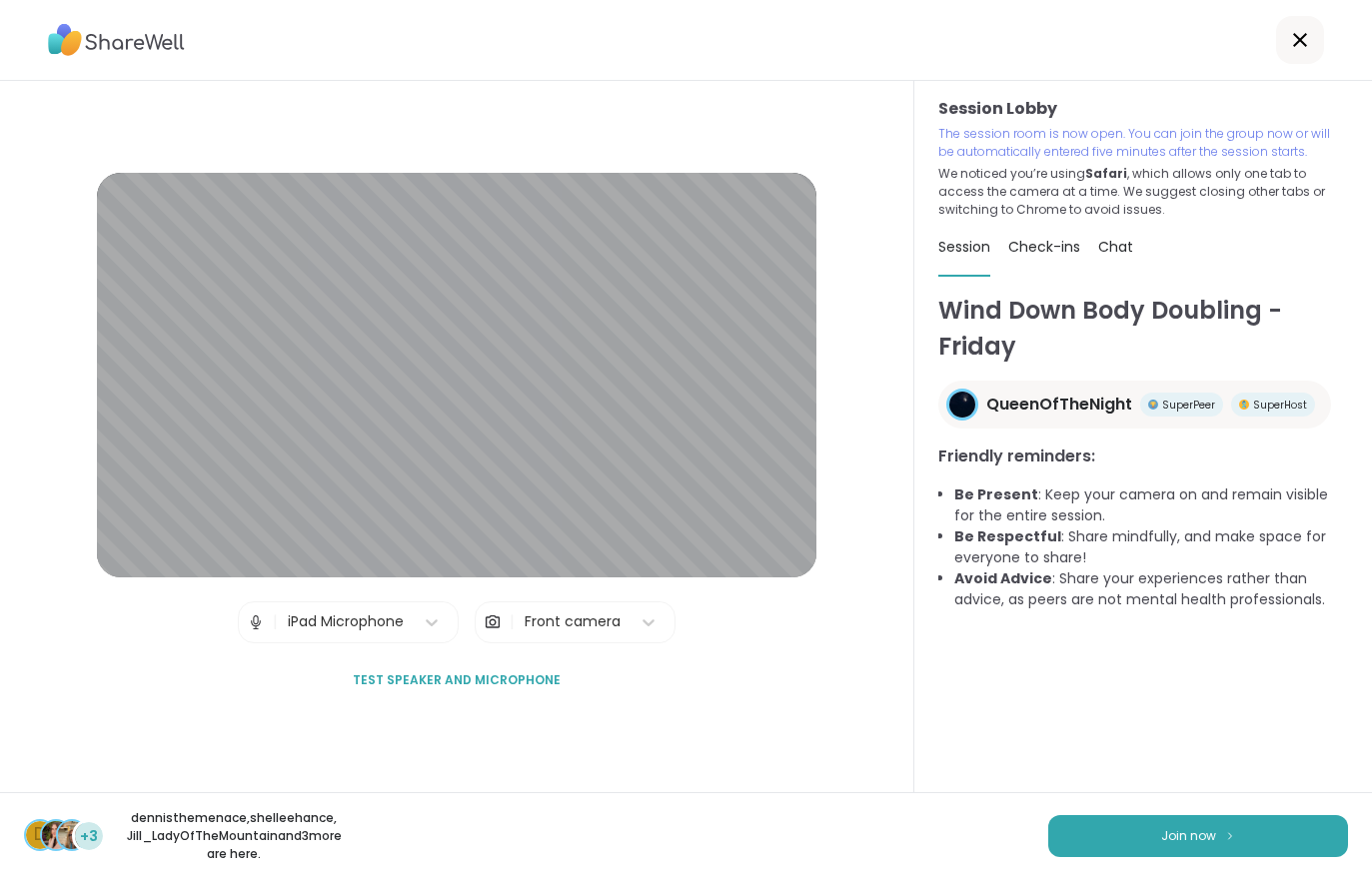 click on "Join now" at bounding box center [1198, 836] 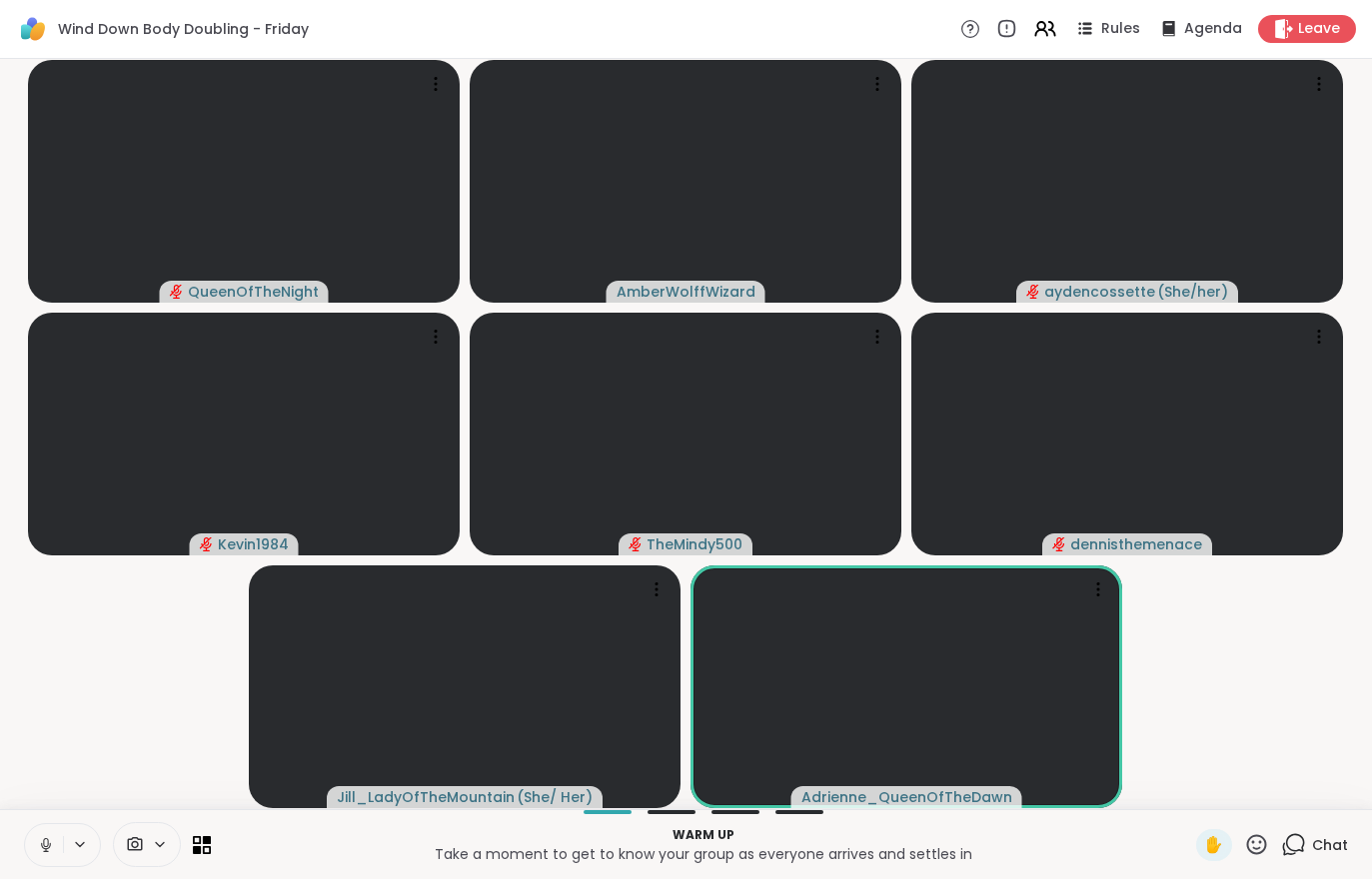 click 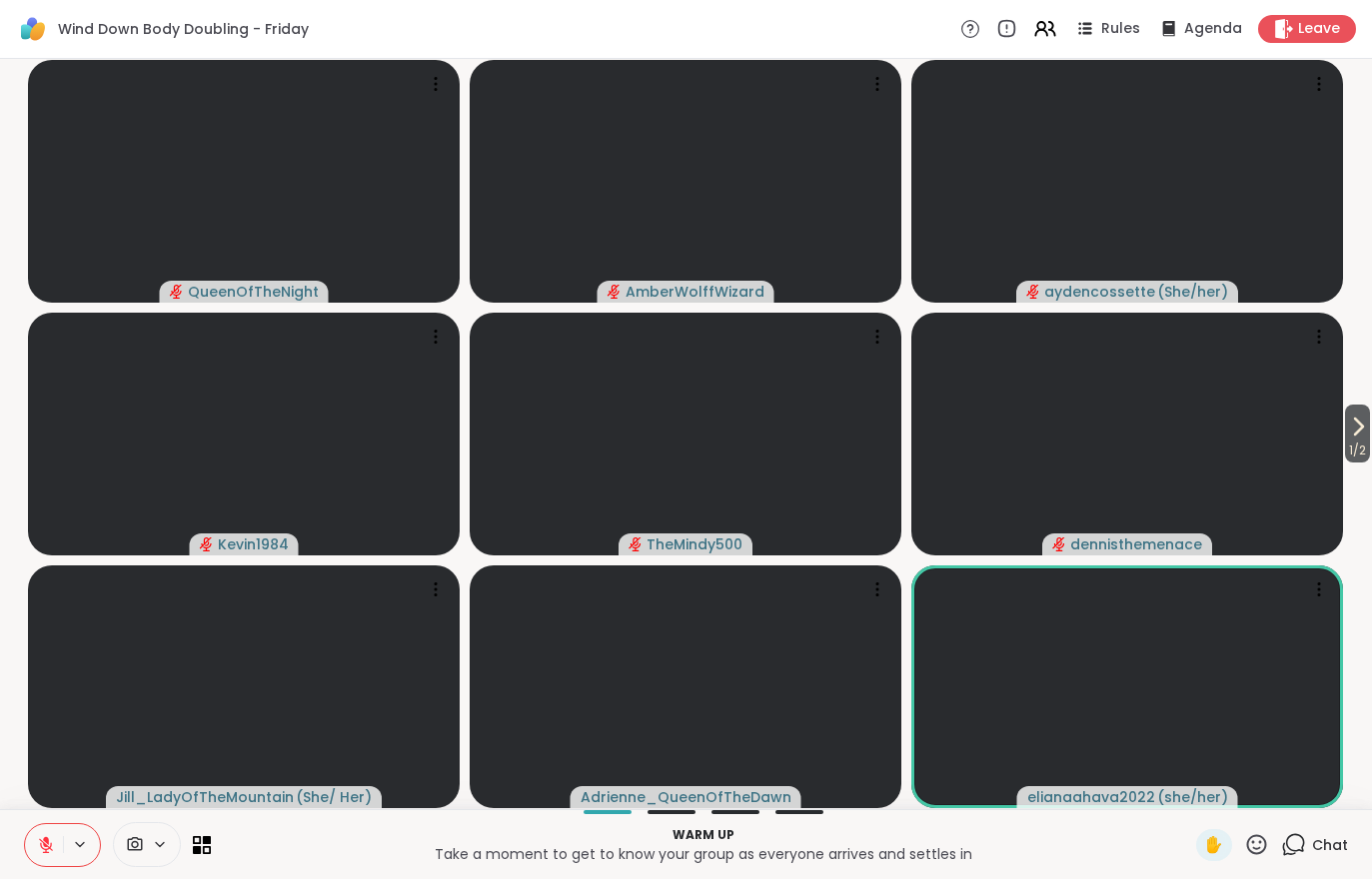 click on "1  /  2" at bounding box center (1357, 450) 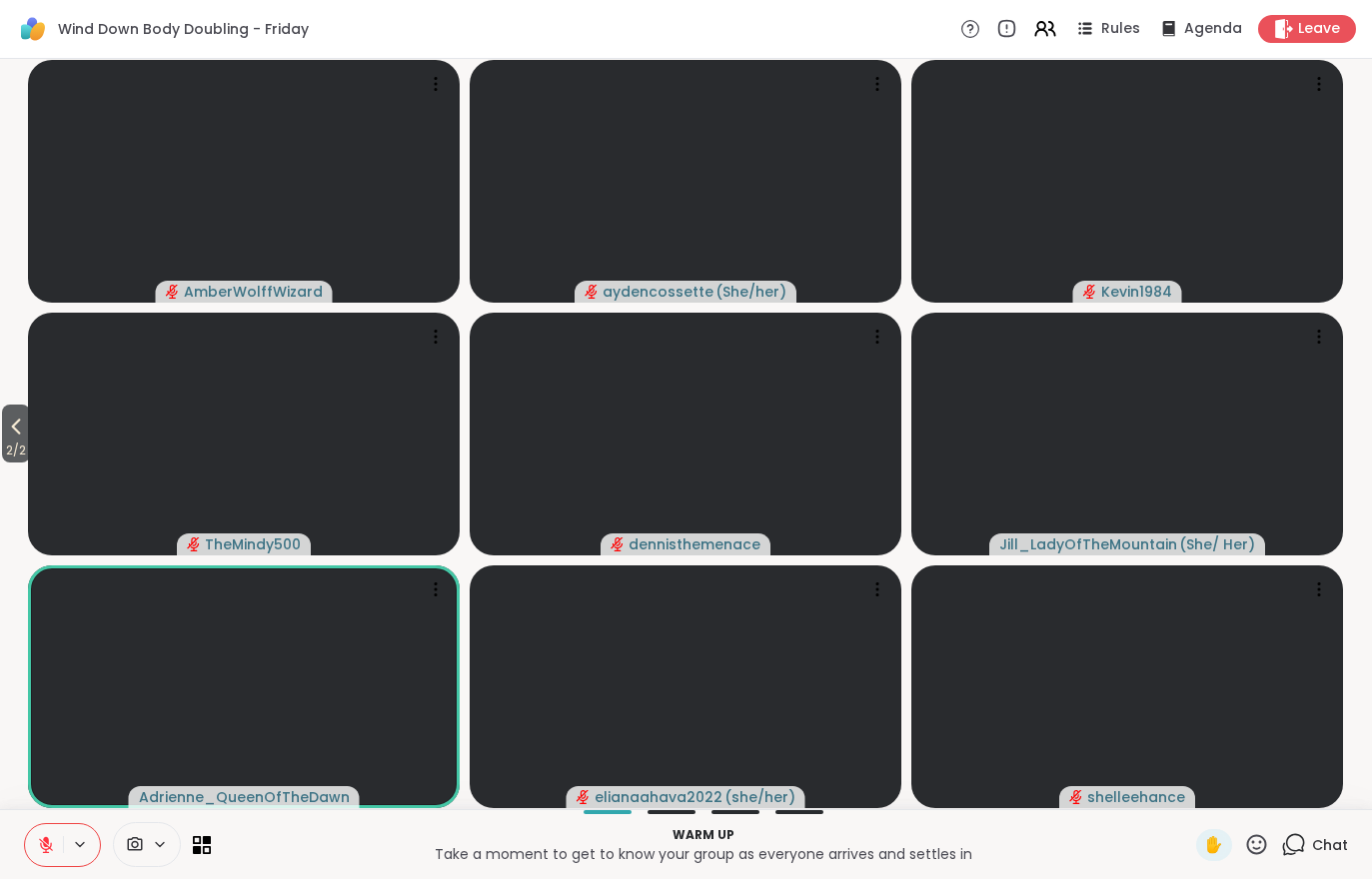 click at bounding box center [44, 845] 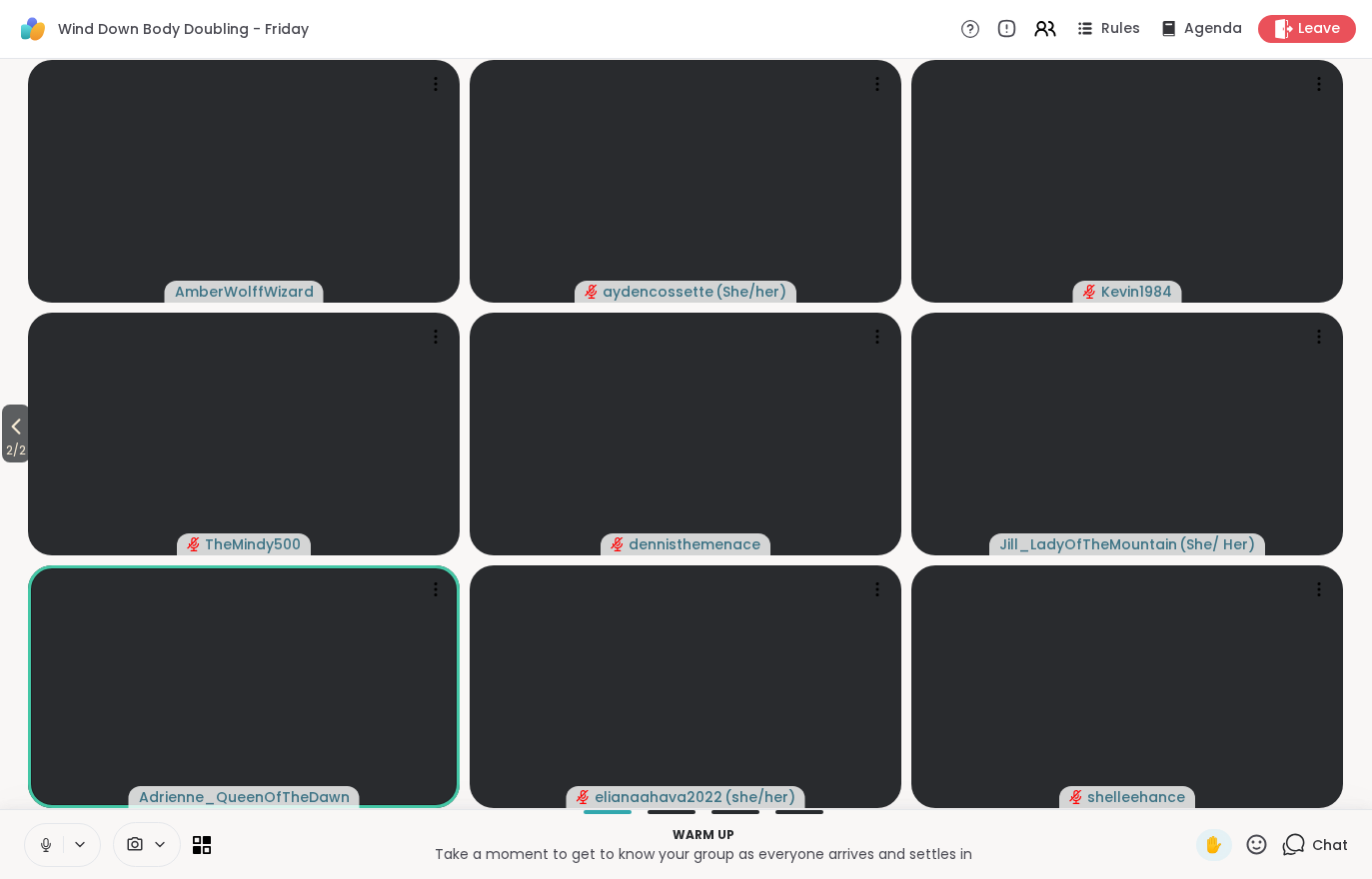 click on "2  /  2" at bounding box center [16, 450] 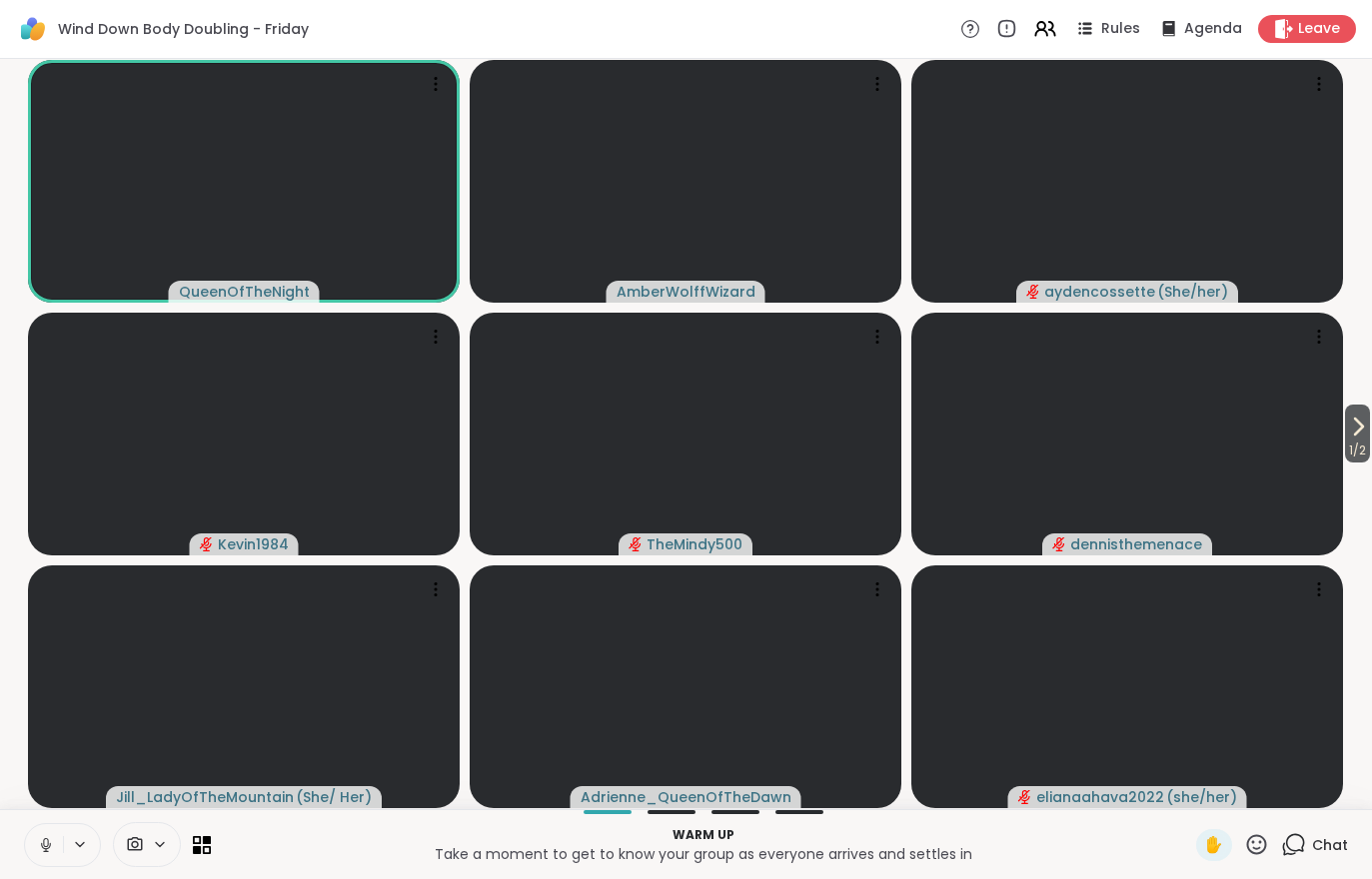 click on "1  /  2" at bounding box center (1357, 450) 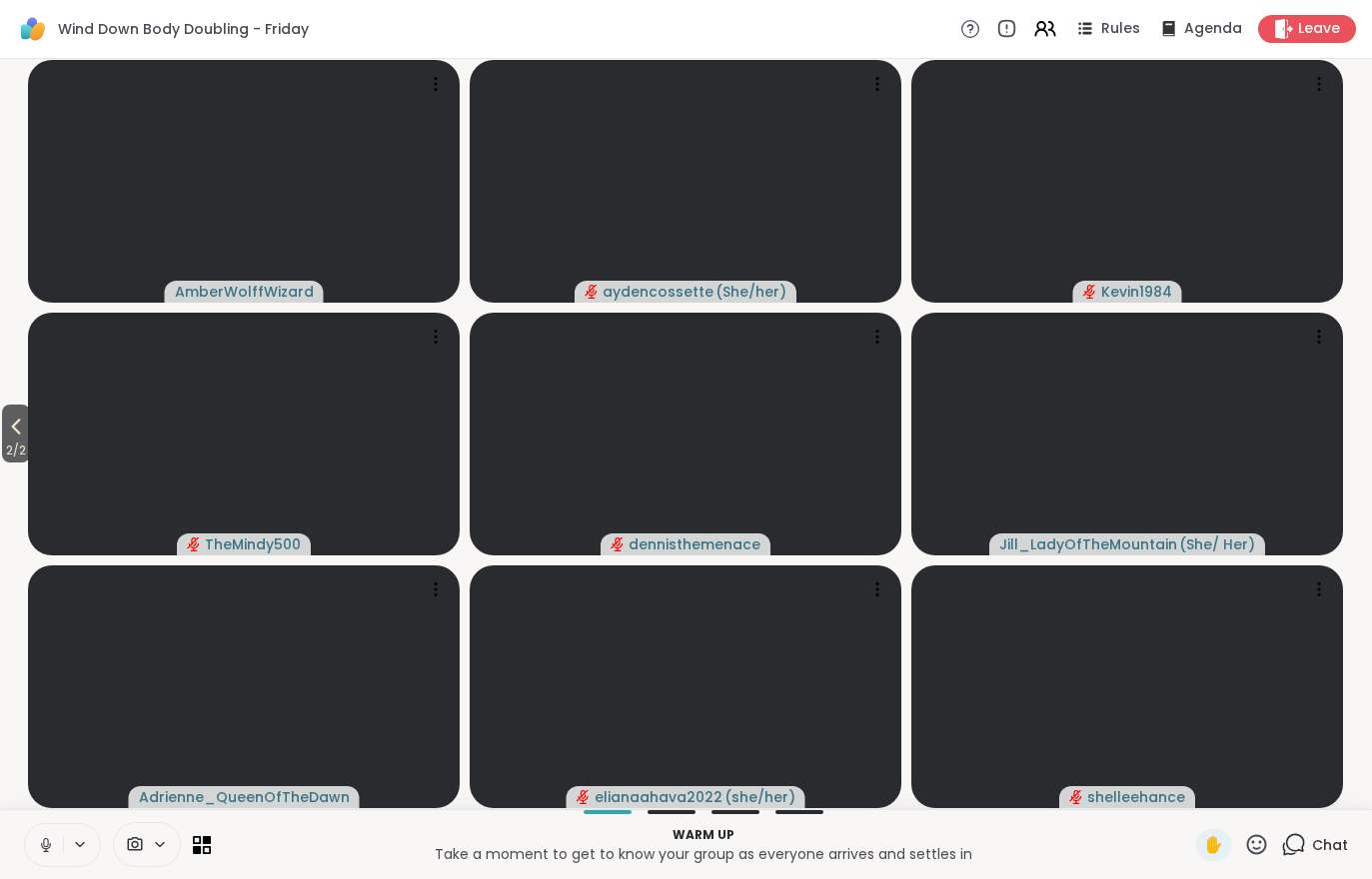 click 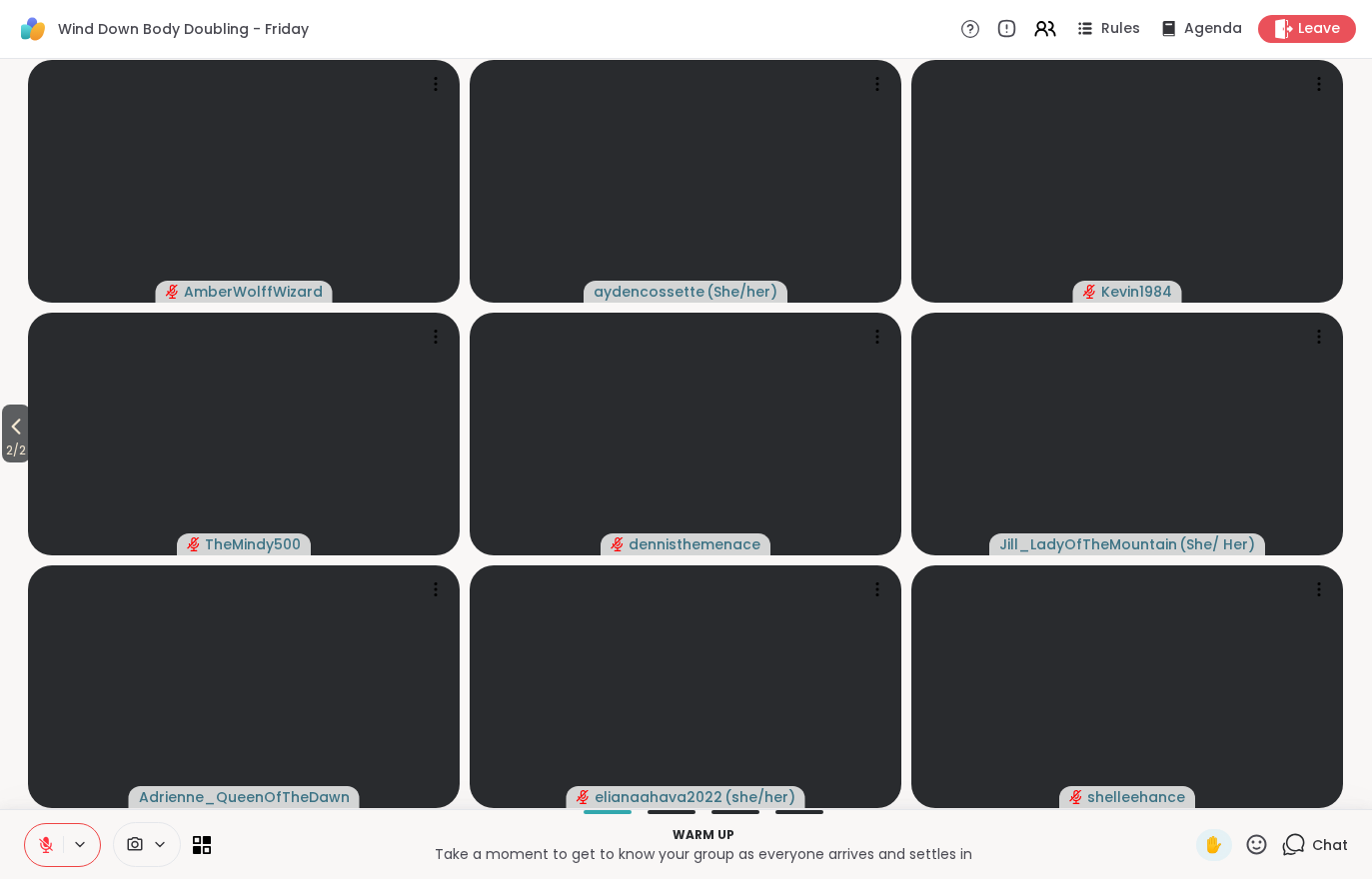 click 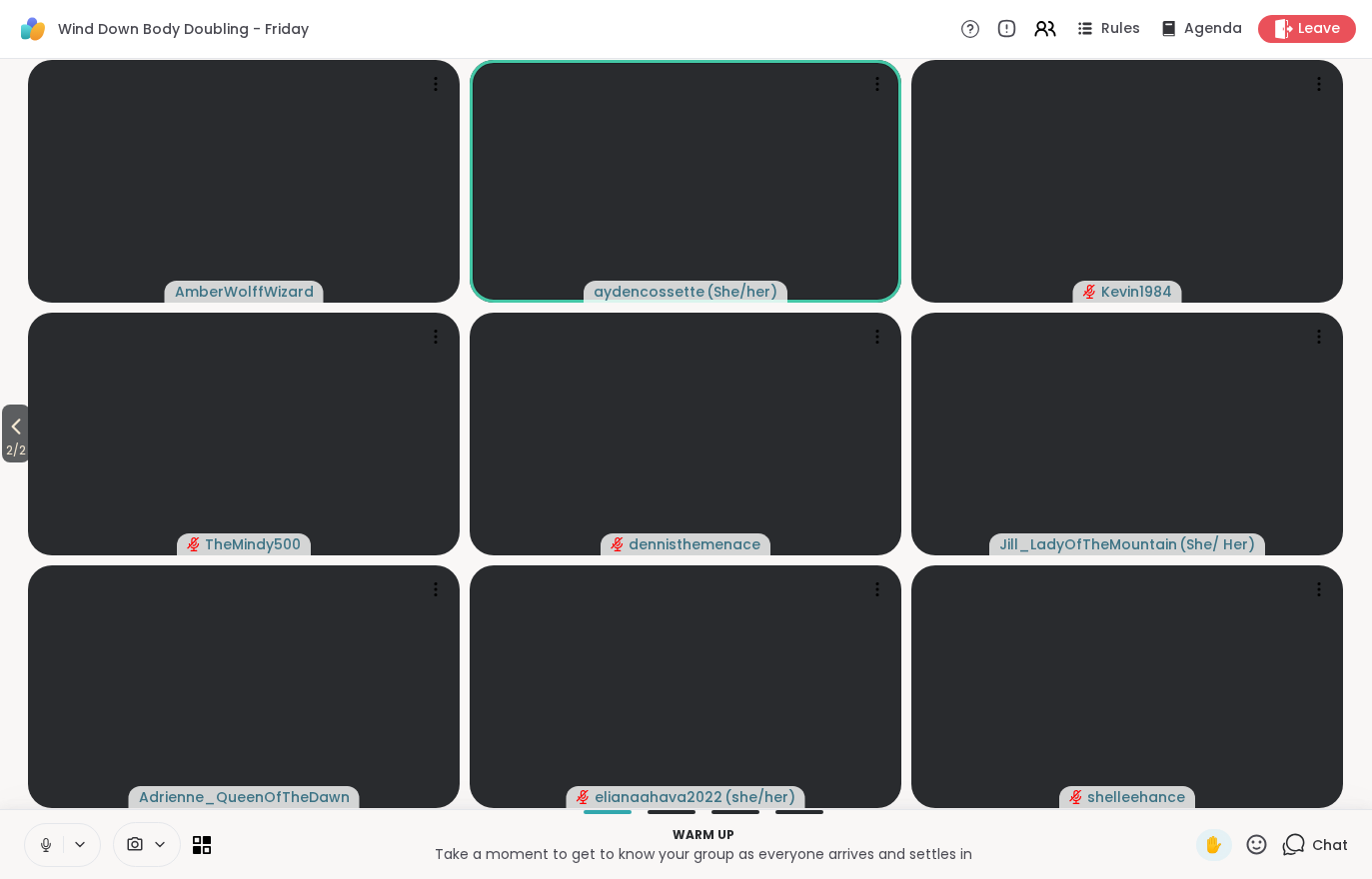 click at bounding box center [44, 845] 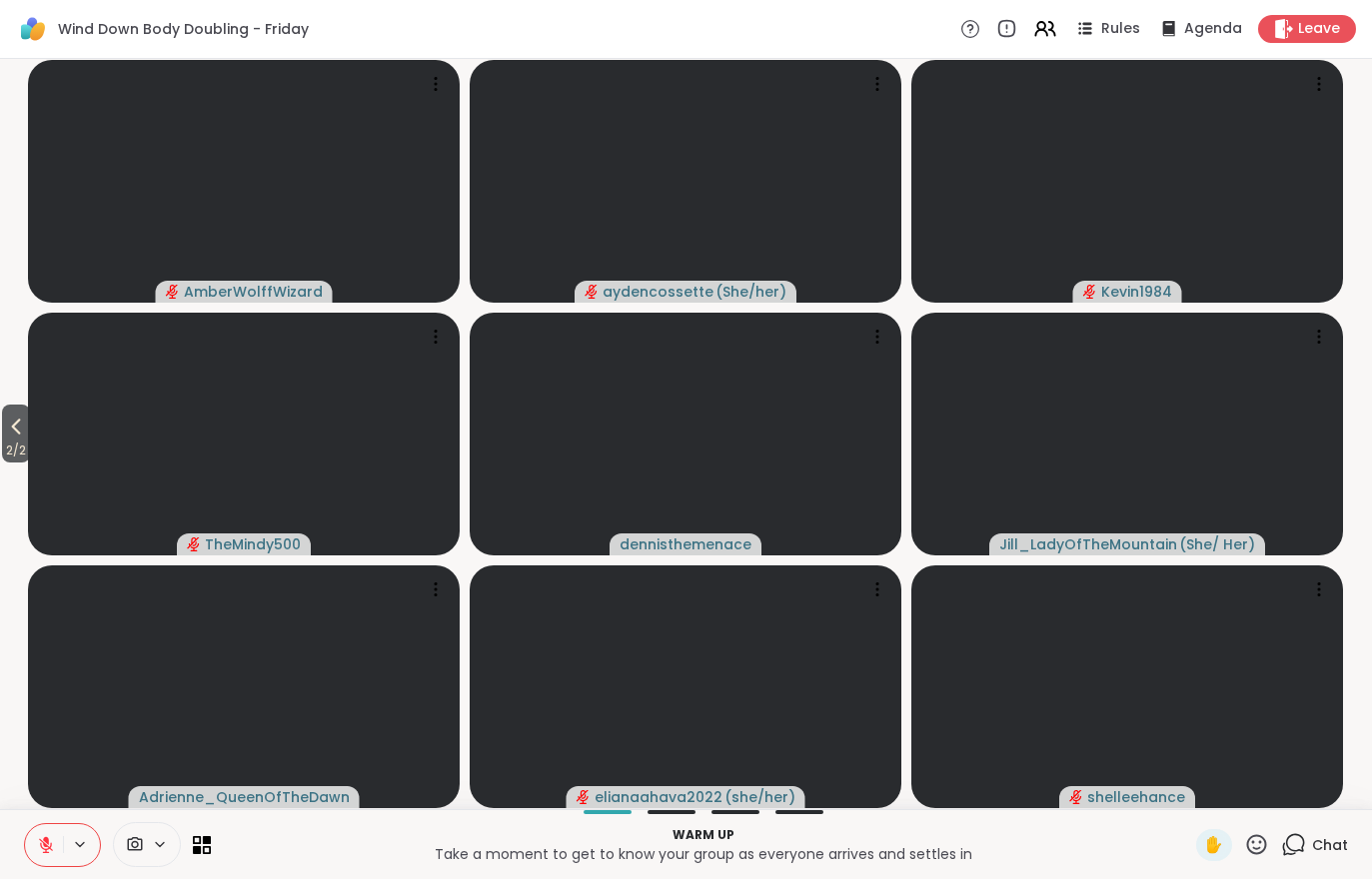 click on "2  /  2" at bounding box center [16, 434] 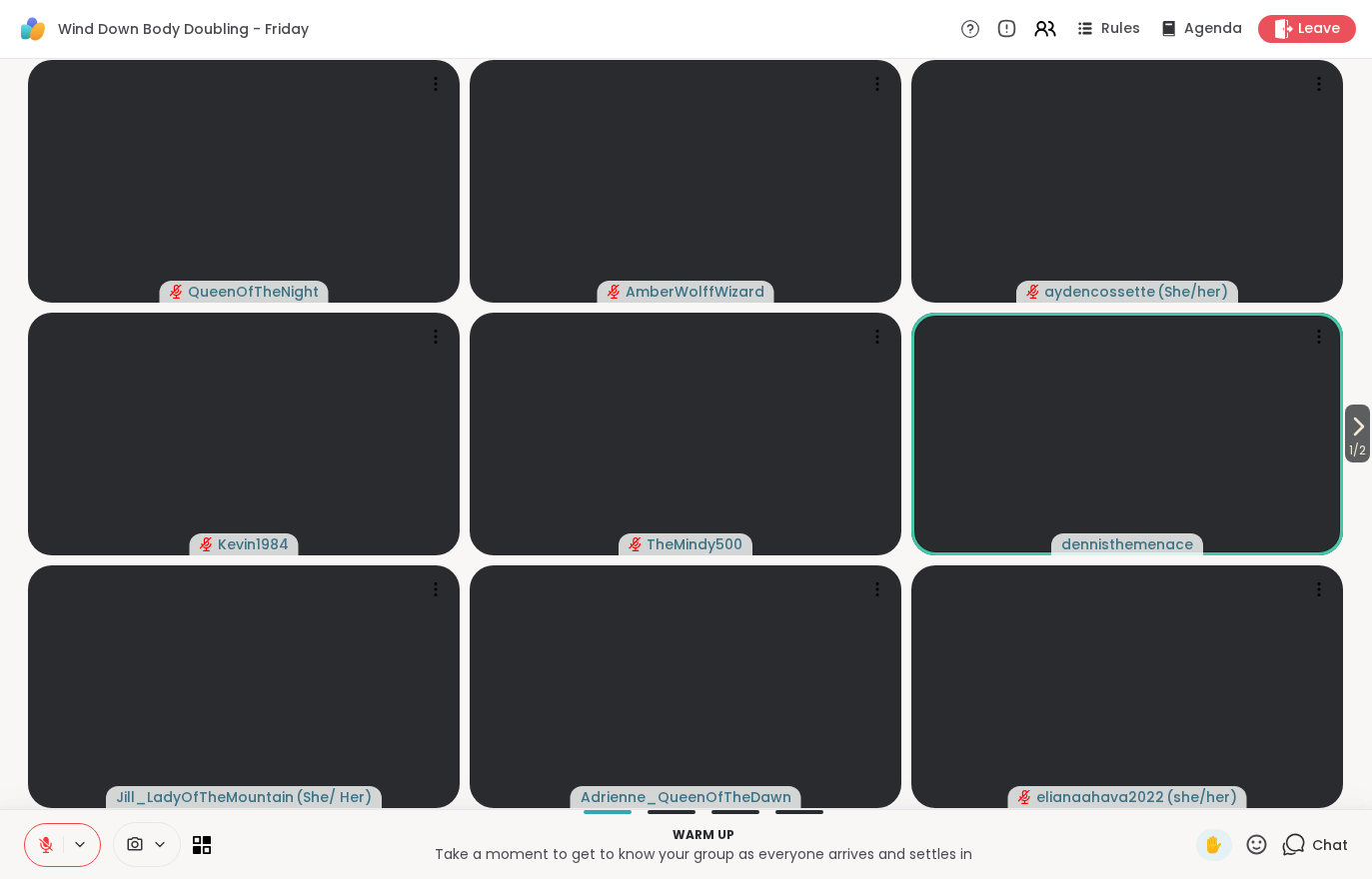 click at bounding box center [44, 845] 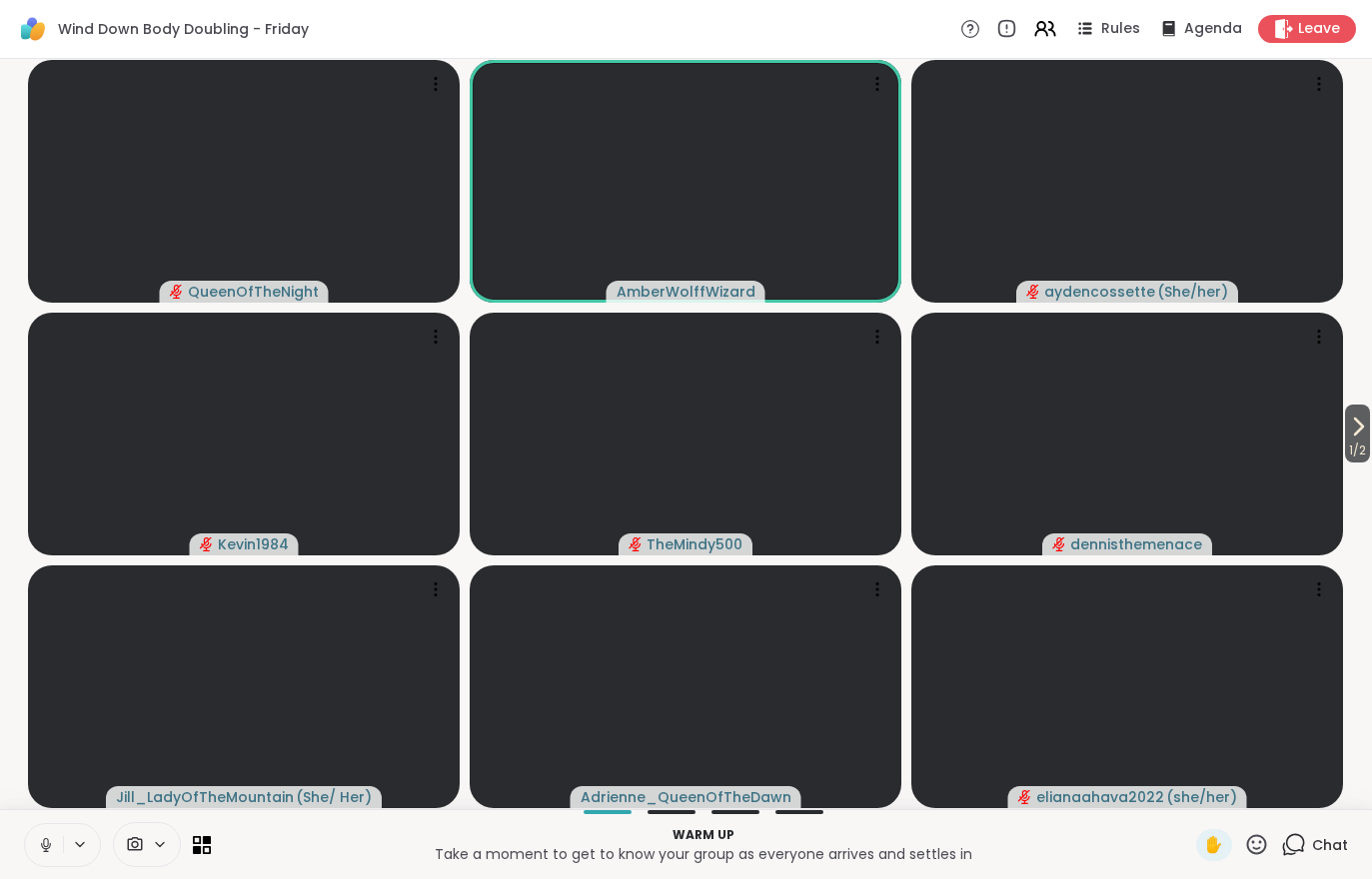 click at bounding box center [44, 845] 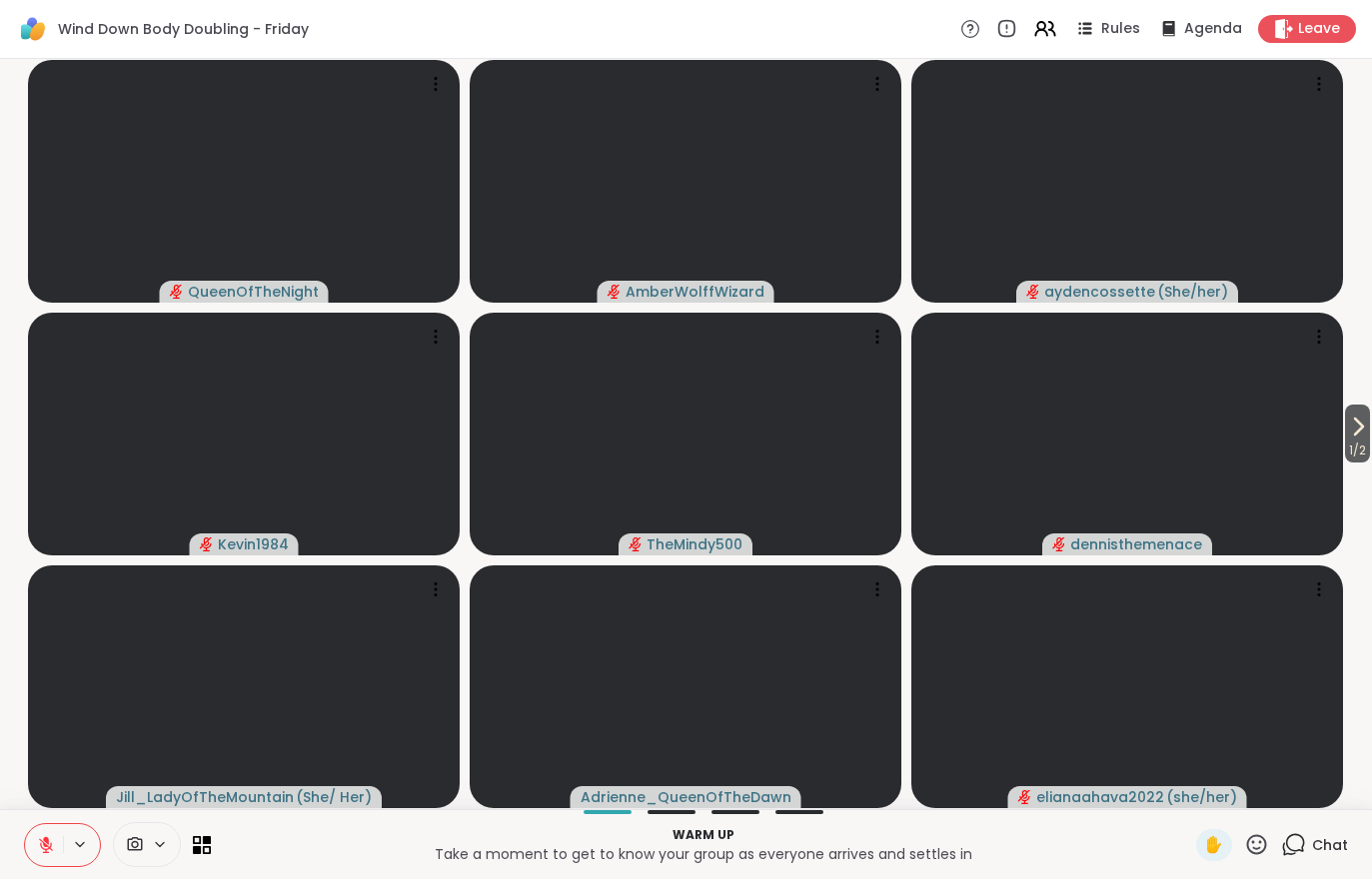 click on "1  /  2" at bounding box center (1357, 434) 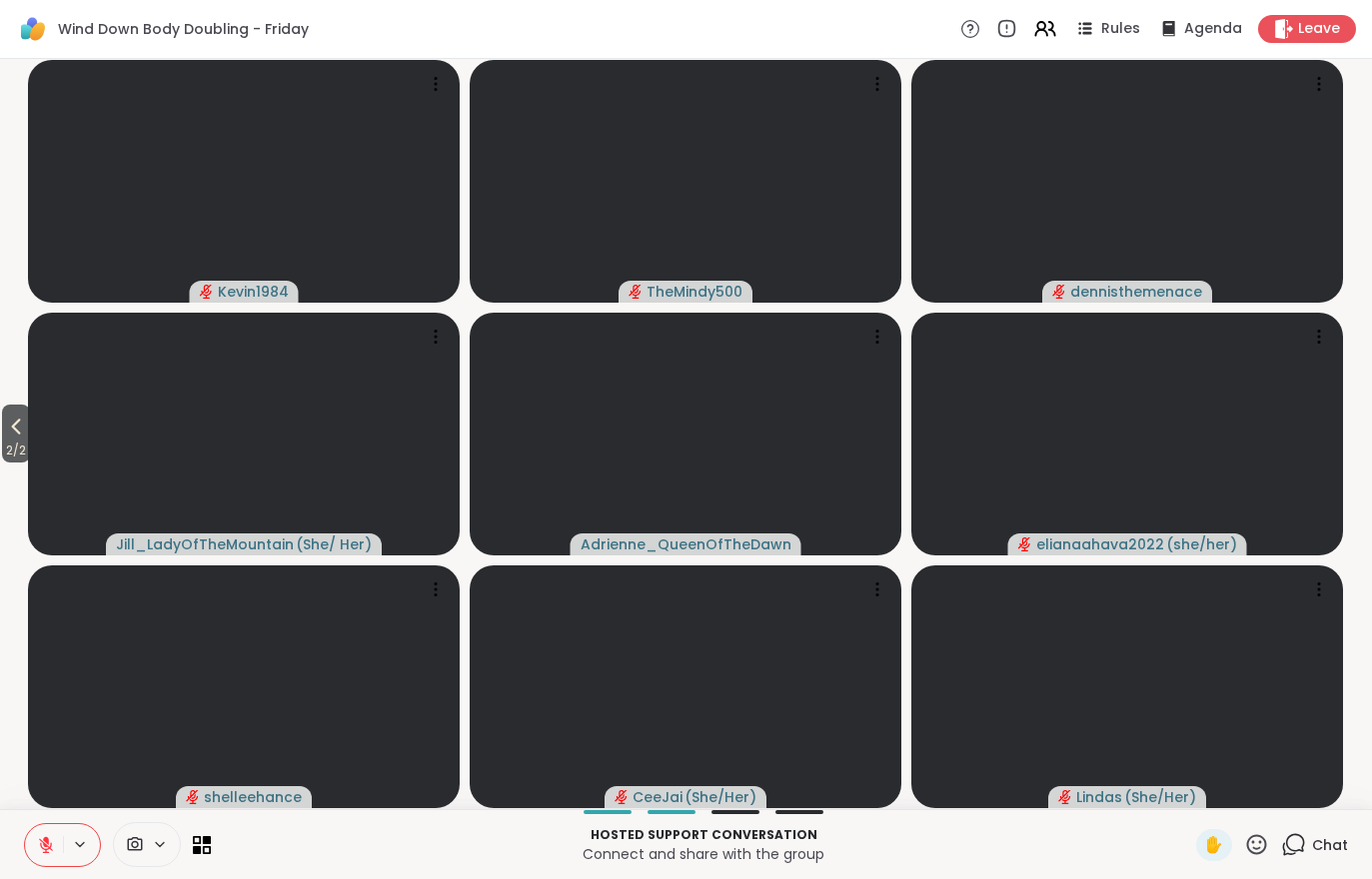 click 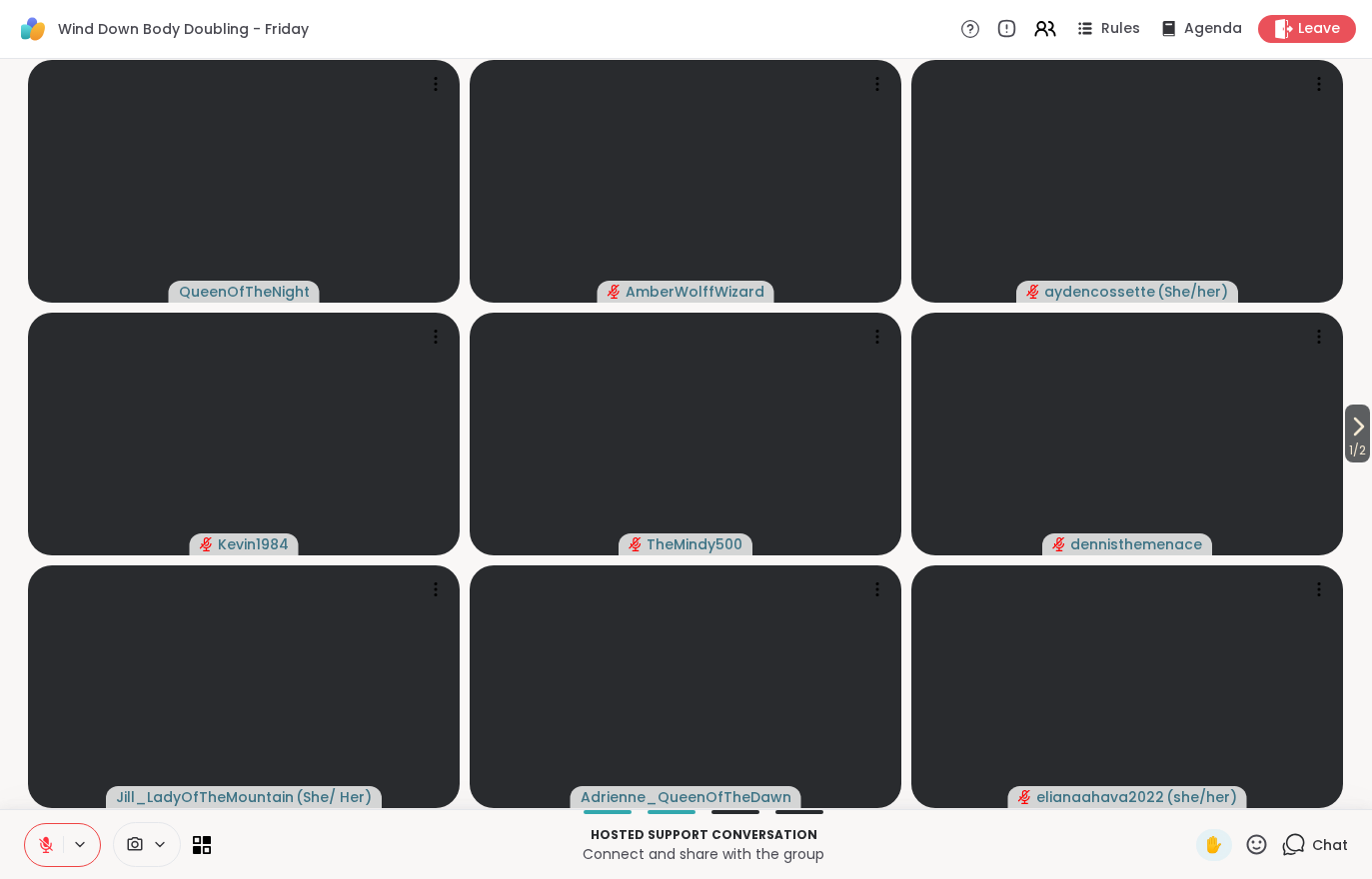 click at bounding box center [44, 845] 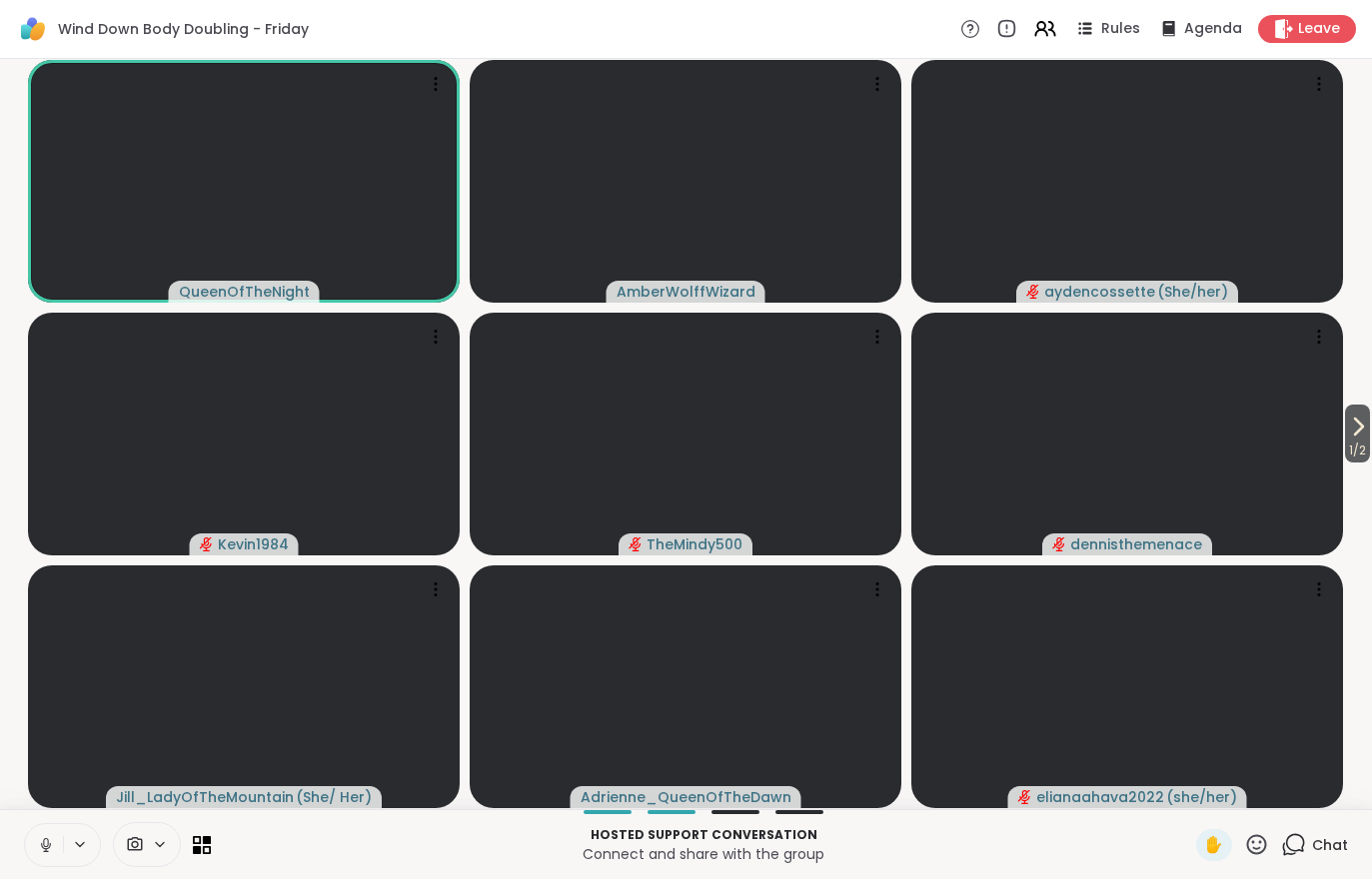 click on "1  /  2" at bounding box center [1357, 450] 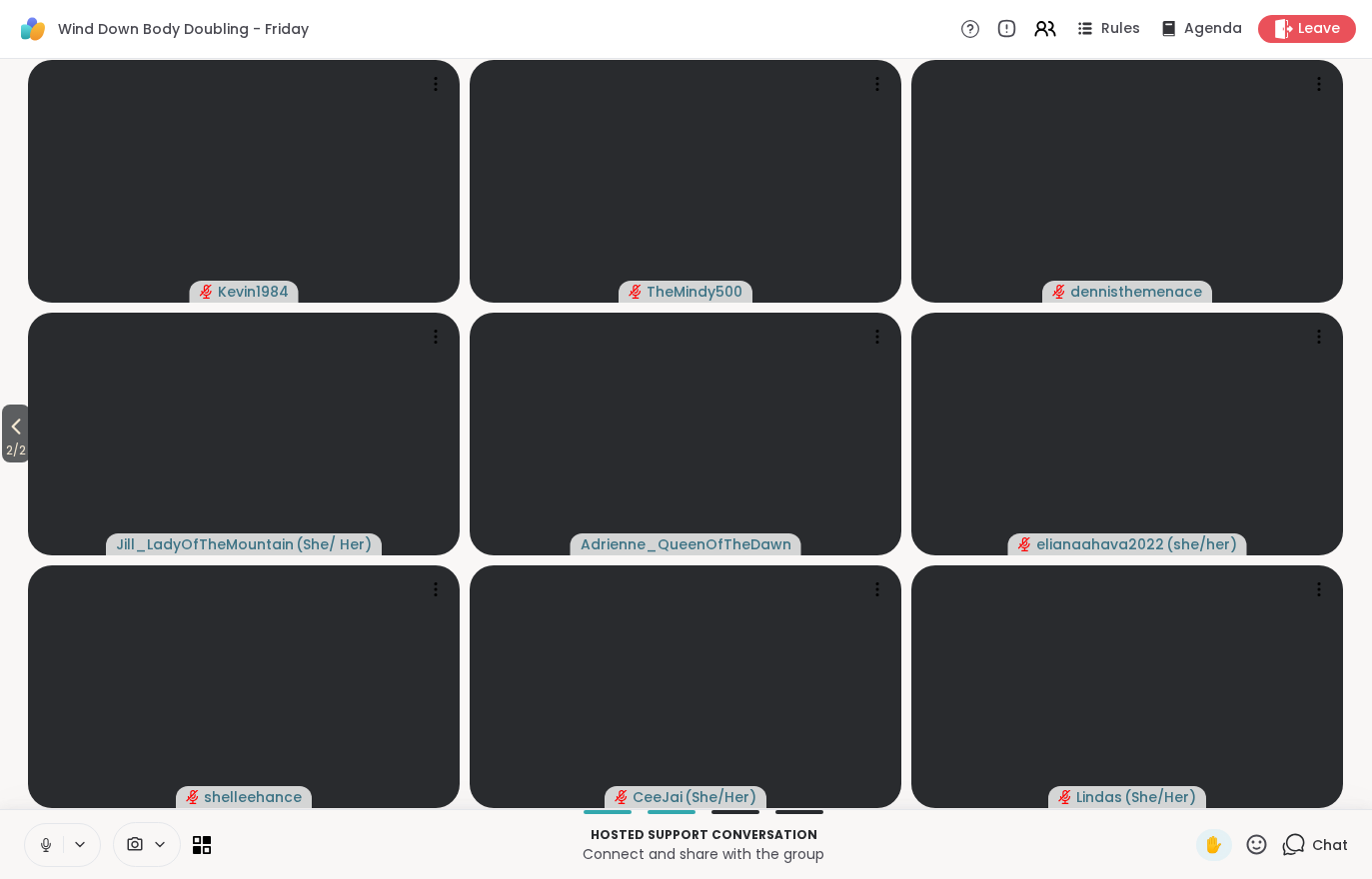 click at bounding box center [44, 845] 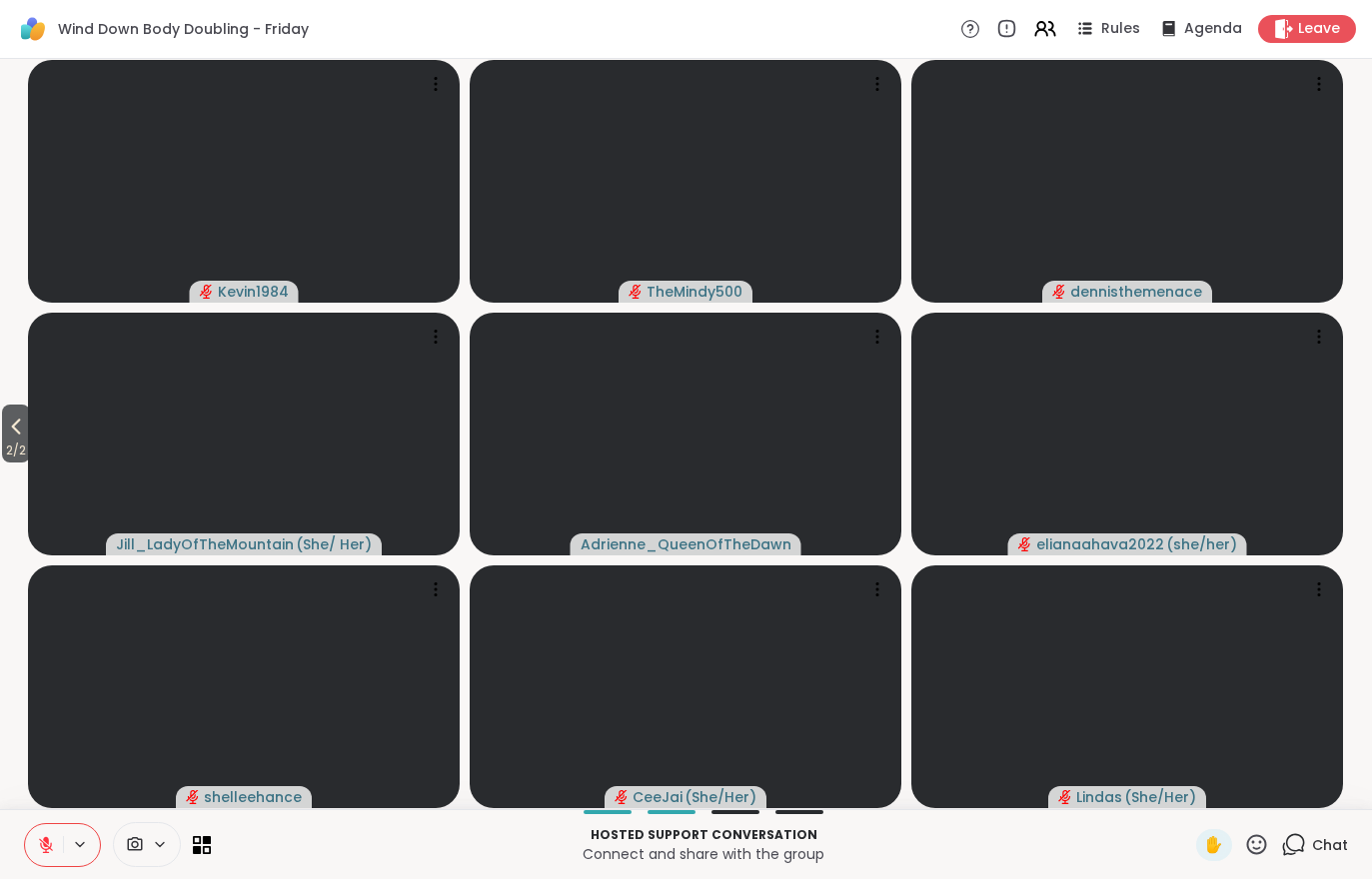 click on "2  /  2" at bounding box center (16, 434) 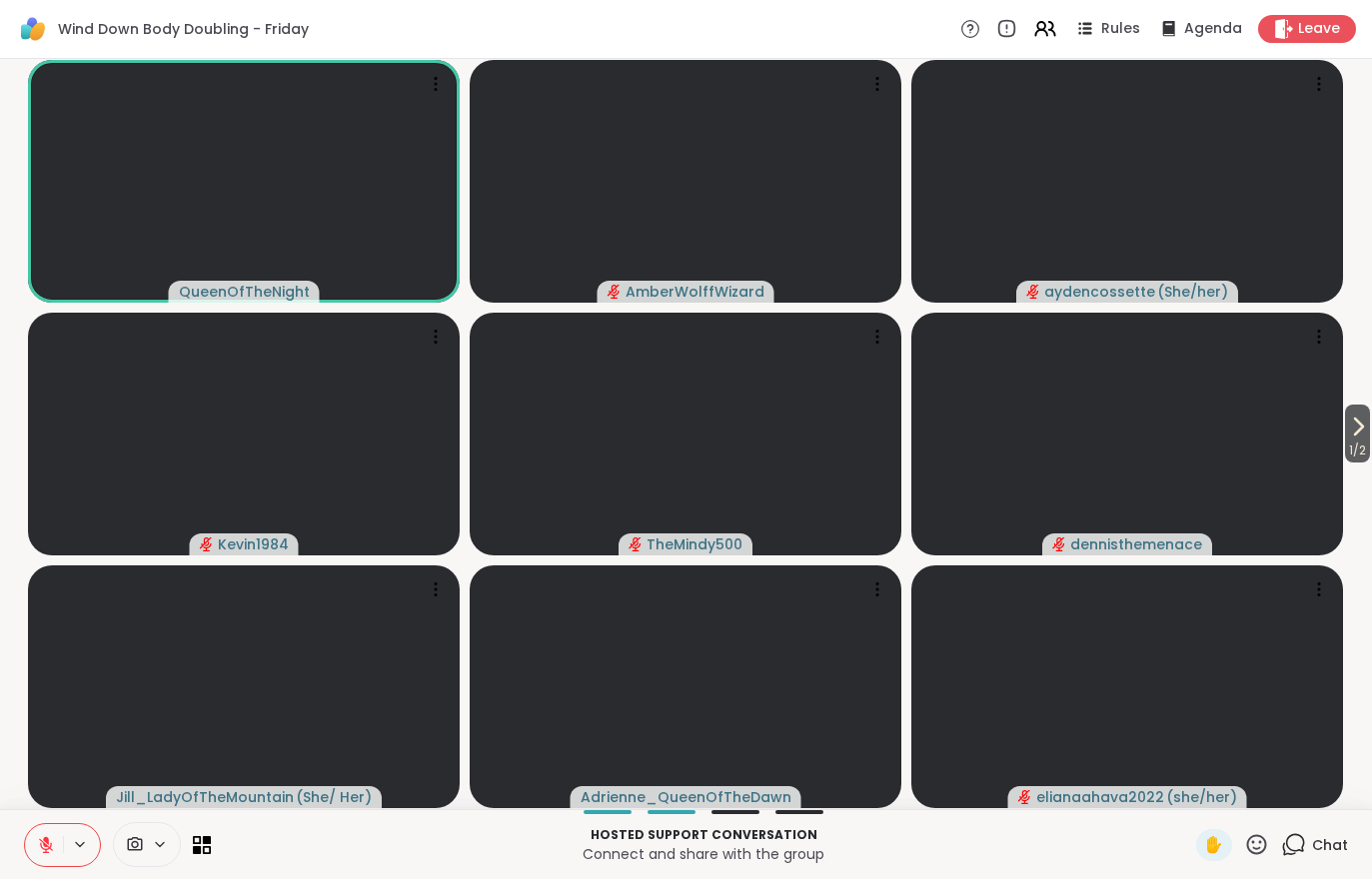 click on "Agenda" at bounding box center (1199, 29) 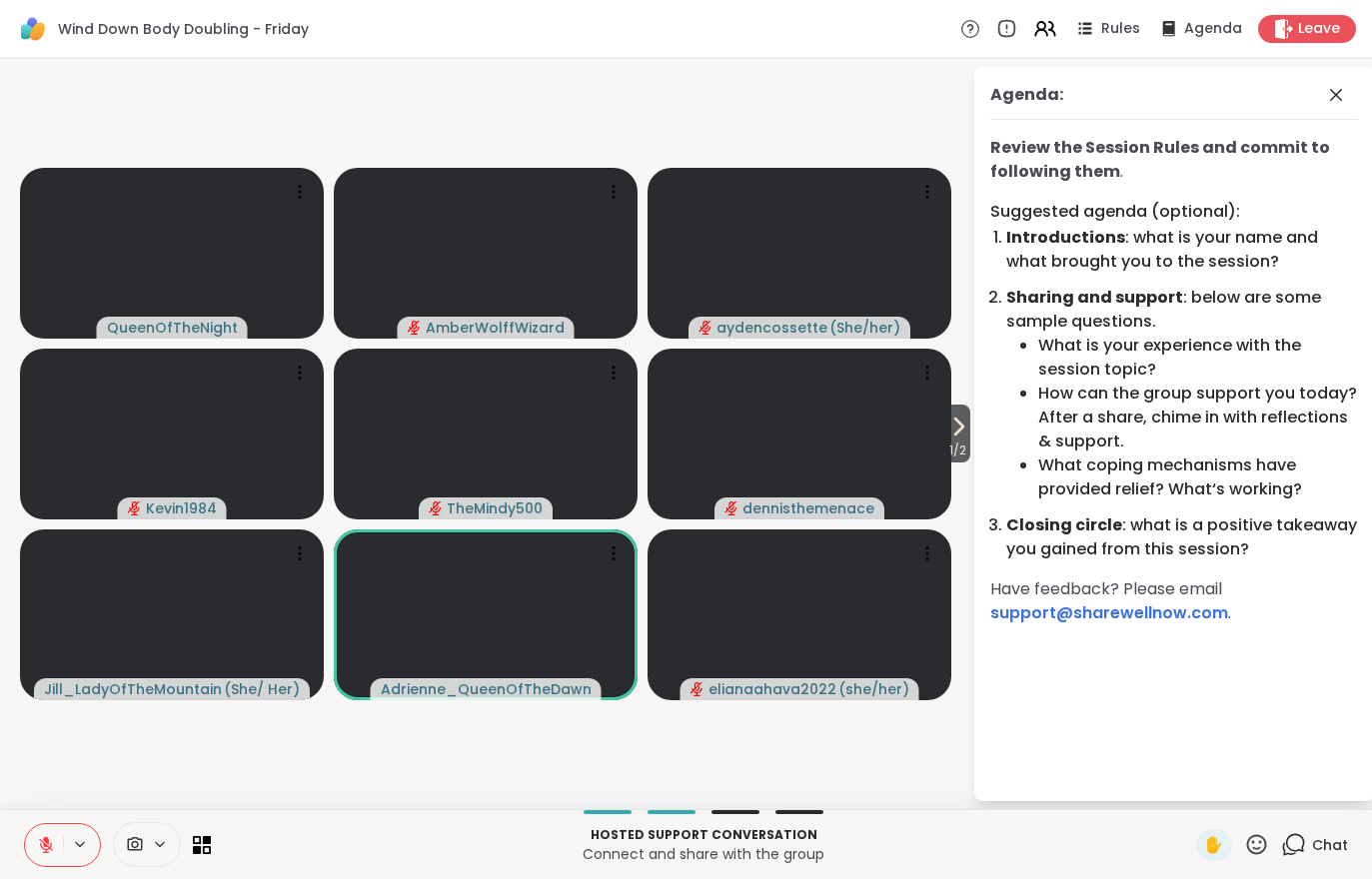 click at bounding box center (44, 845) 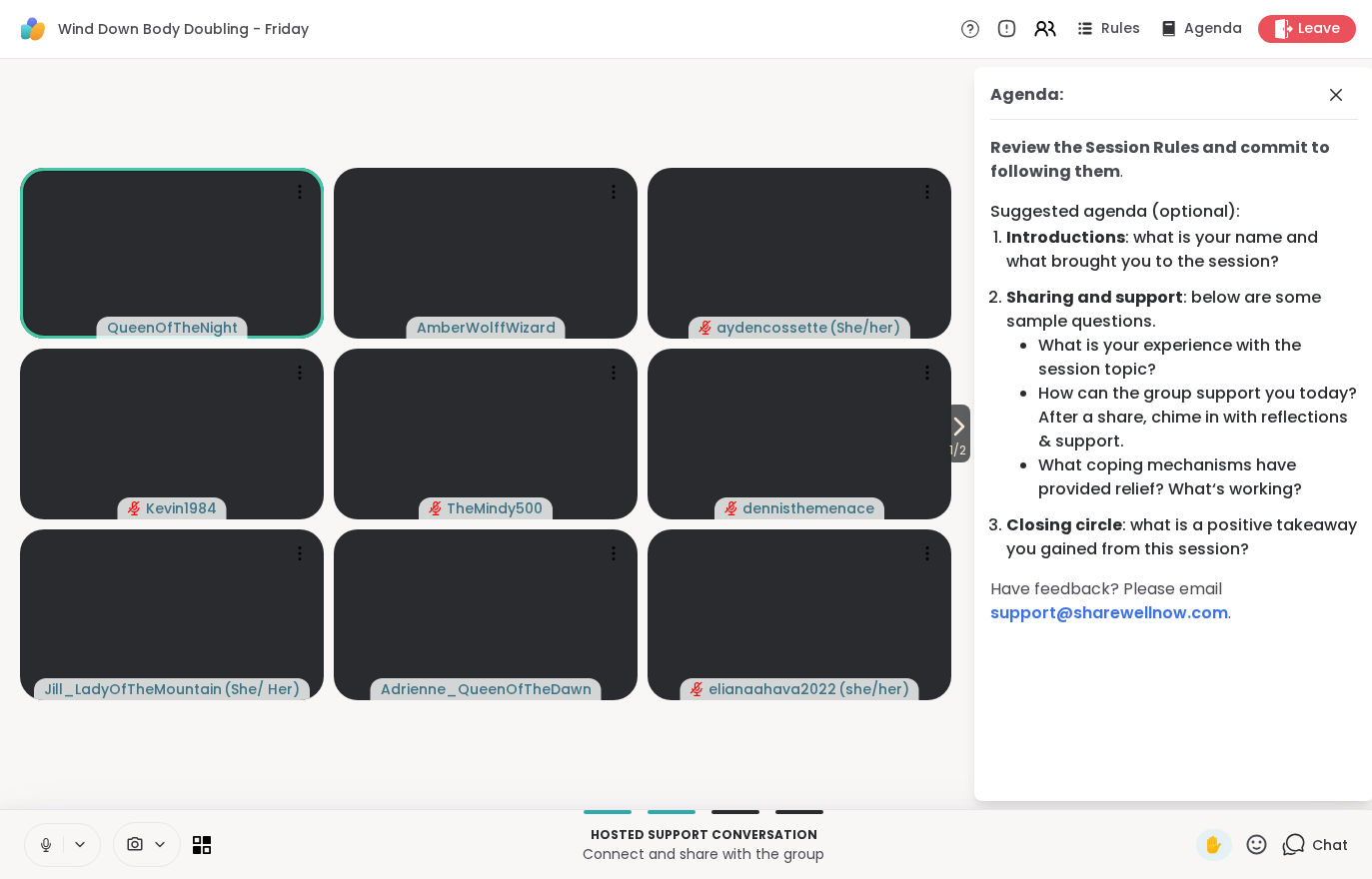 click at bounding box center [44, 845] 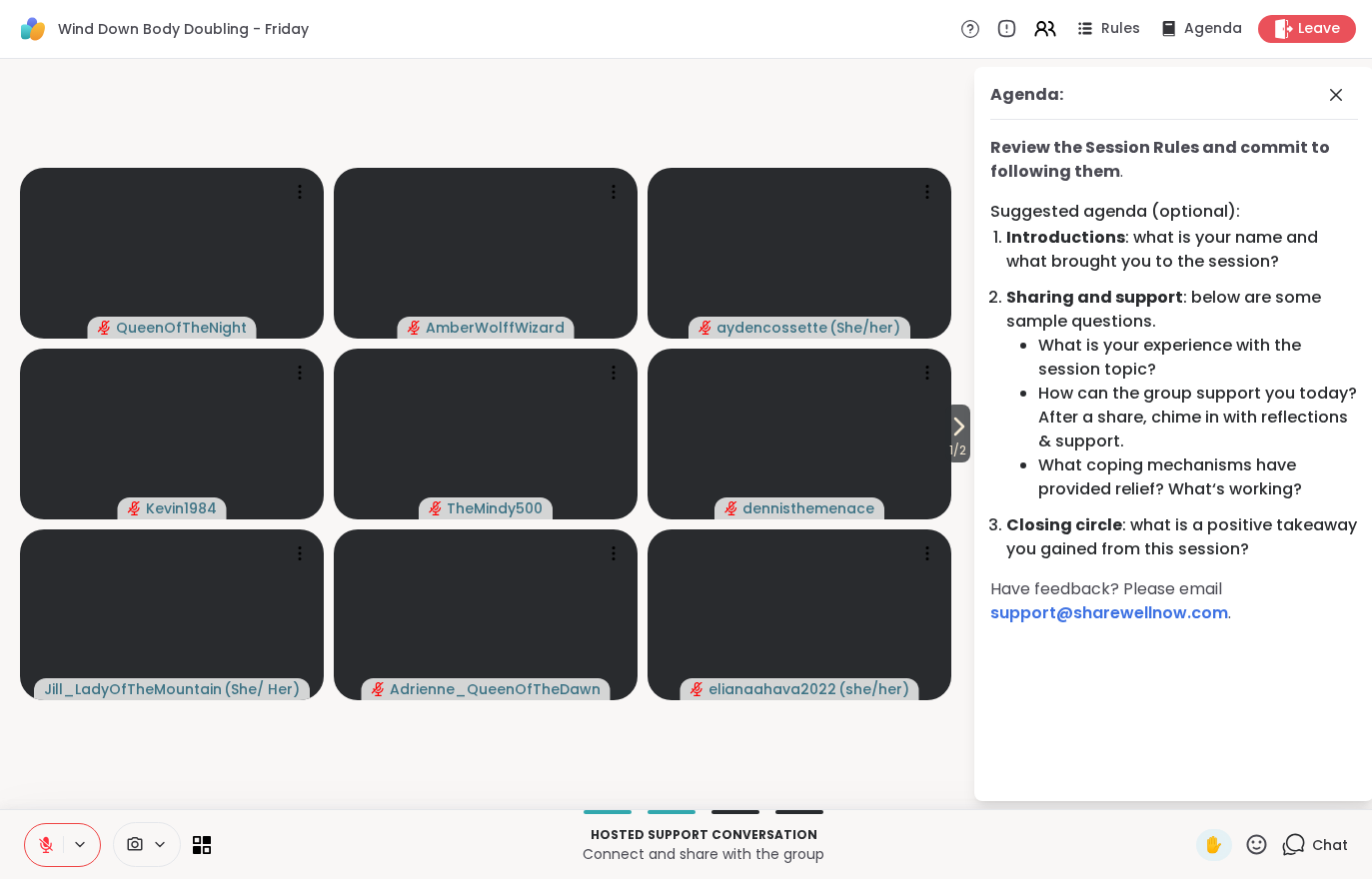 click 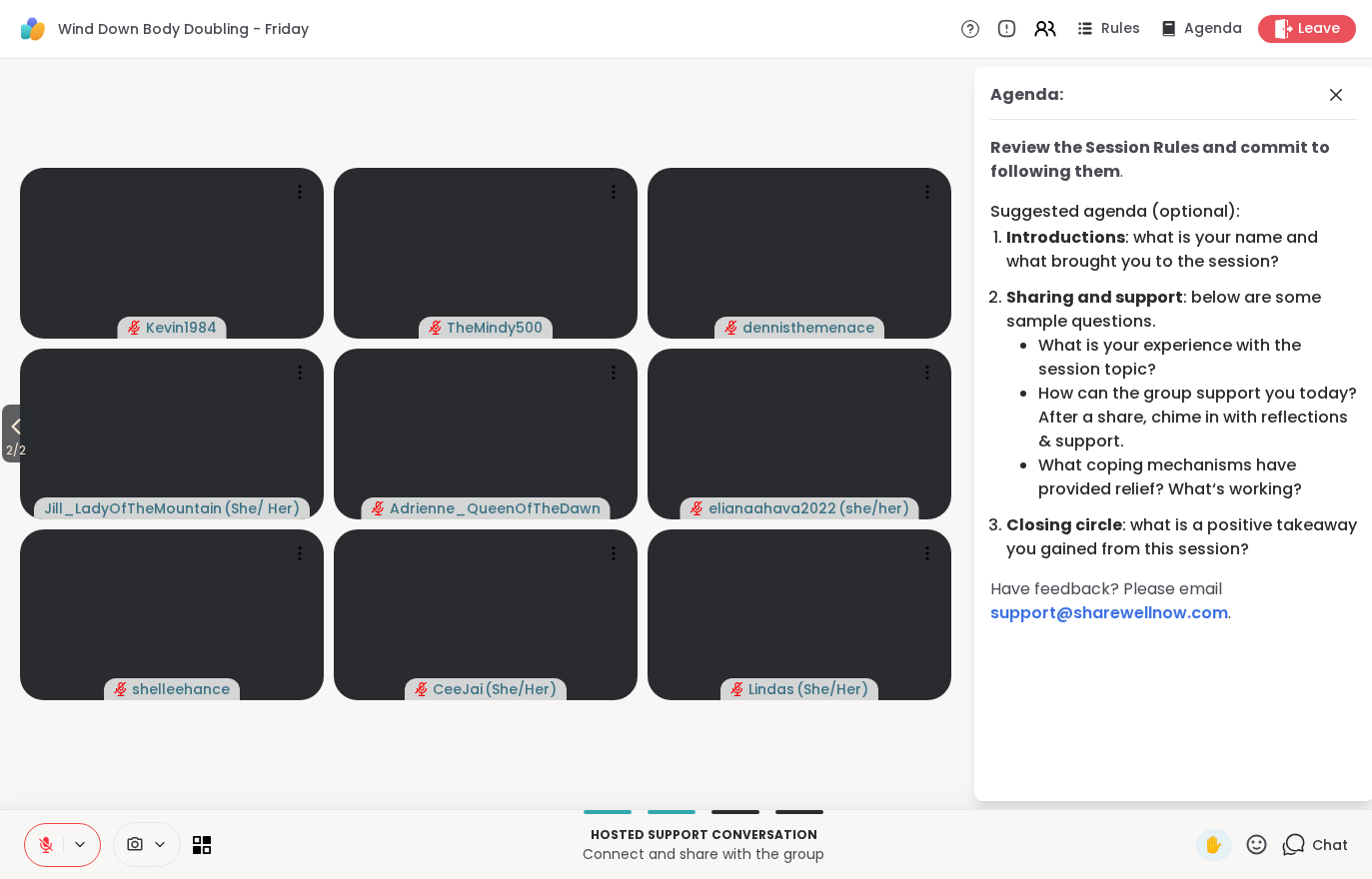 click on "2  /  2" at bounding box center [16, 450] 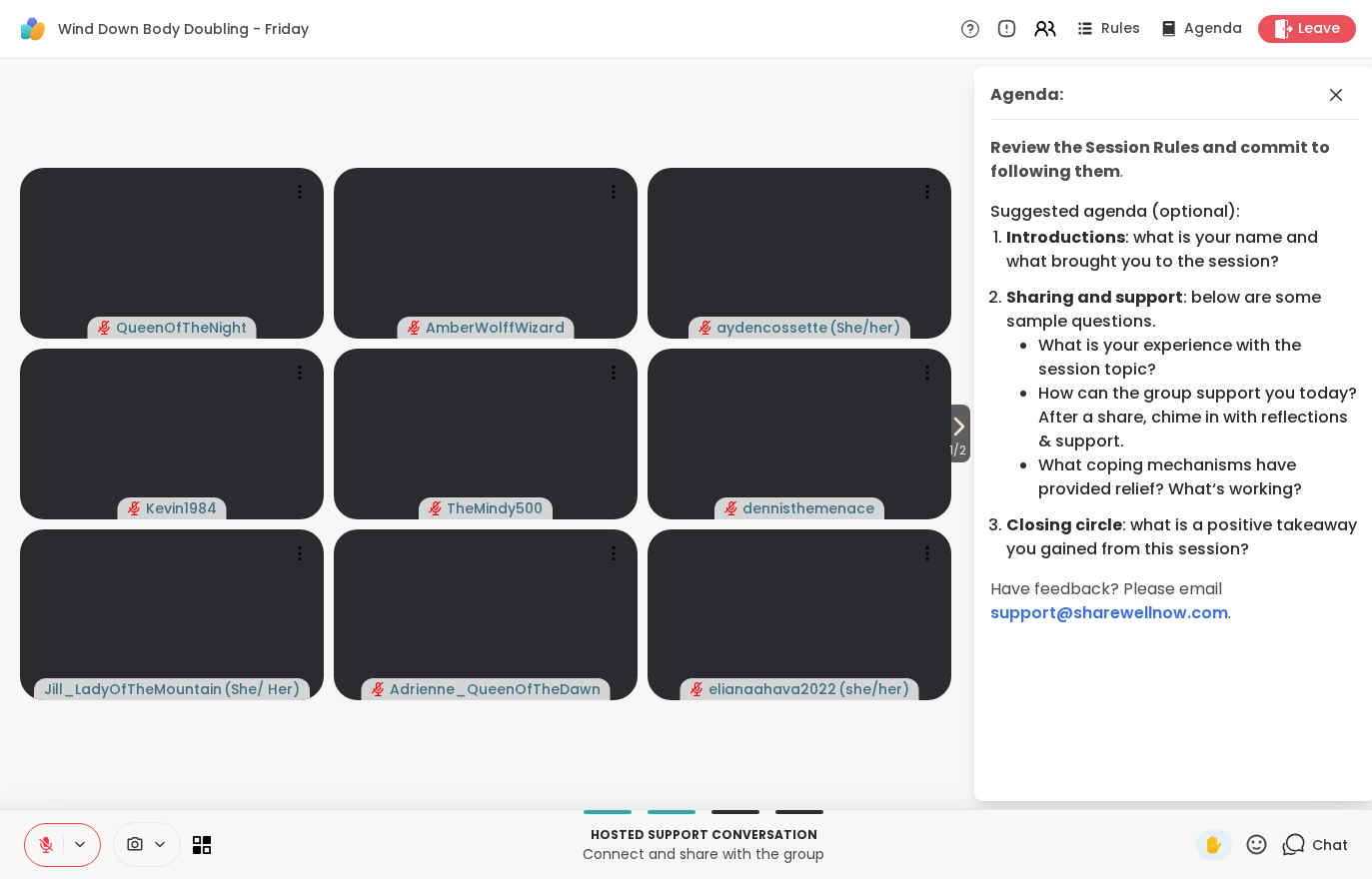 click at bounding box center [44, 845] 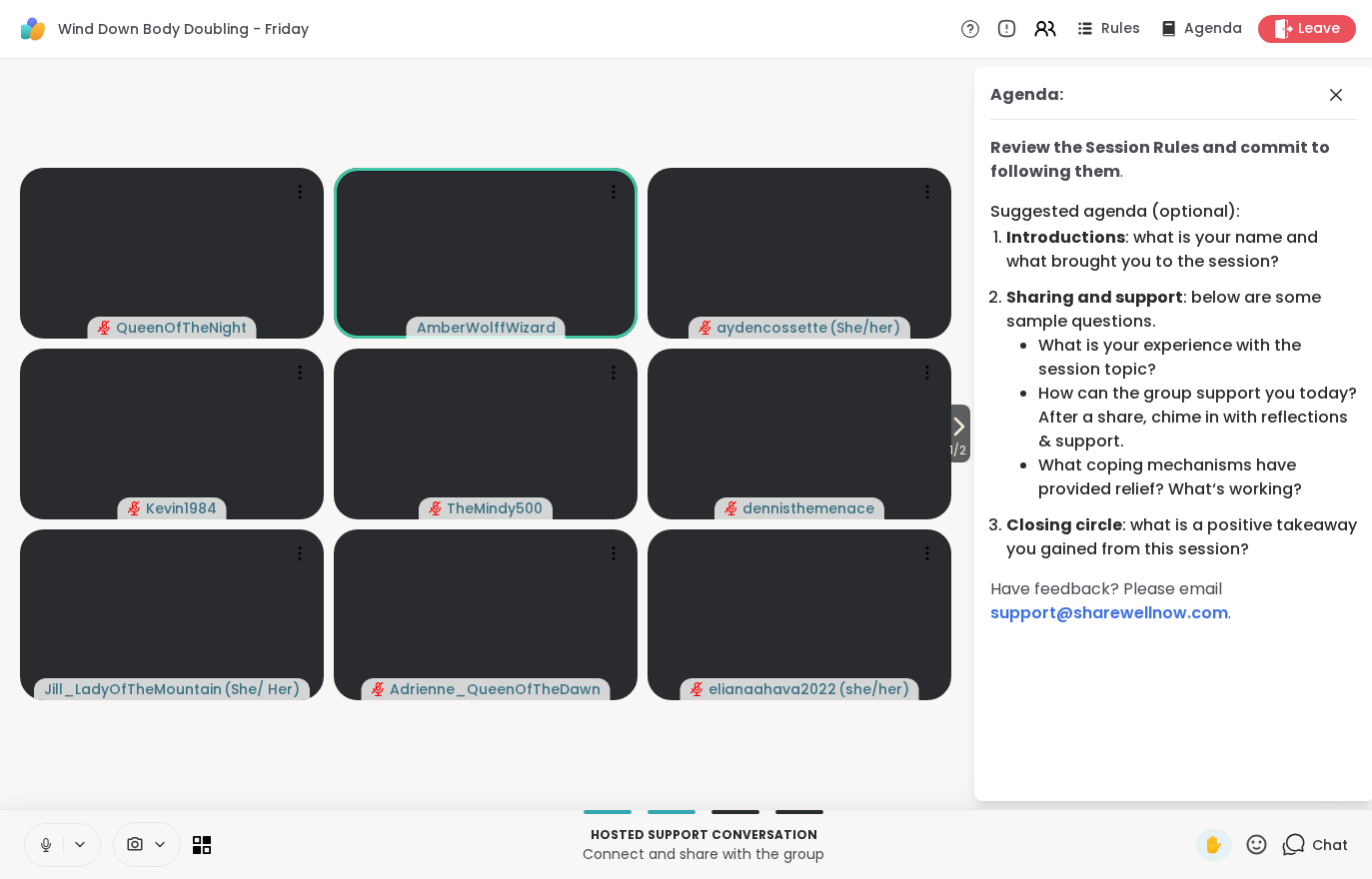 click at bounding box center (44, 845) 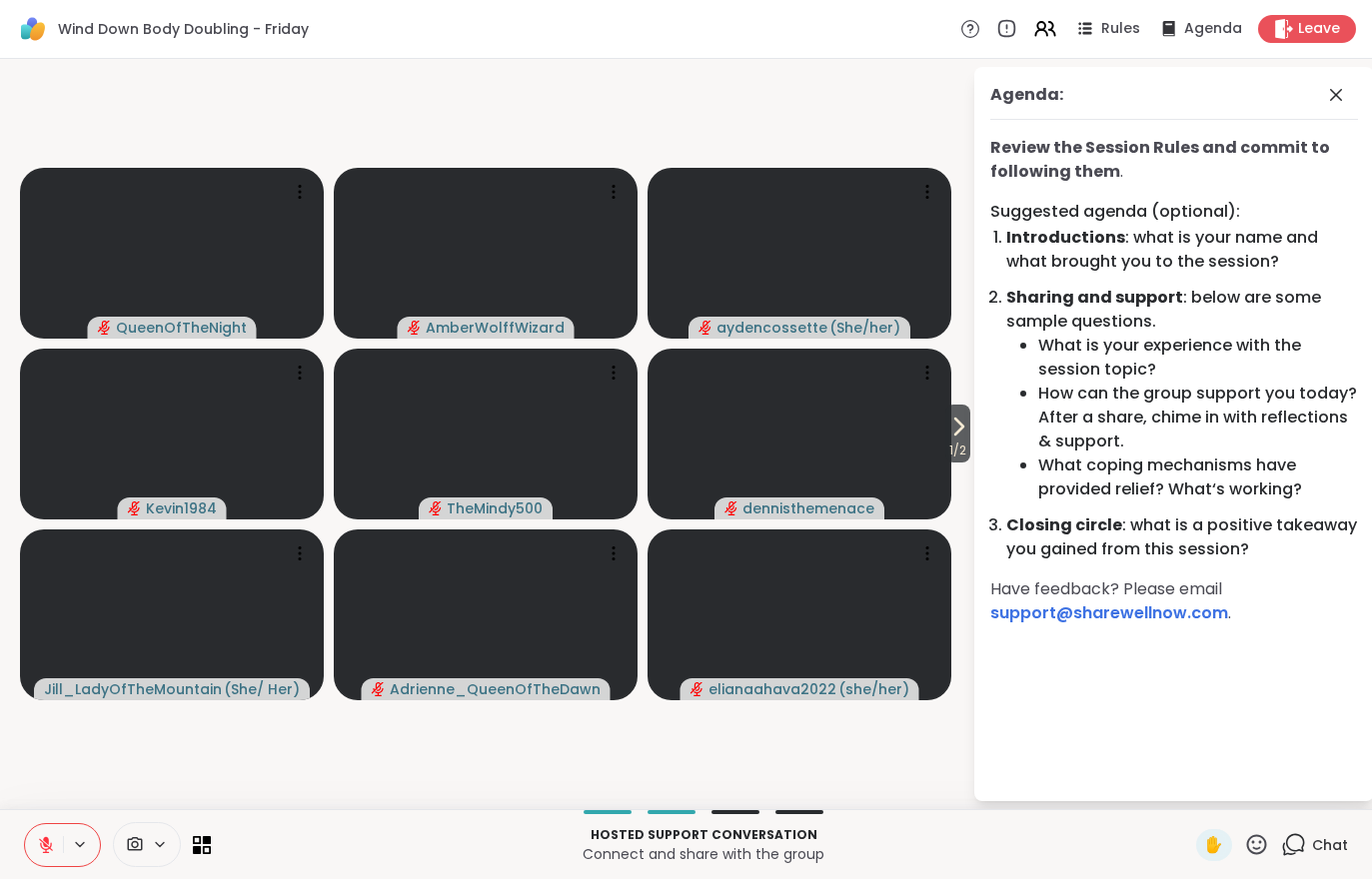 click at bounding box center [44, 845] 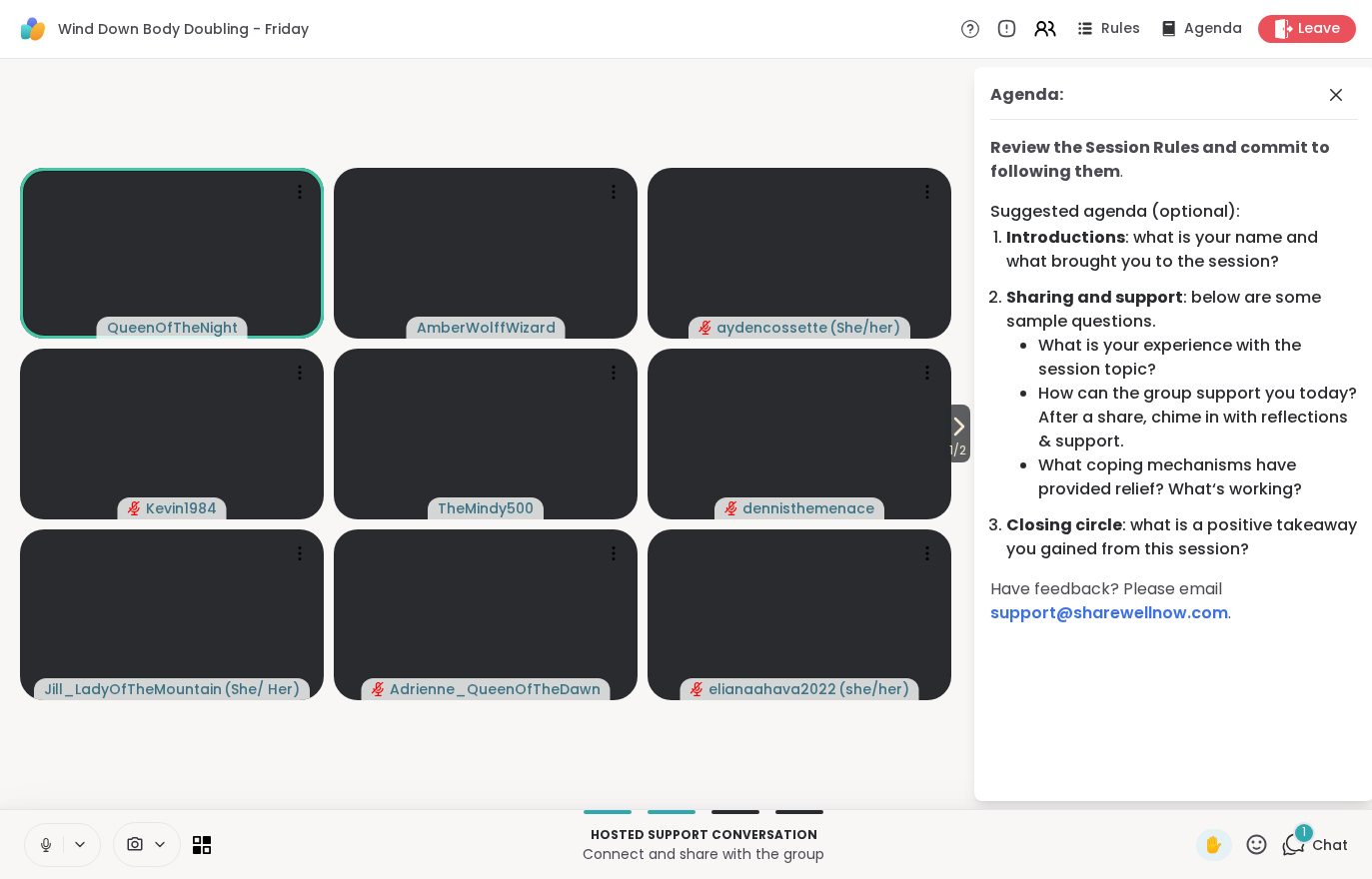 click at bounding box center (133, 844) 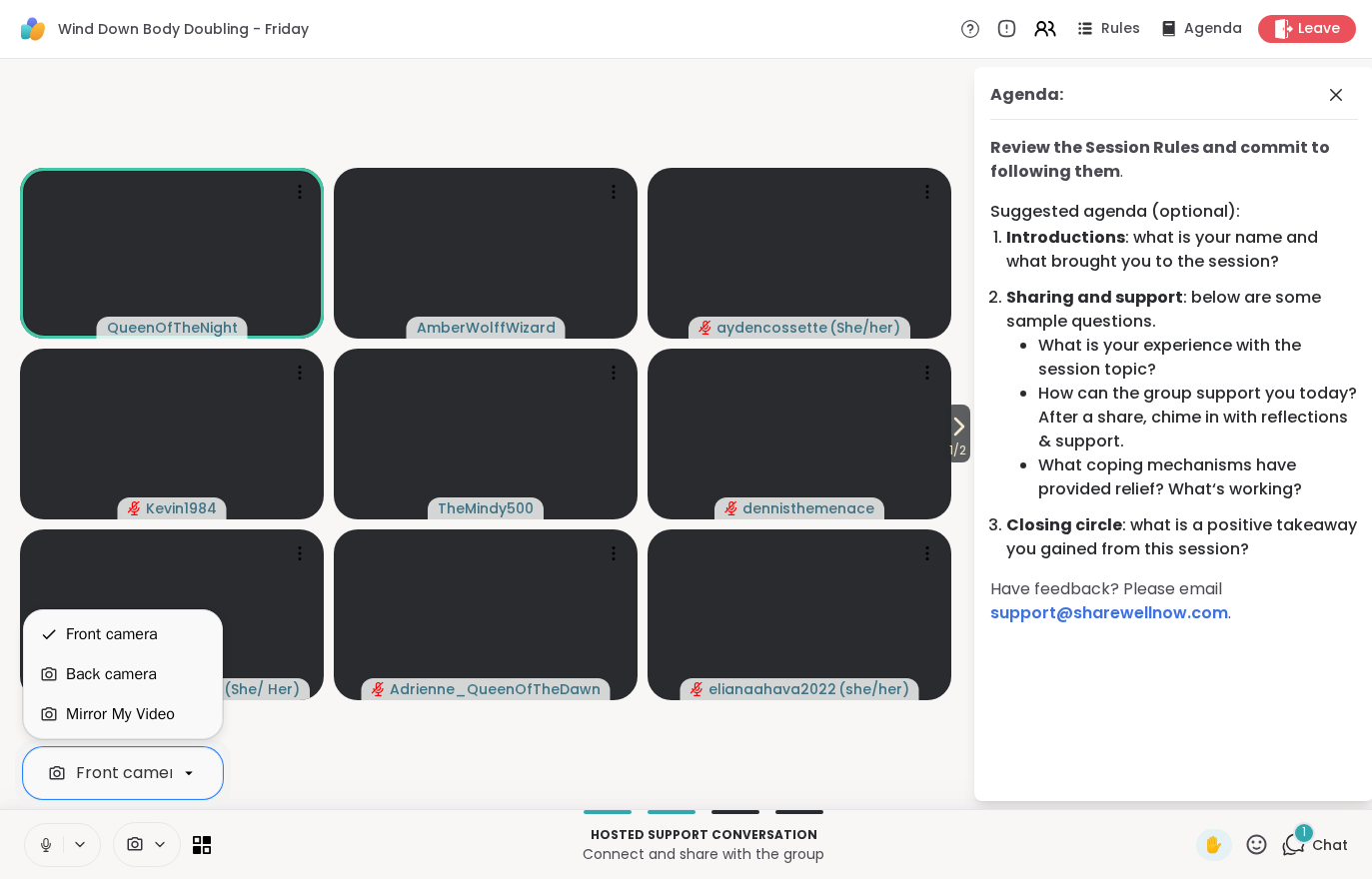 click on "Back camera" at bounding box center (111, 674) 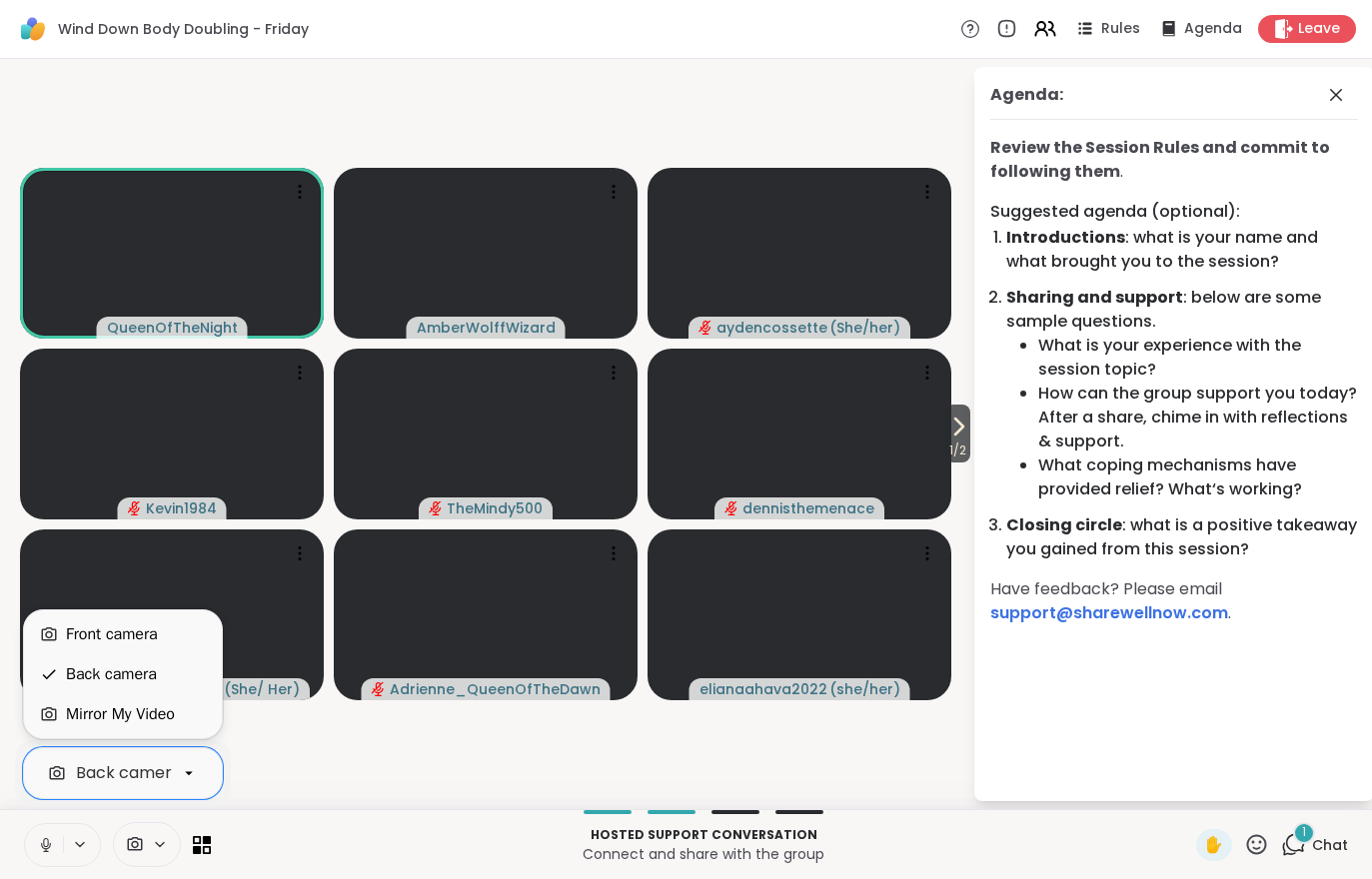 click on "Front camera" at bounding box center (112, 634) 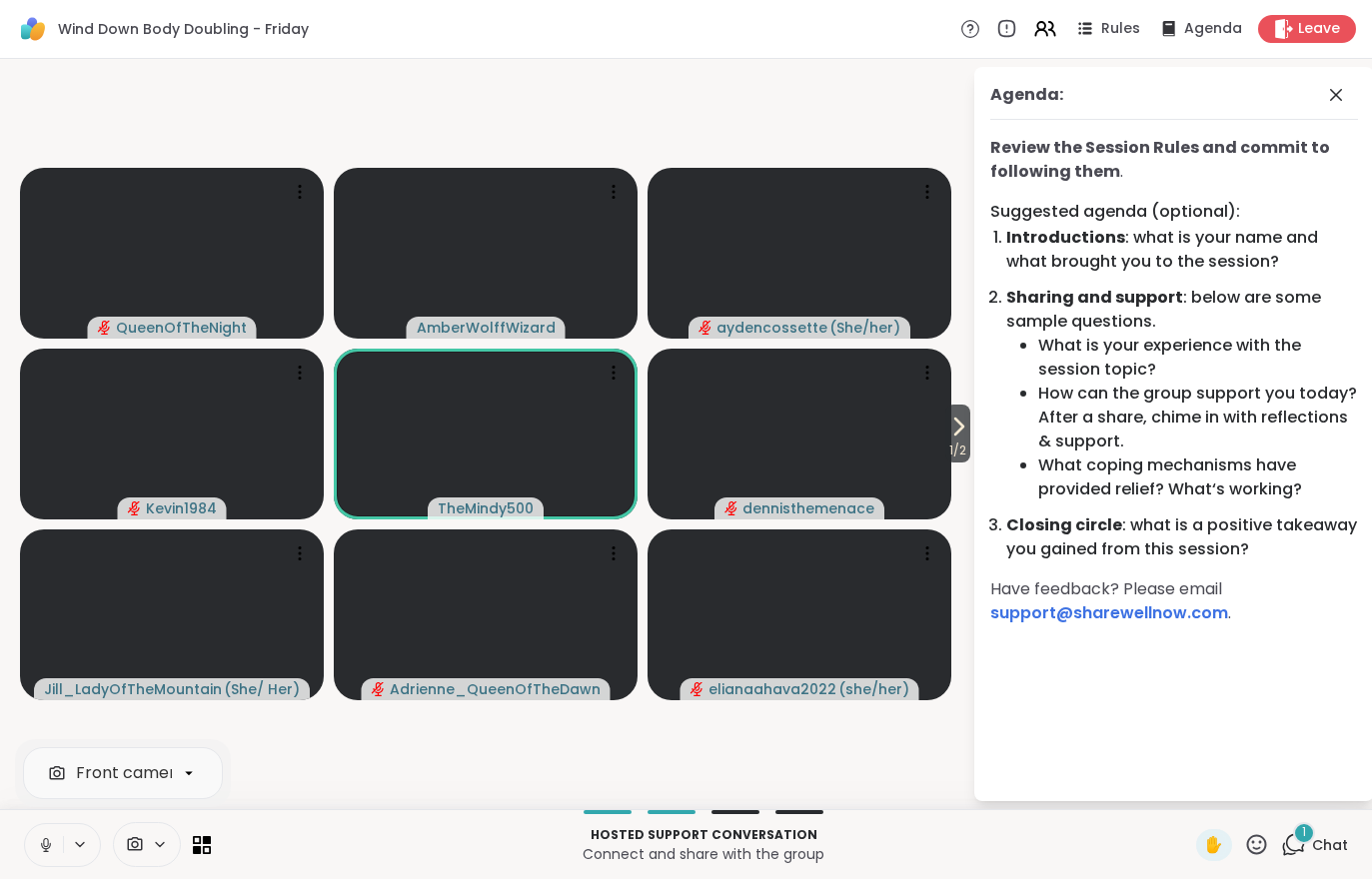 click at bounding box center (44, 845) 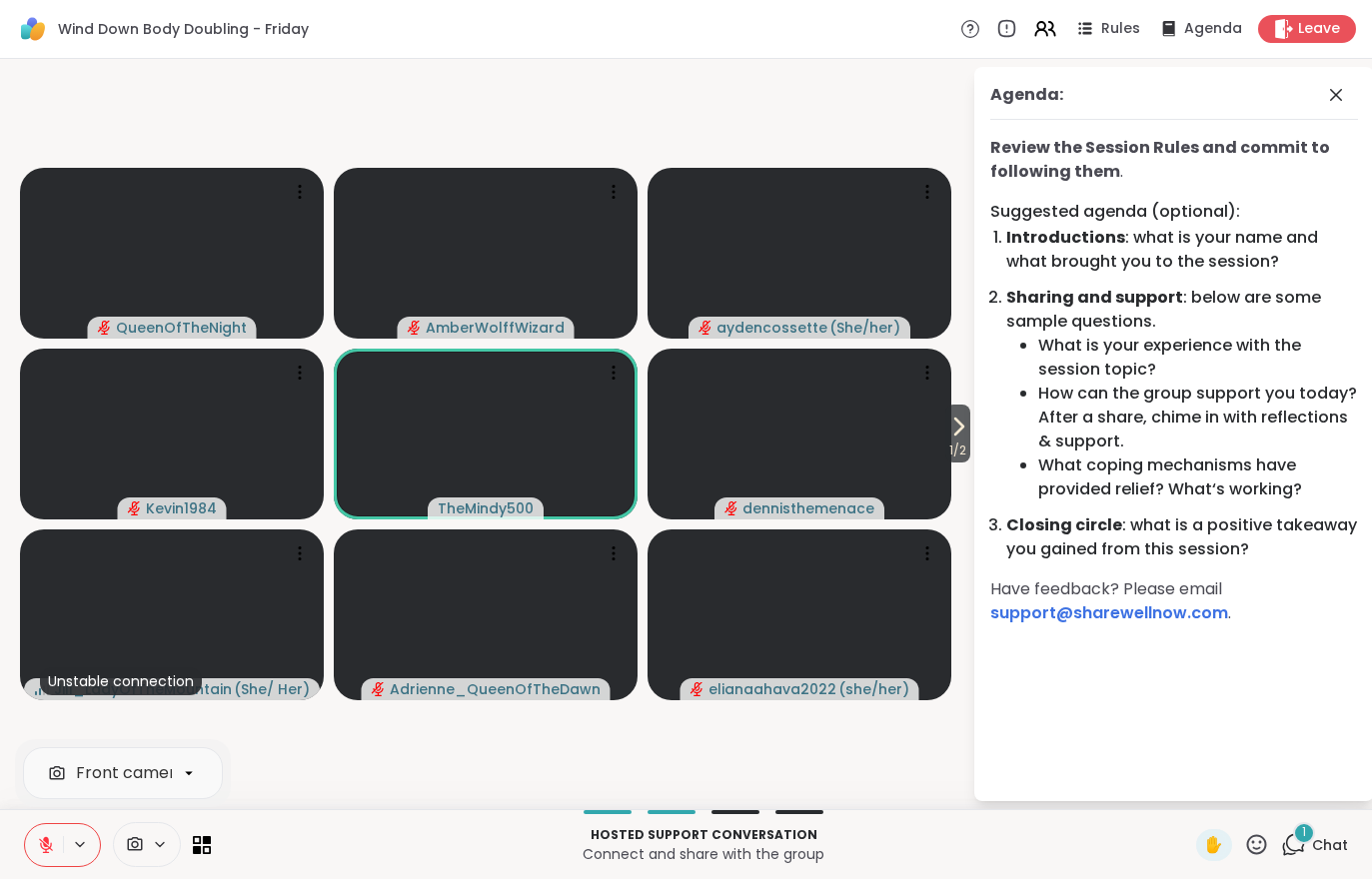 click on "1 Chat" at bounding box center [1314, 845] 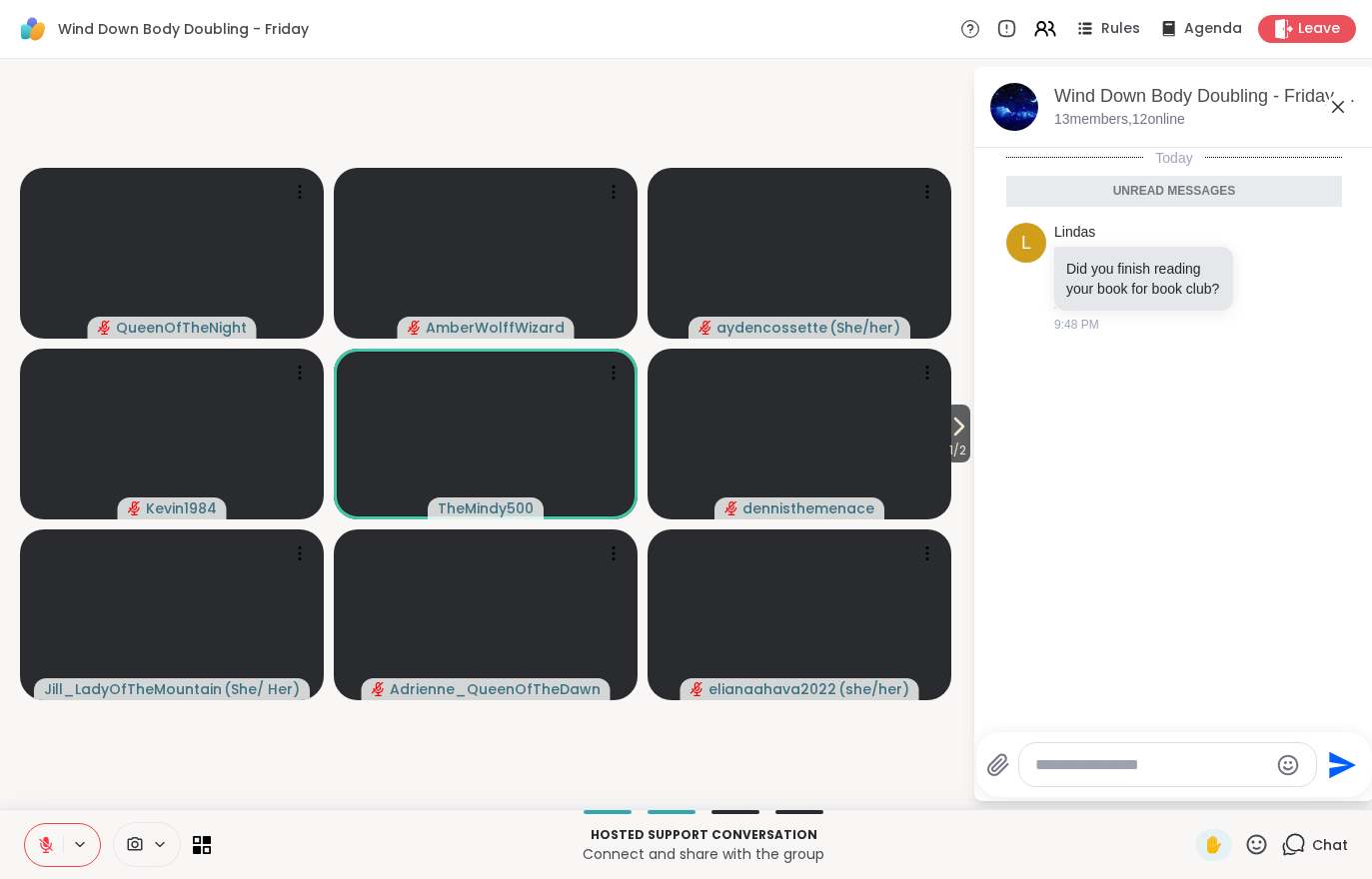click on "Chat" at bounding box center [1330, 845] 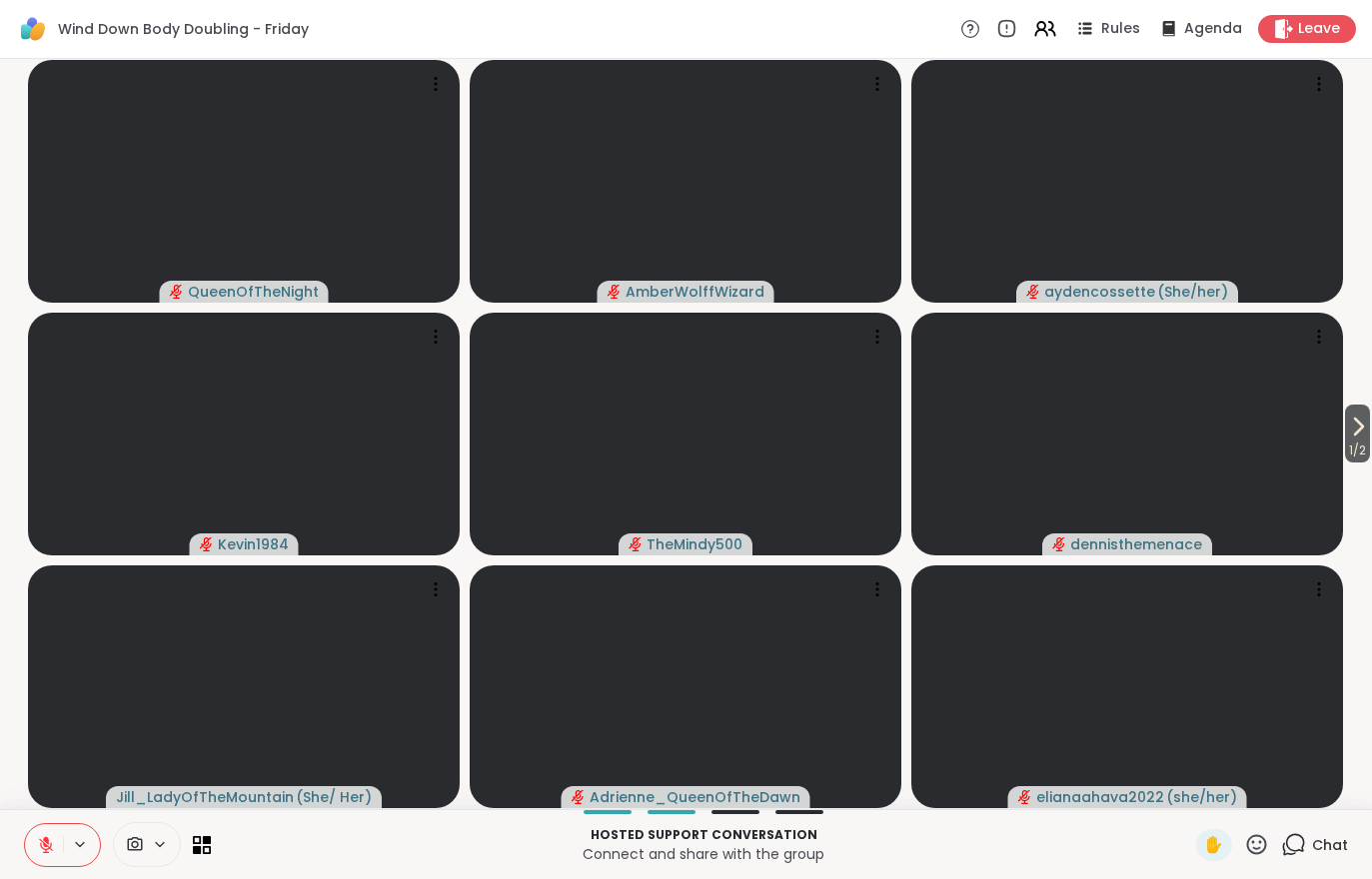click at bounding box center [44, 845] 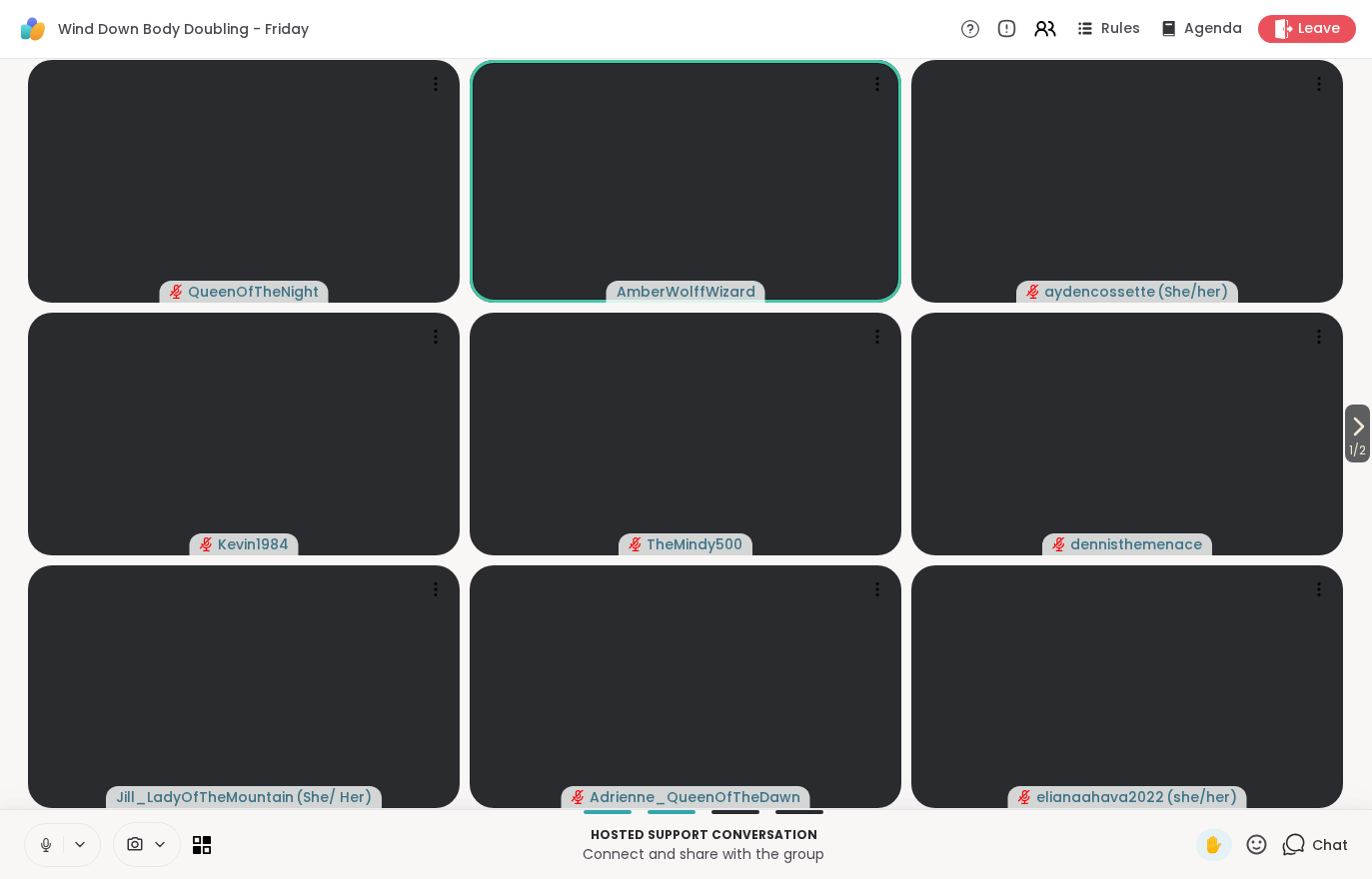 click on "1  /  2" at bounding box center [1357, 450] 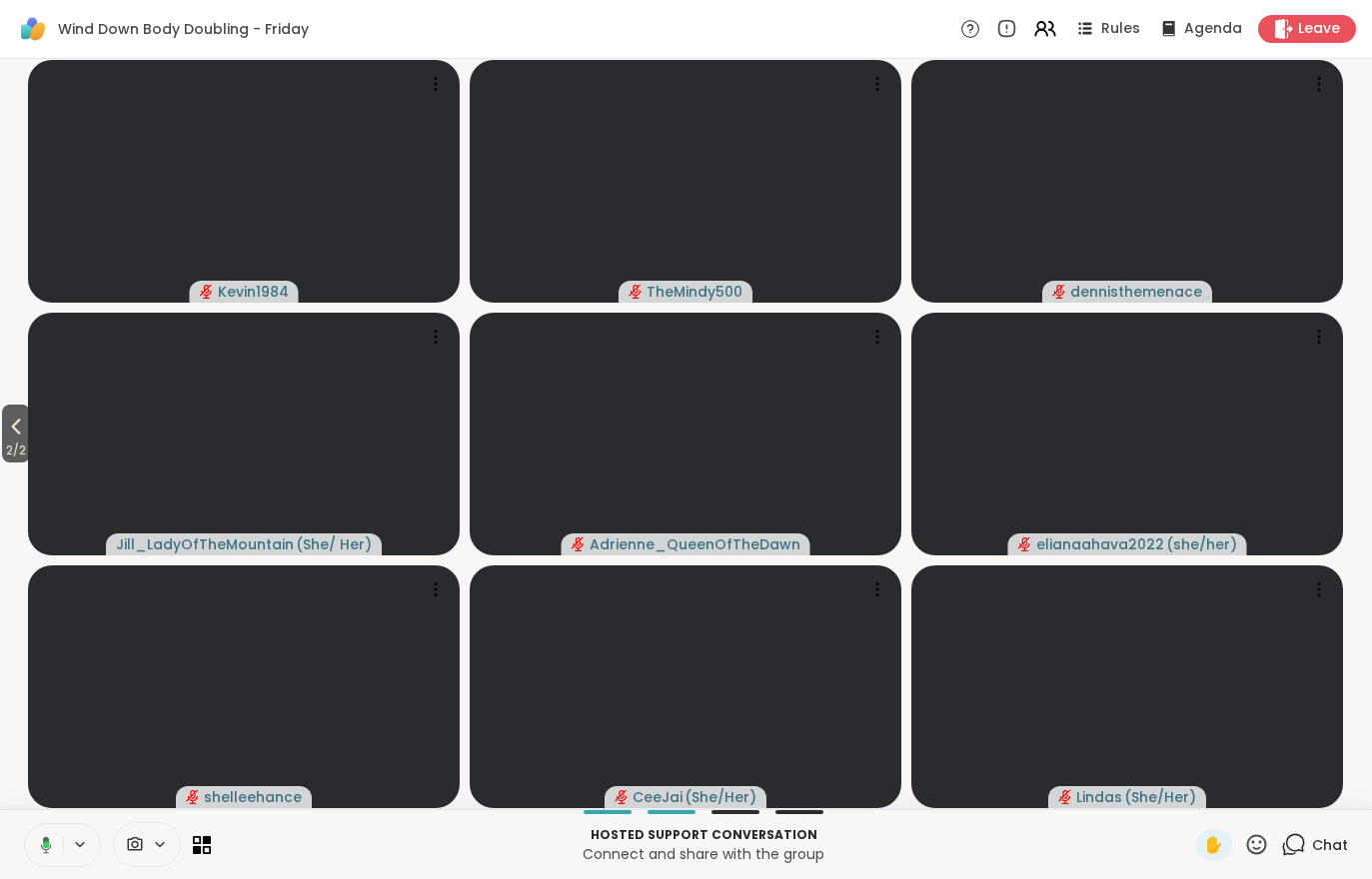 click at bounding box center (244, 434) 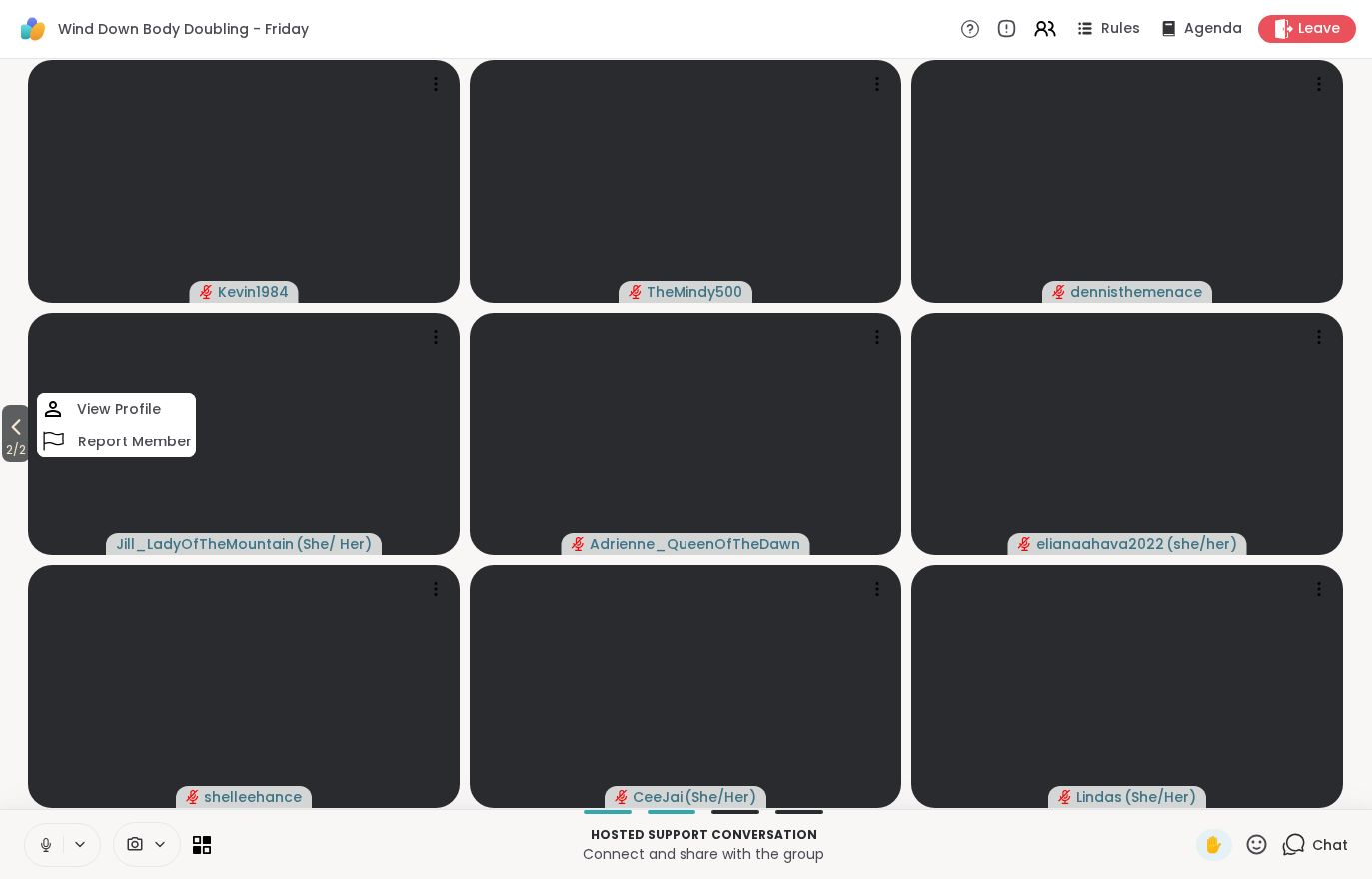 click on "2  /  2 Kevin1984 TheMindy500 dennisthemenace Jill_LadyOfTheMountain ( She/ Her ) View Profile Report Member Adrienne_QueenOfTheDawn elianaahava2022 ( she/her ) shelleehance CeeJai ( She/Her ) Lindas ( She/Her )" at bounding box center (686, 434) 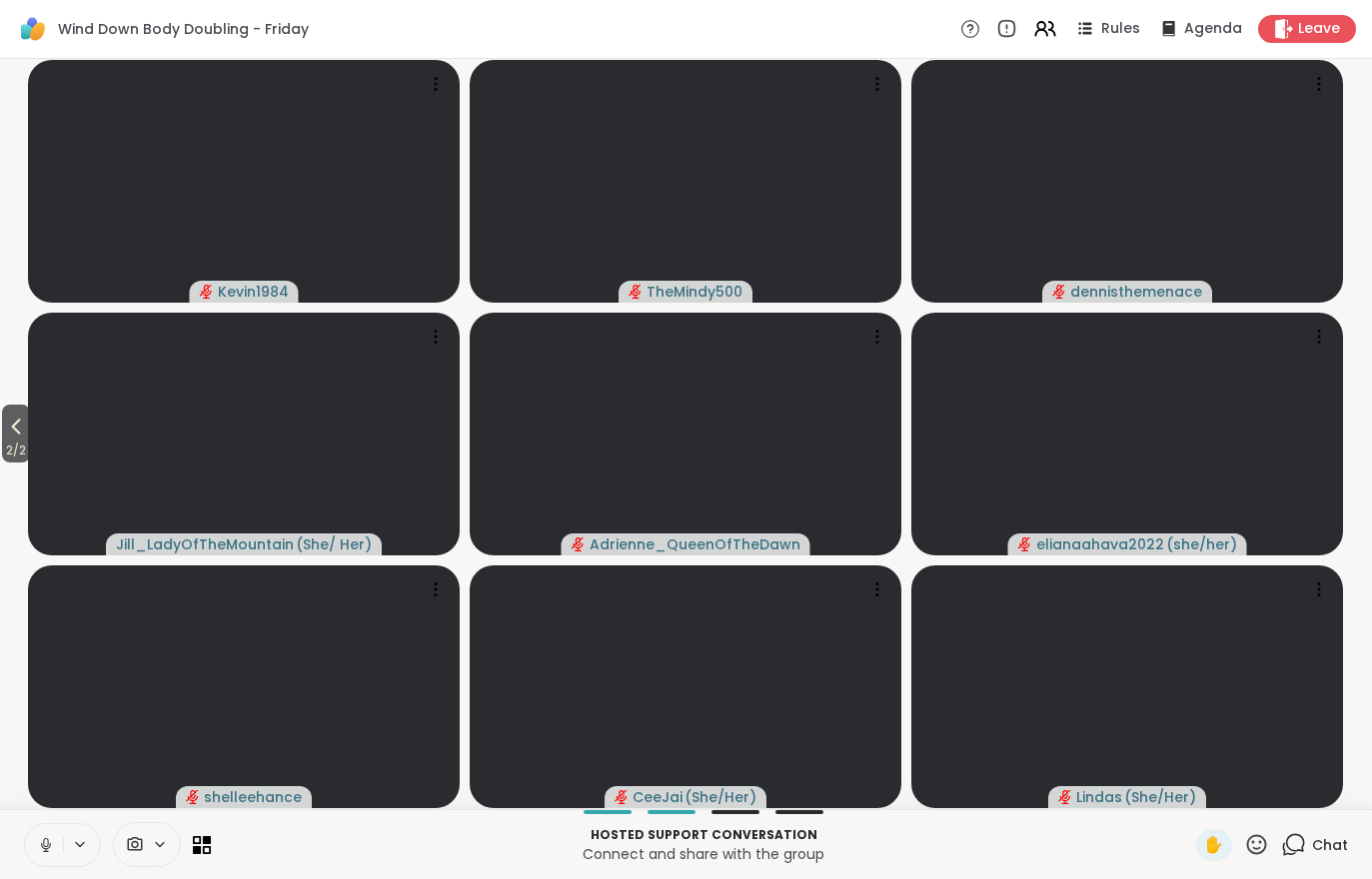 click on "2  /  2" at bounding box center (16, 450) 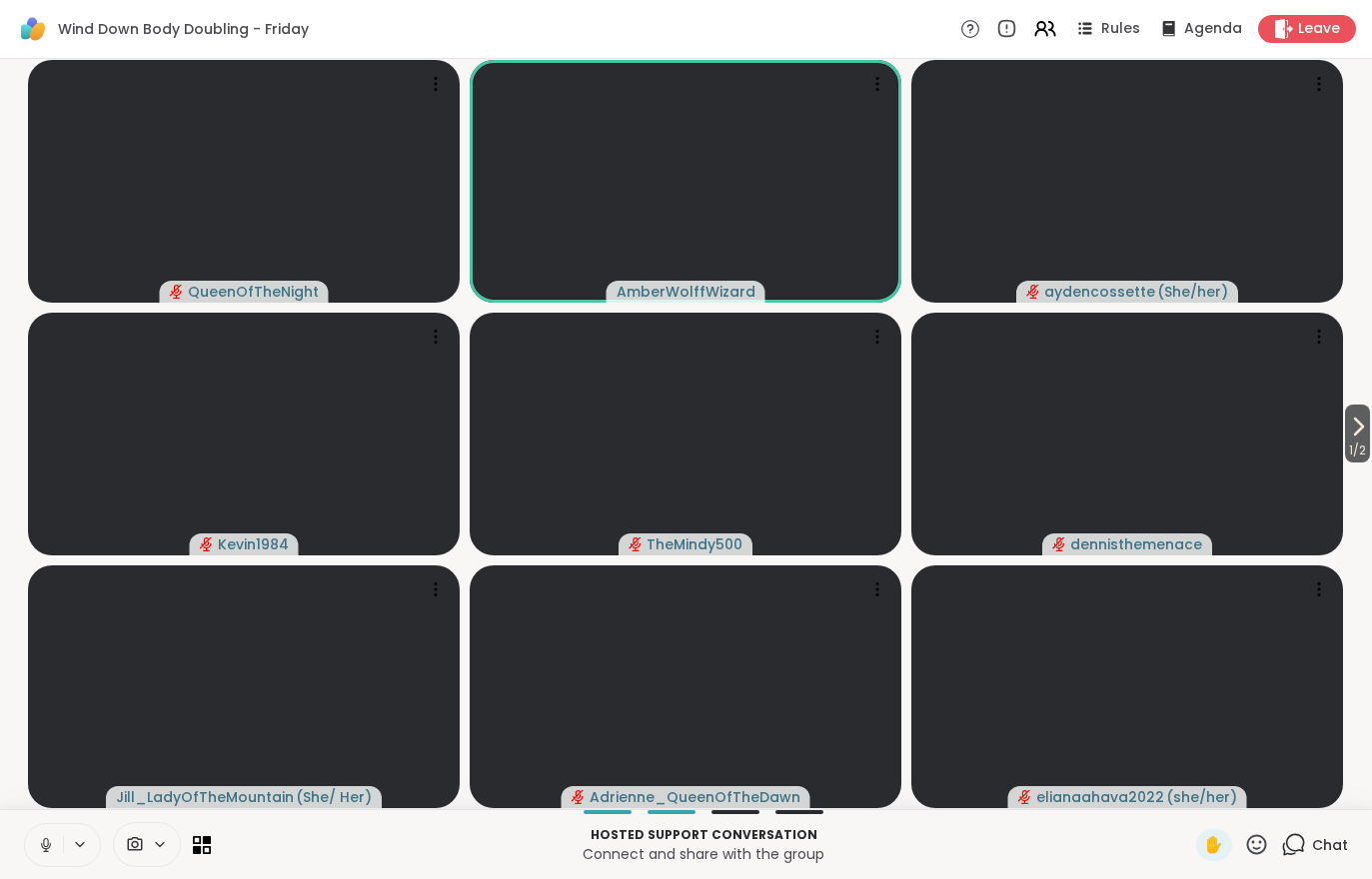 click at bounding box center (44, 845) 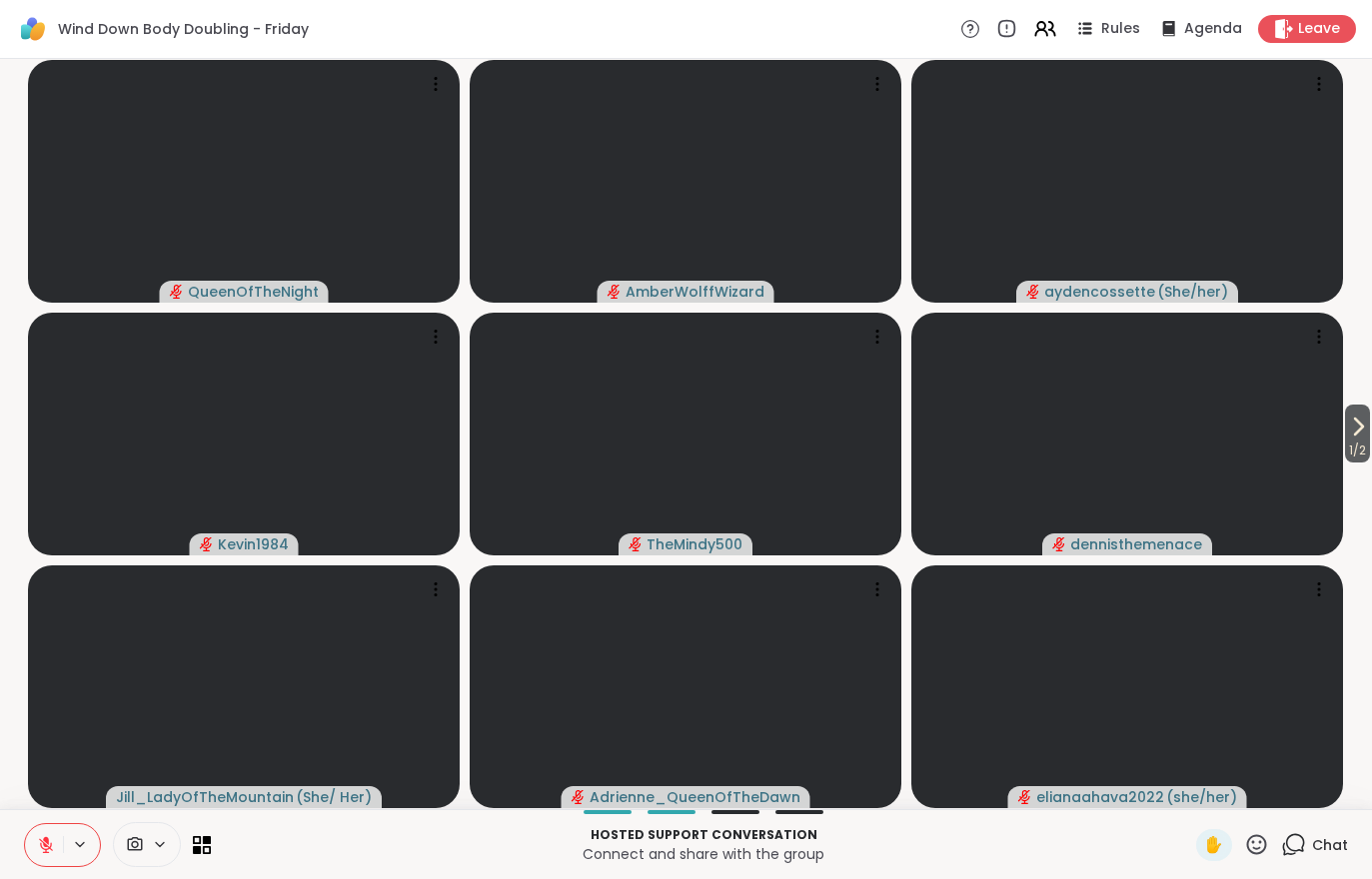 click at bounding box center [44, 845] 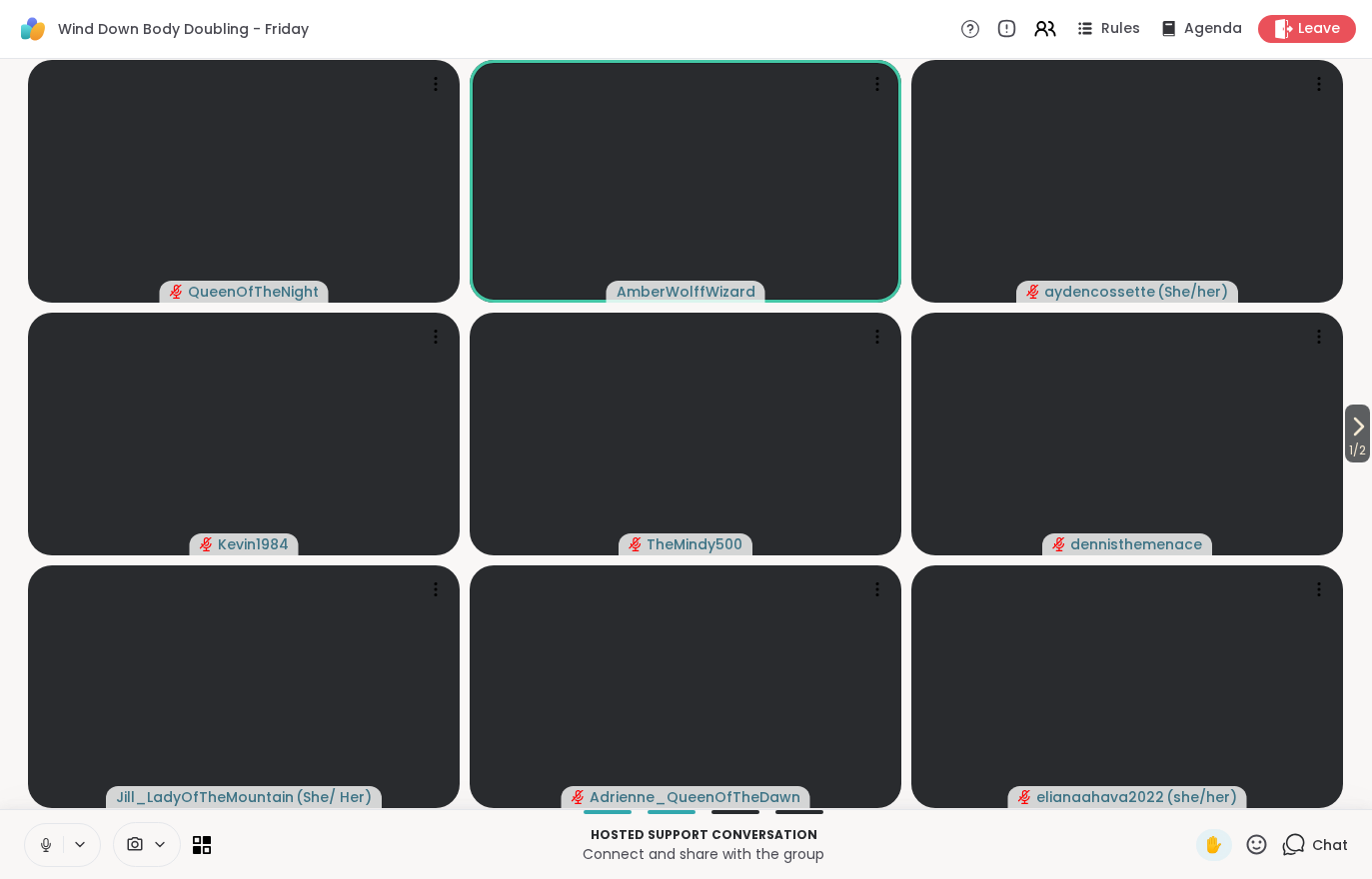 click at bounding box center (147, 844) 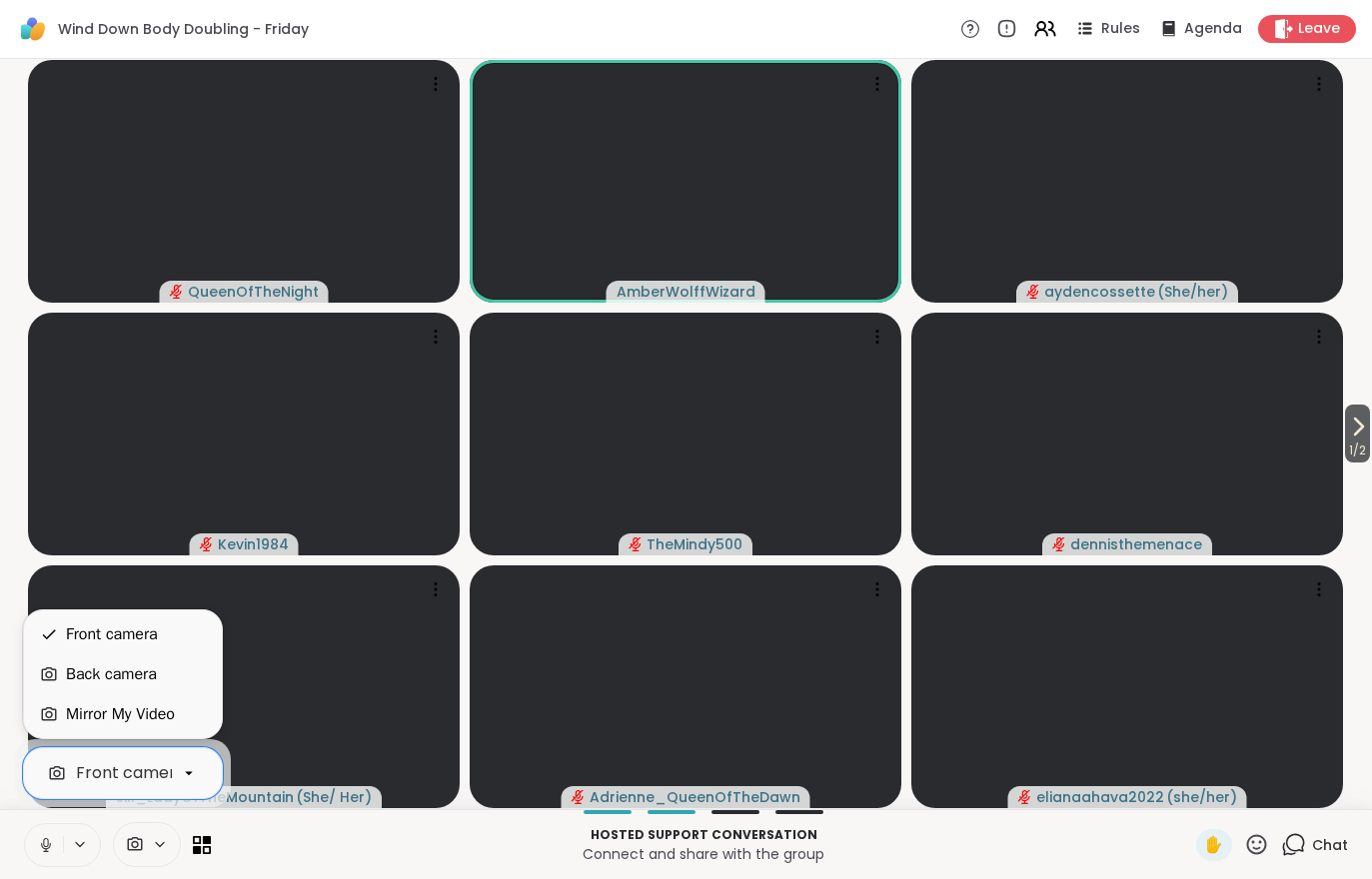 click on "Back camera" at bounding box center [111, 674] 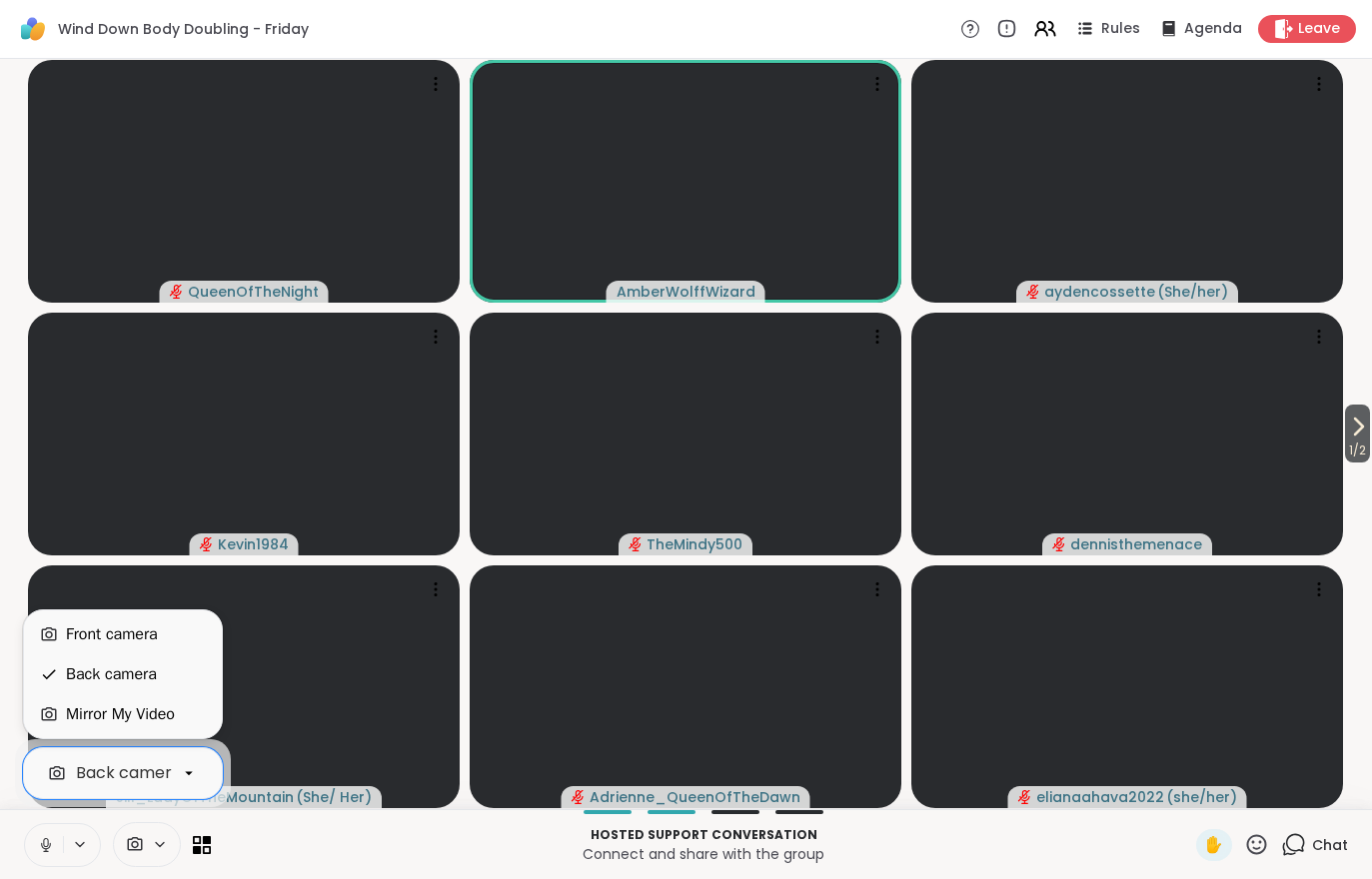 click on "Mirror My Video" at bounding box center (120, 714) 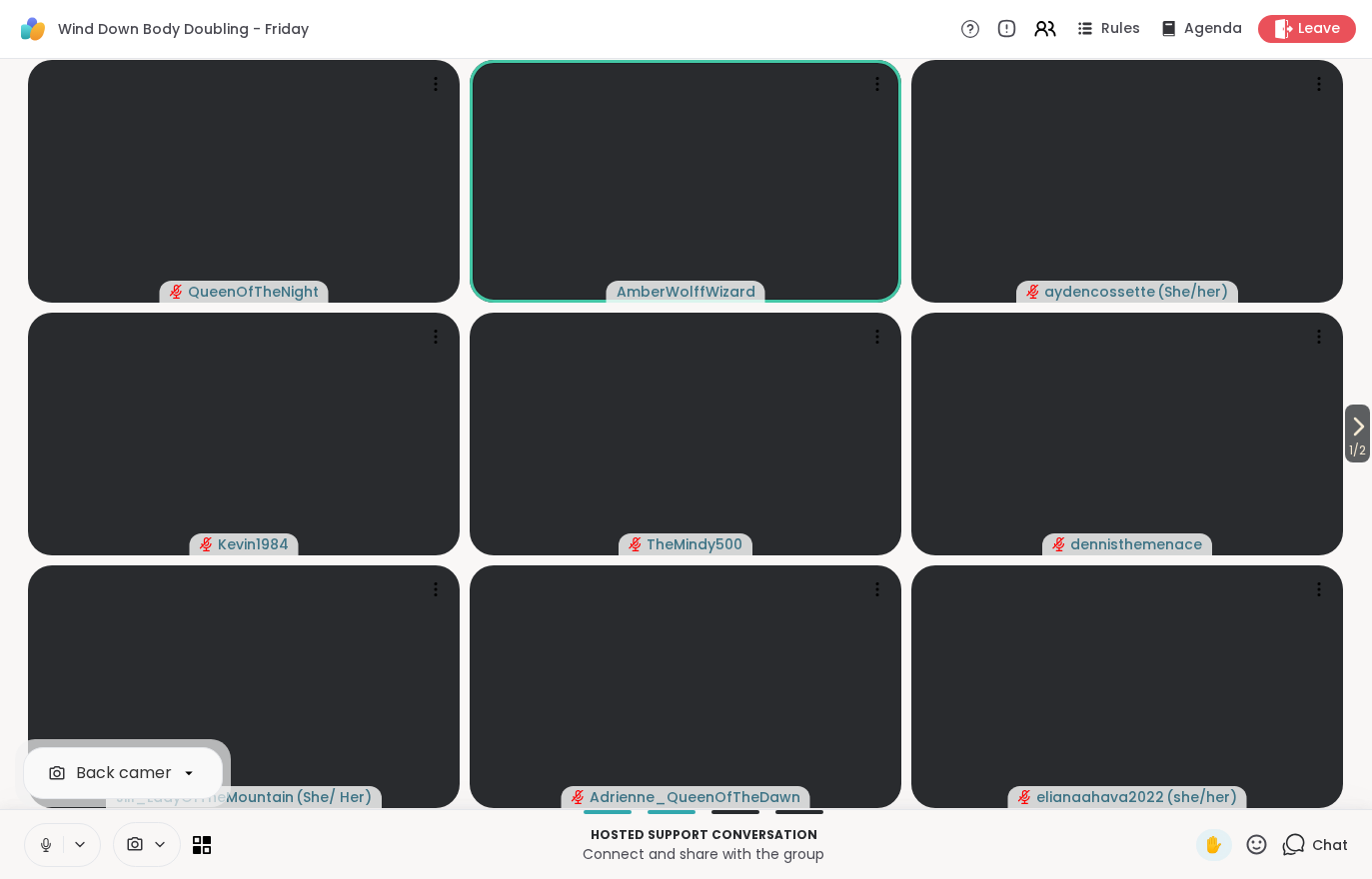 click on "1  /  2" at bounding box center [1357, 450] 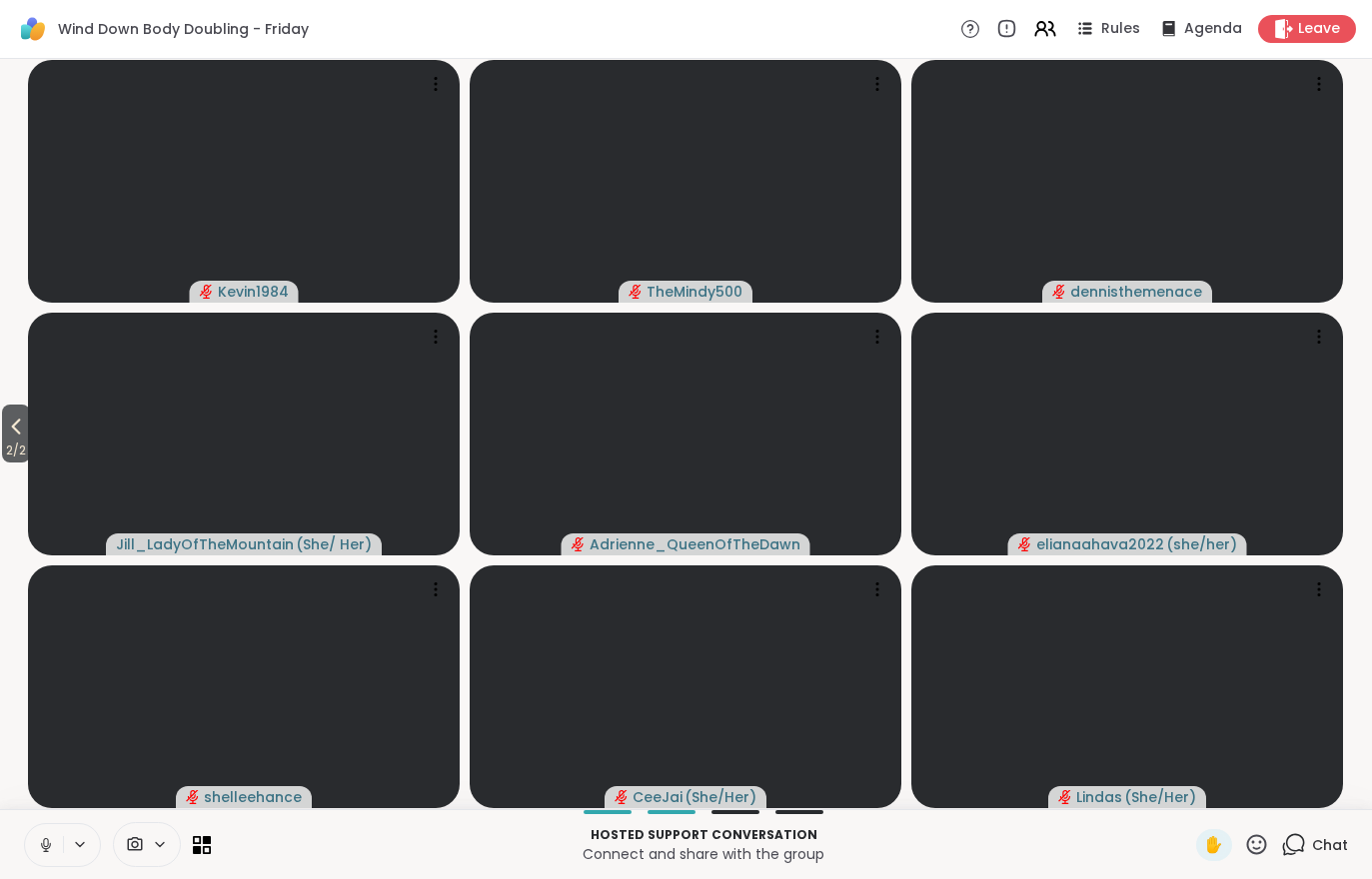 click on "2  /  2" at bounding box center [16, 434] 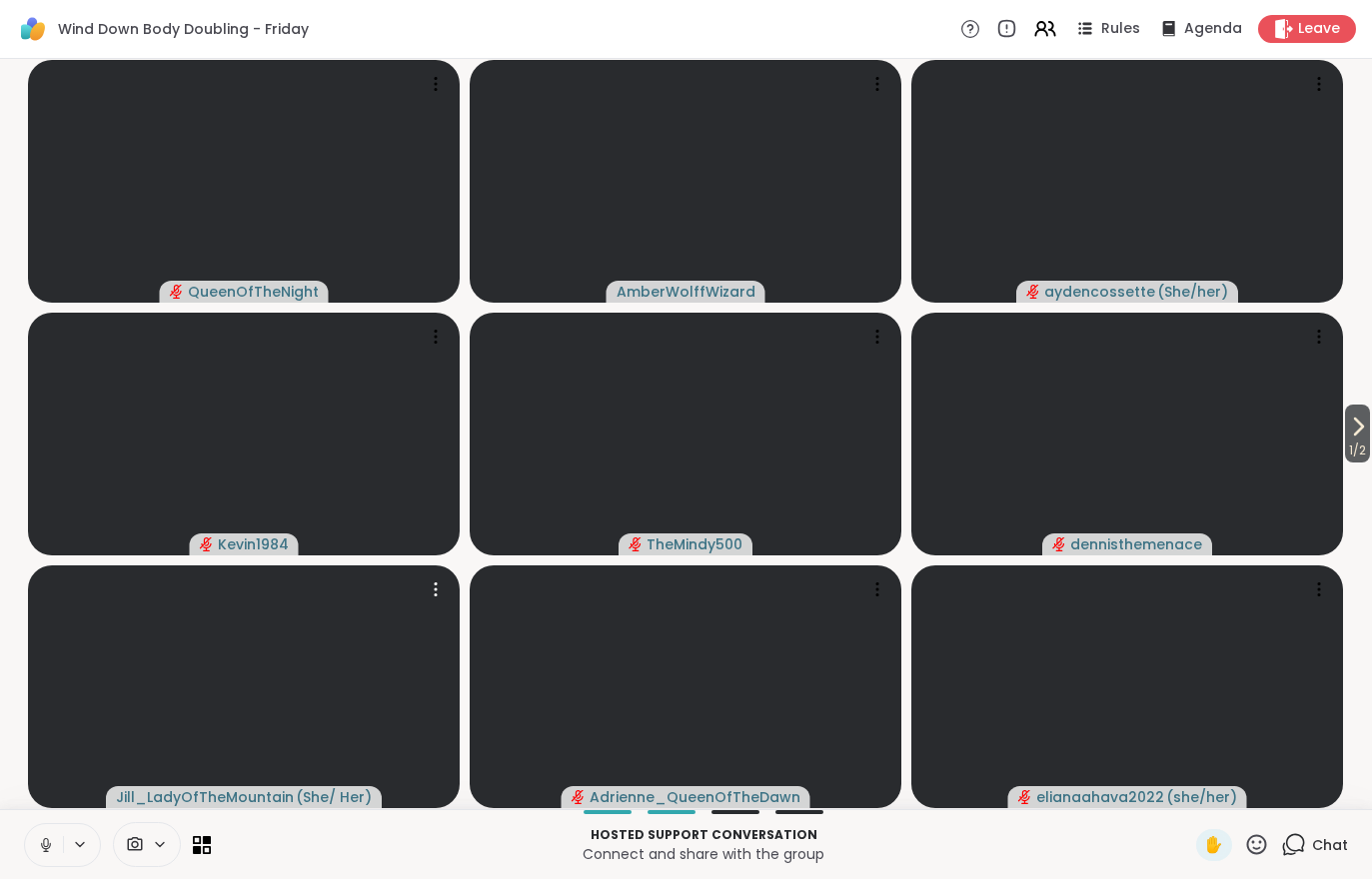 click at bounding box center [244, 686] 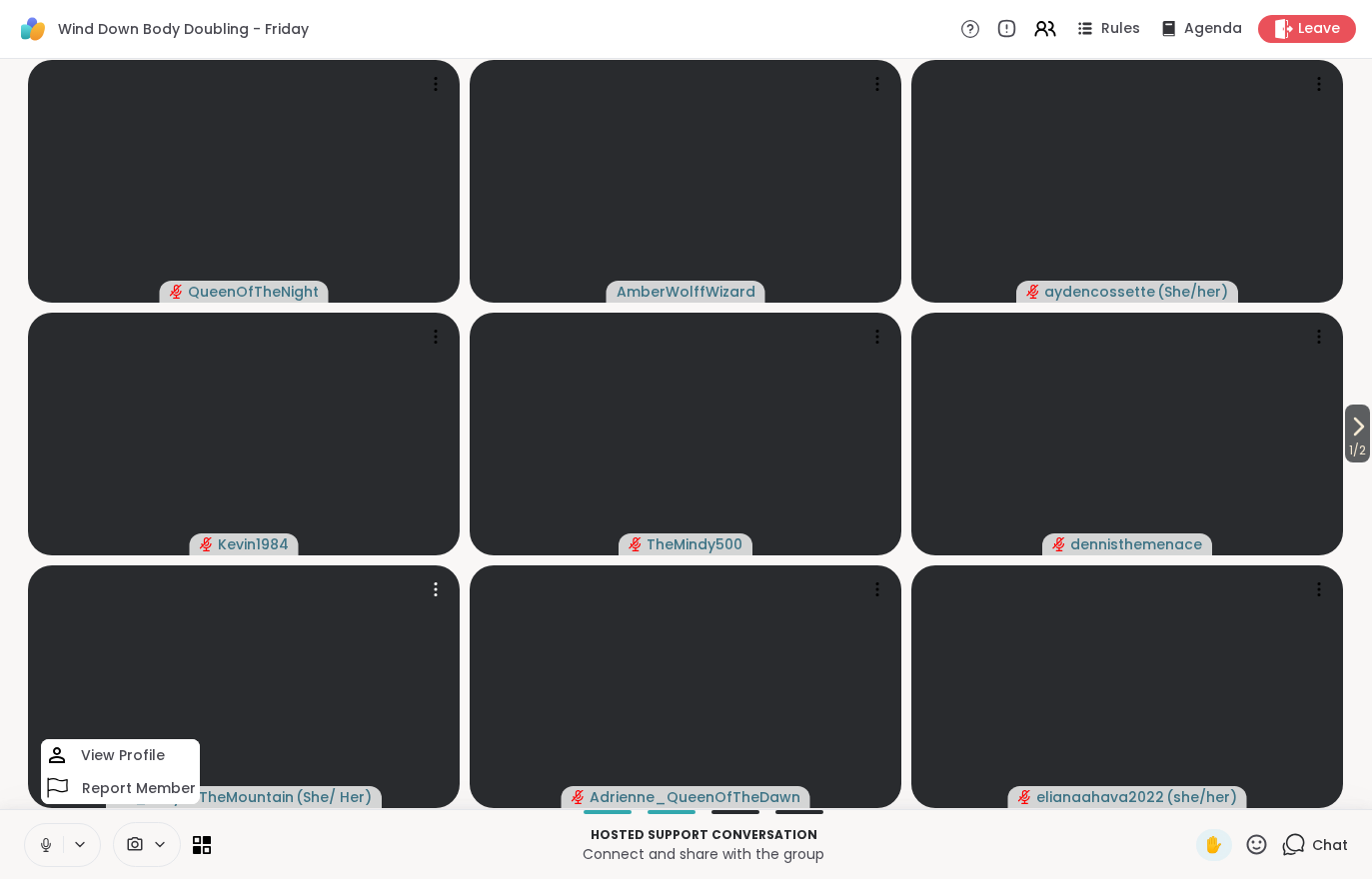 click at bounding box center [44, 845] 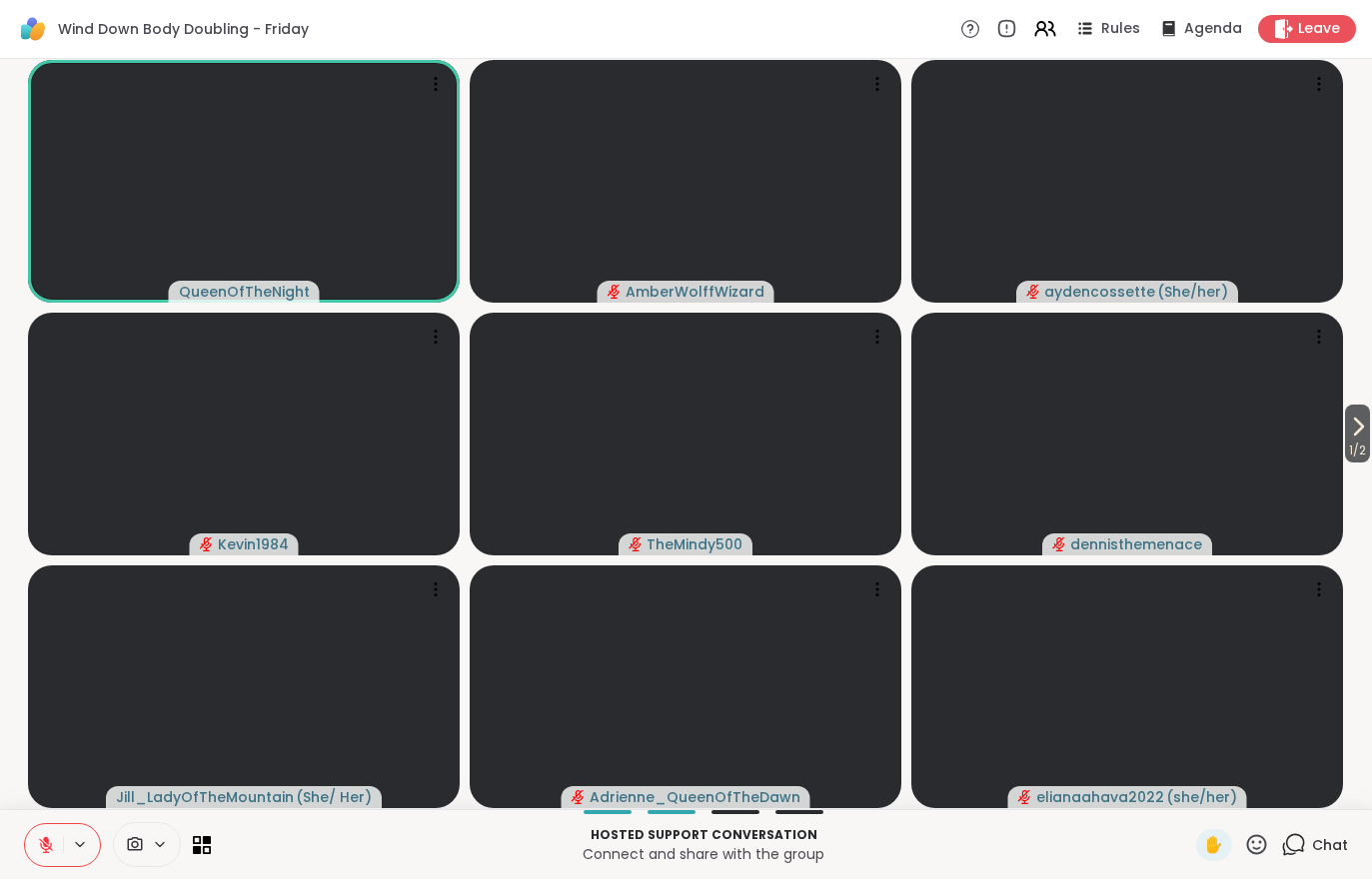 click 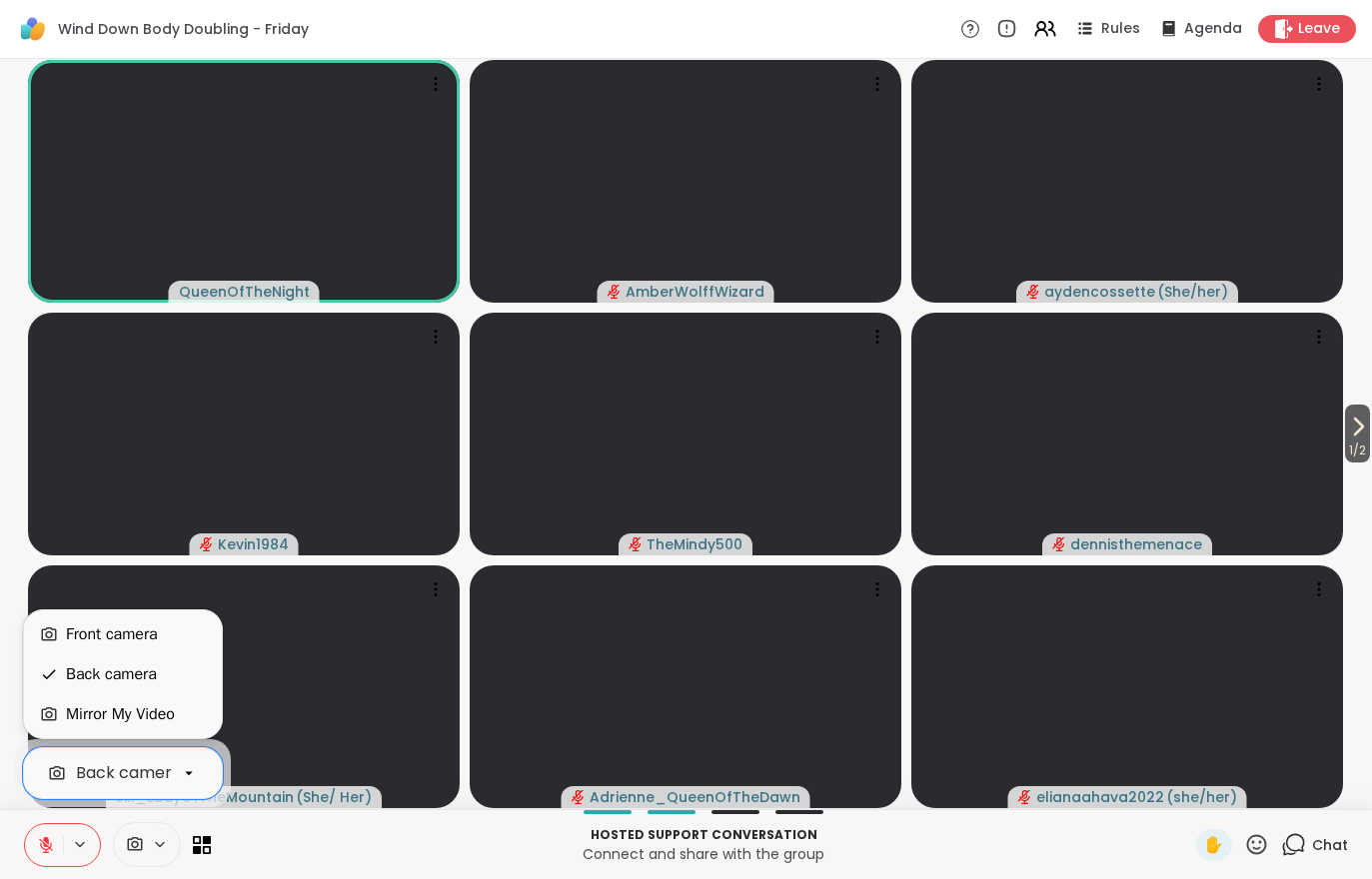 click on "Front camera" at bounding box center [112, 634] 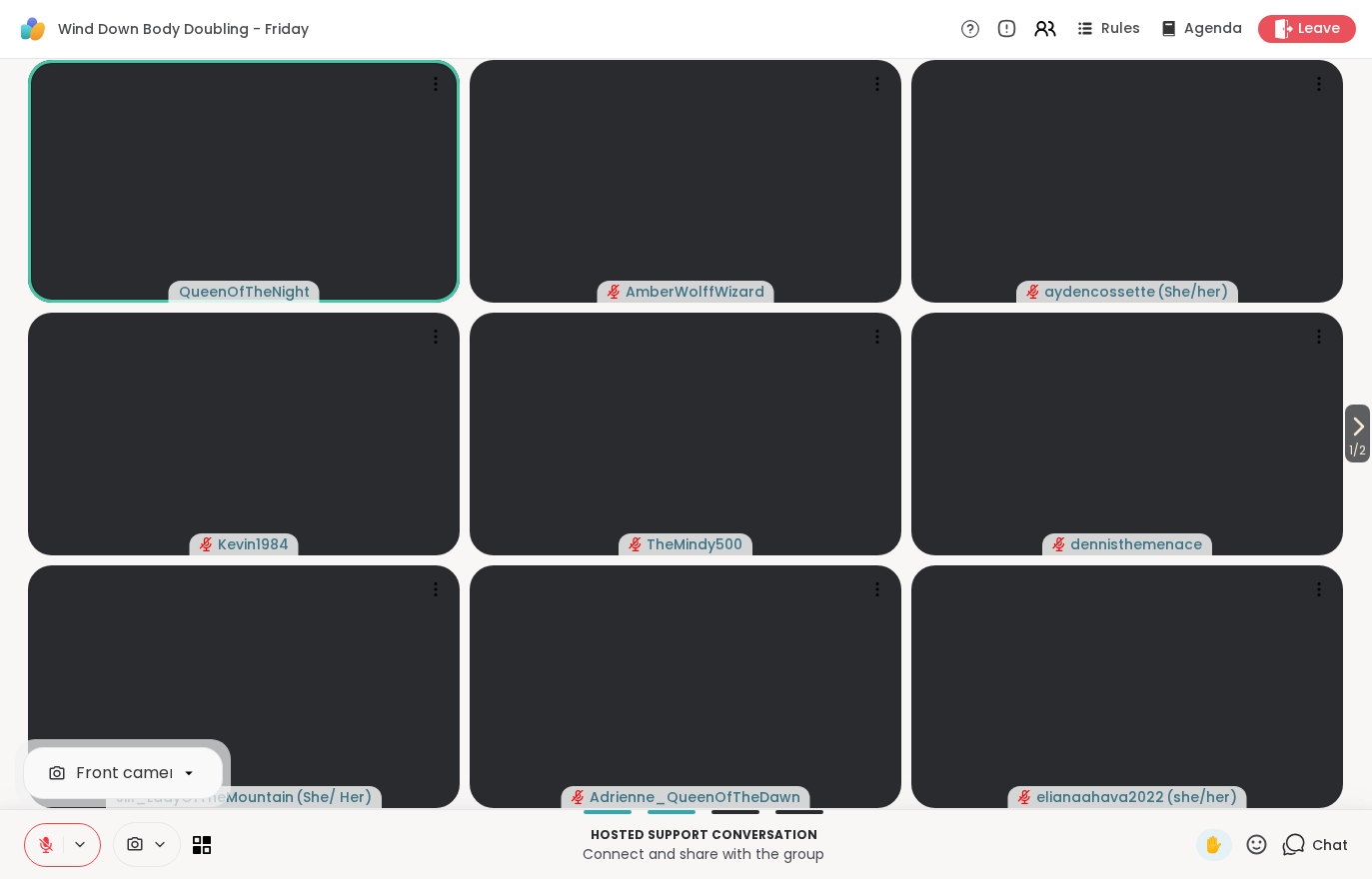 click on "Front camera Hosted support conversation Connect and share with the group ✋ Chat" at bounding box center (686, 844) 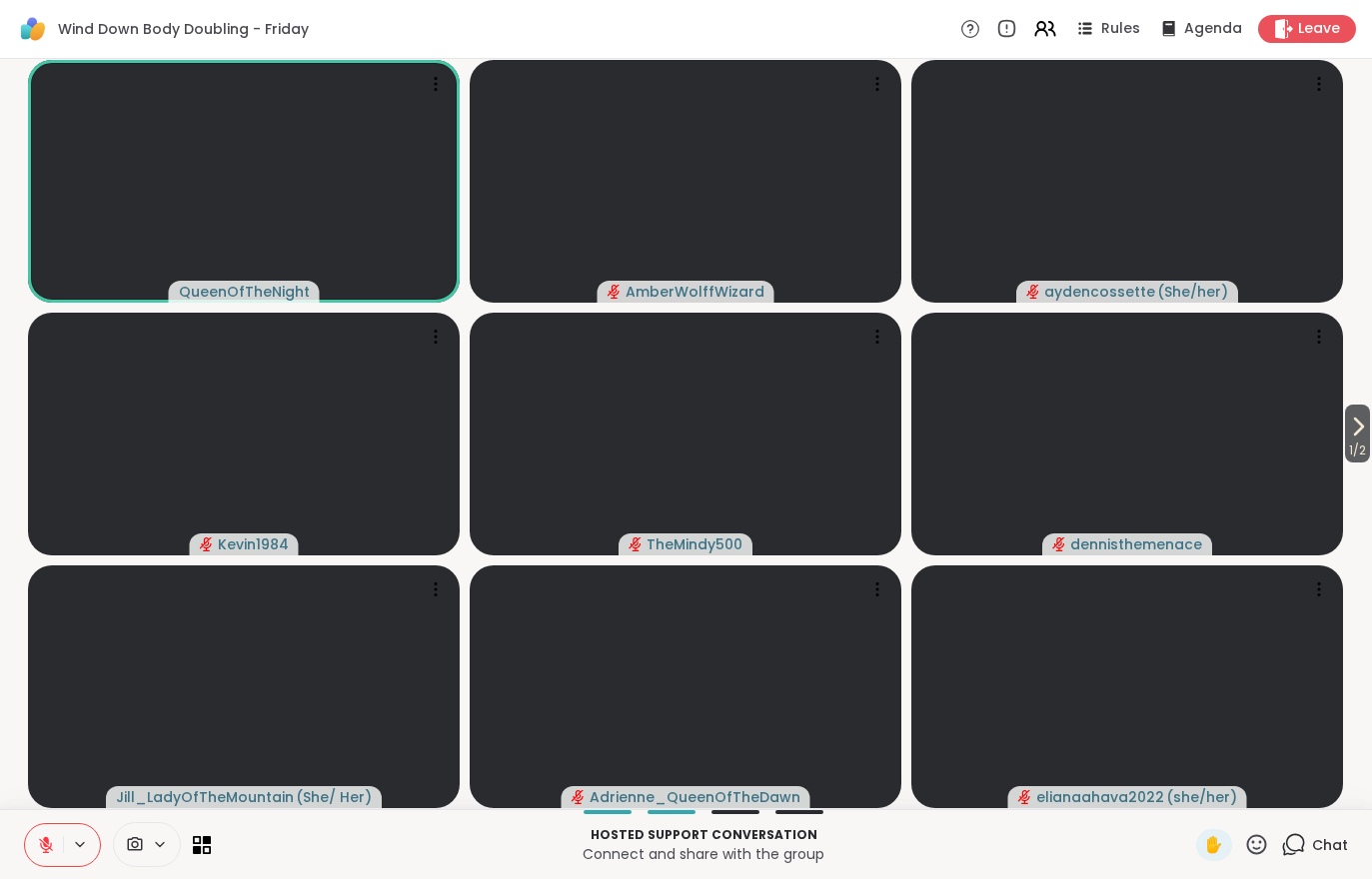 click at bounding box center (44, 845) 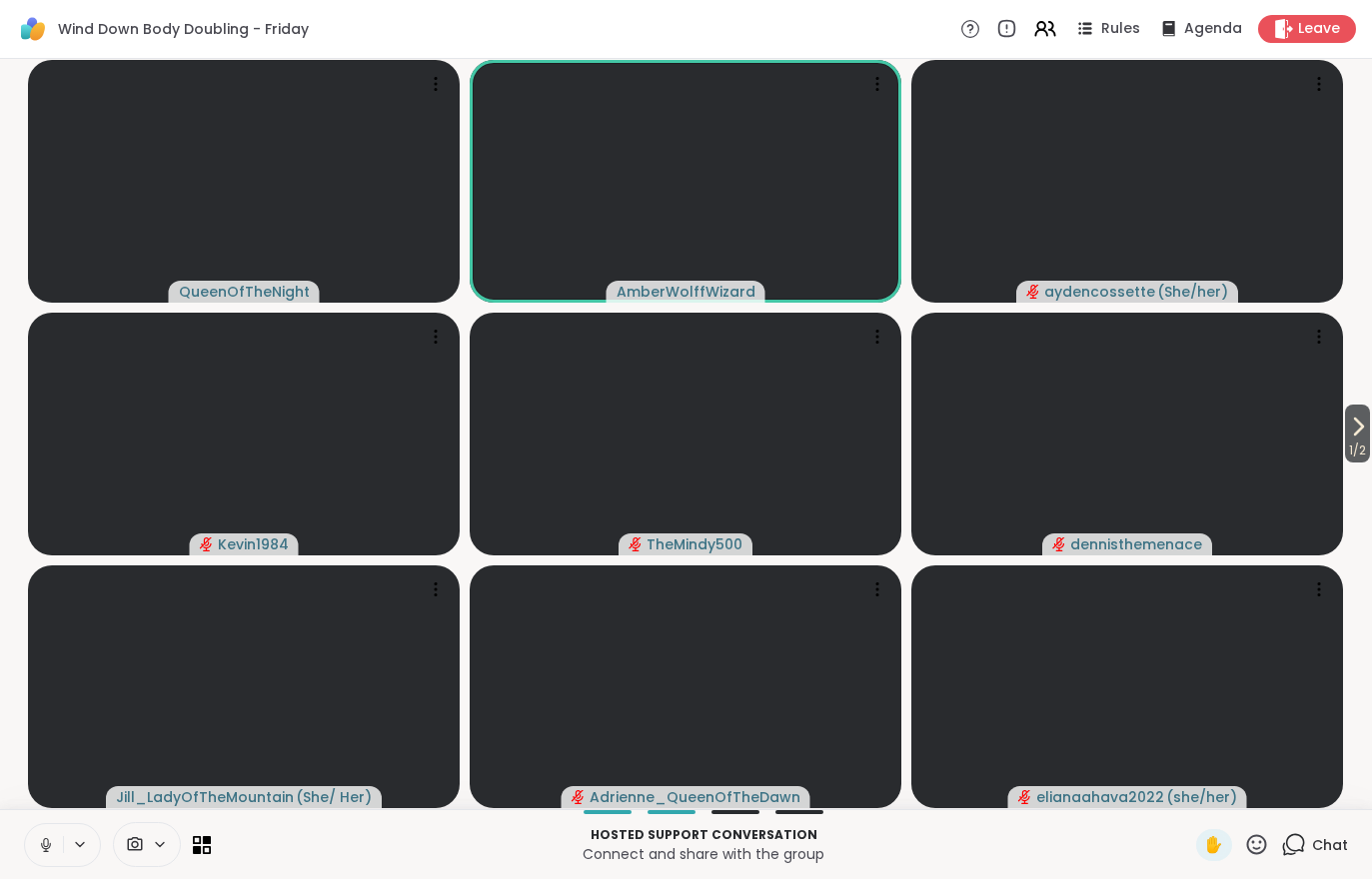click at bounding box center [44, 845] 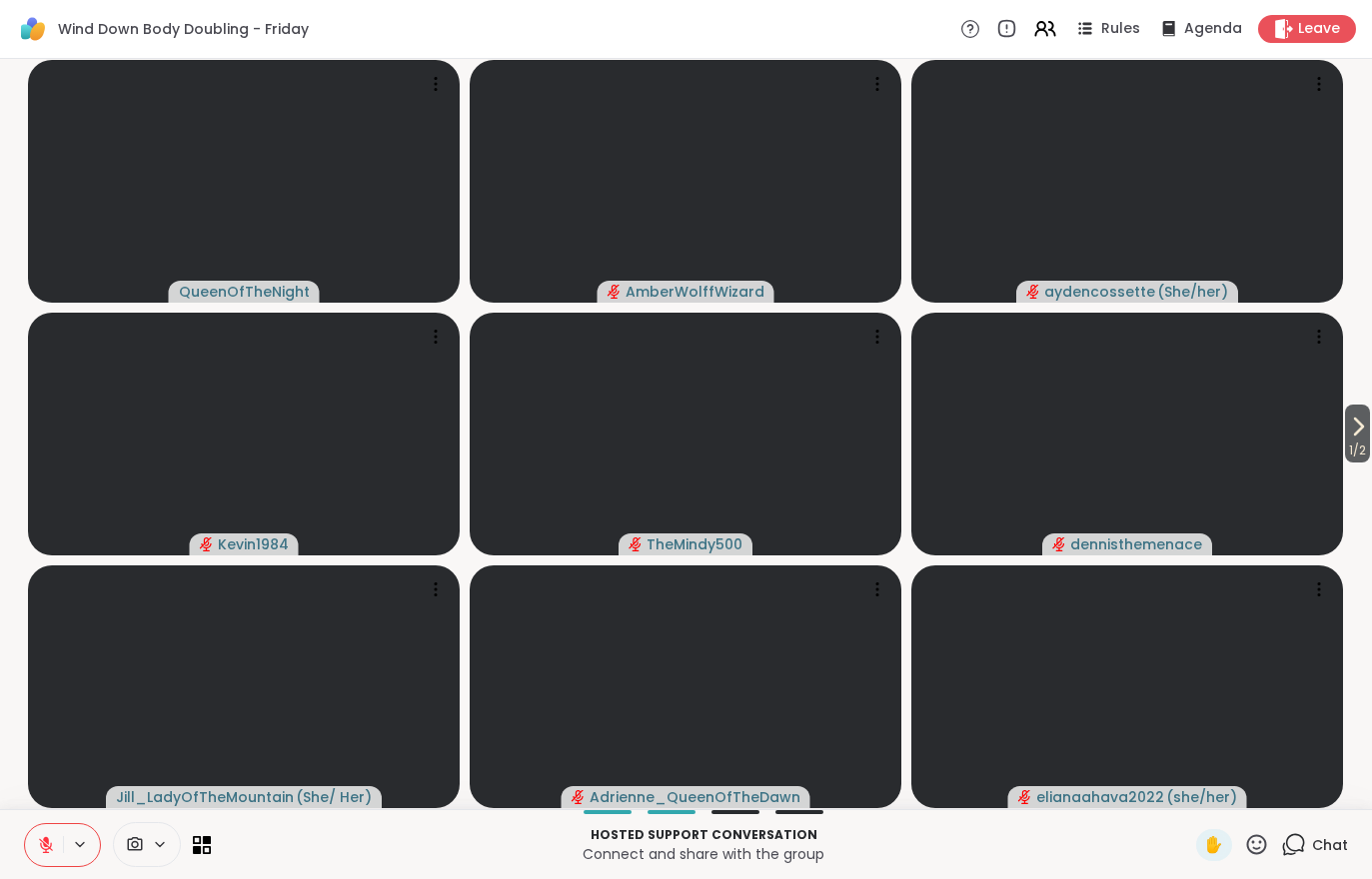 click 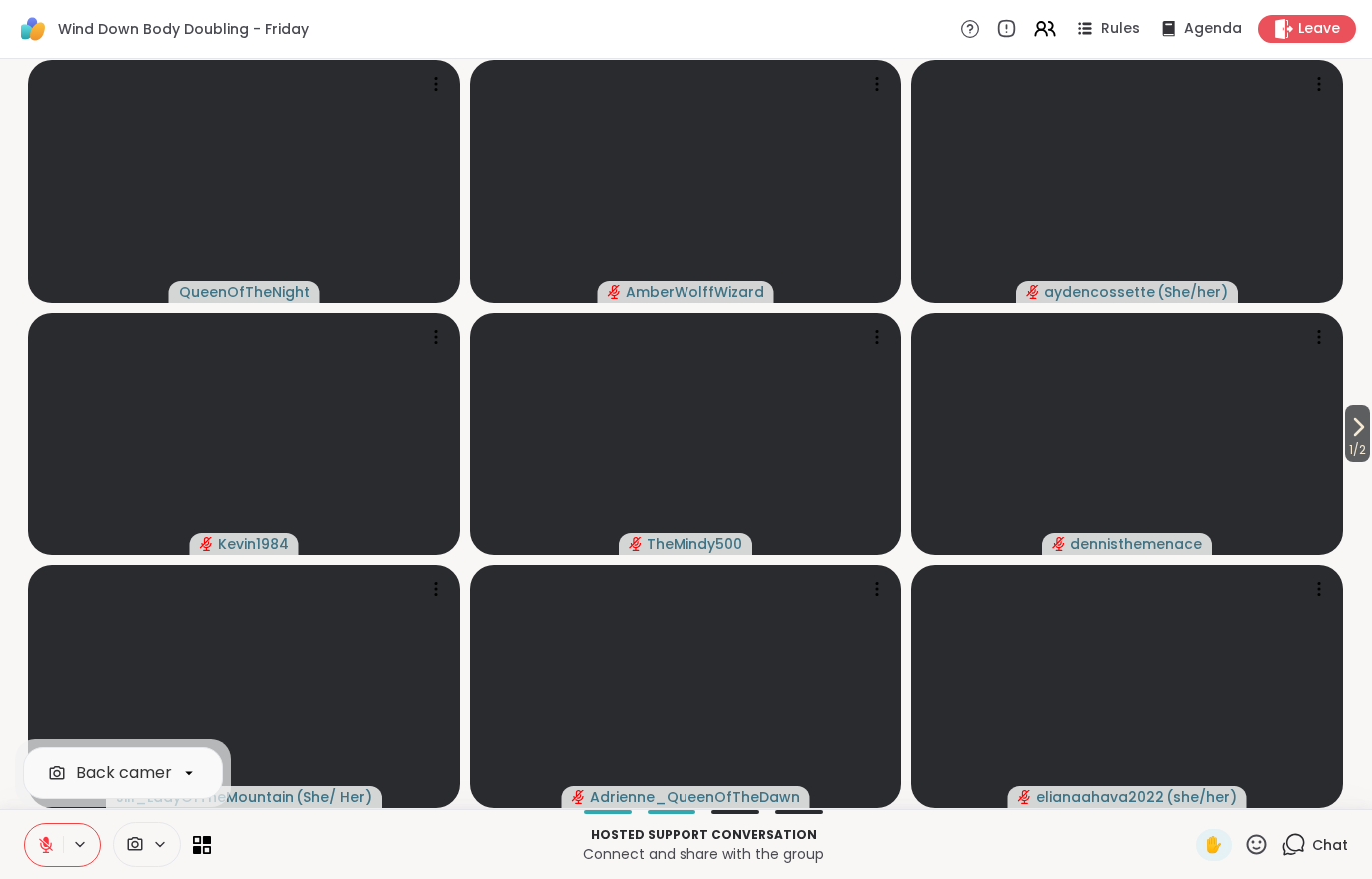 click at bounding box center (44, 845) 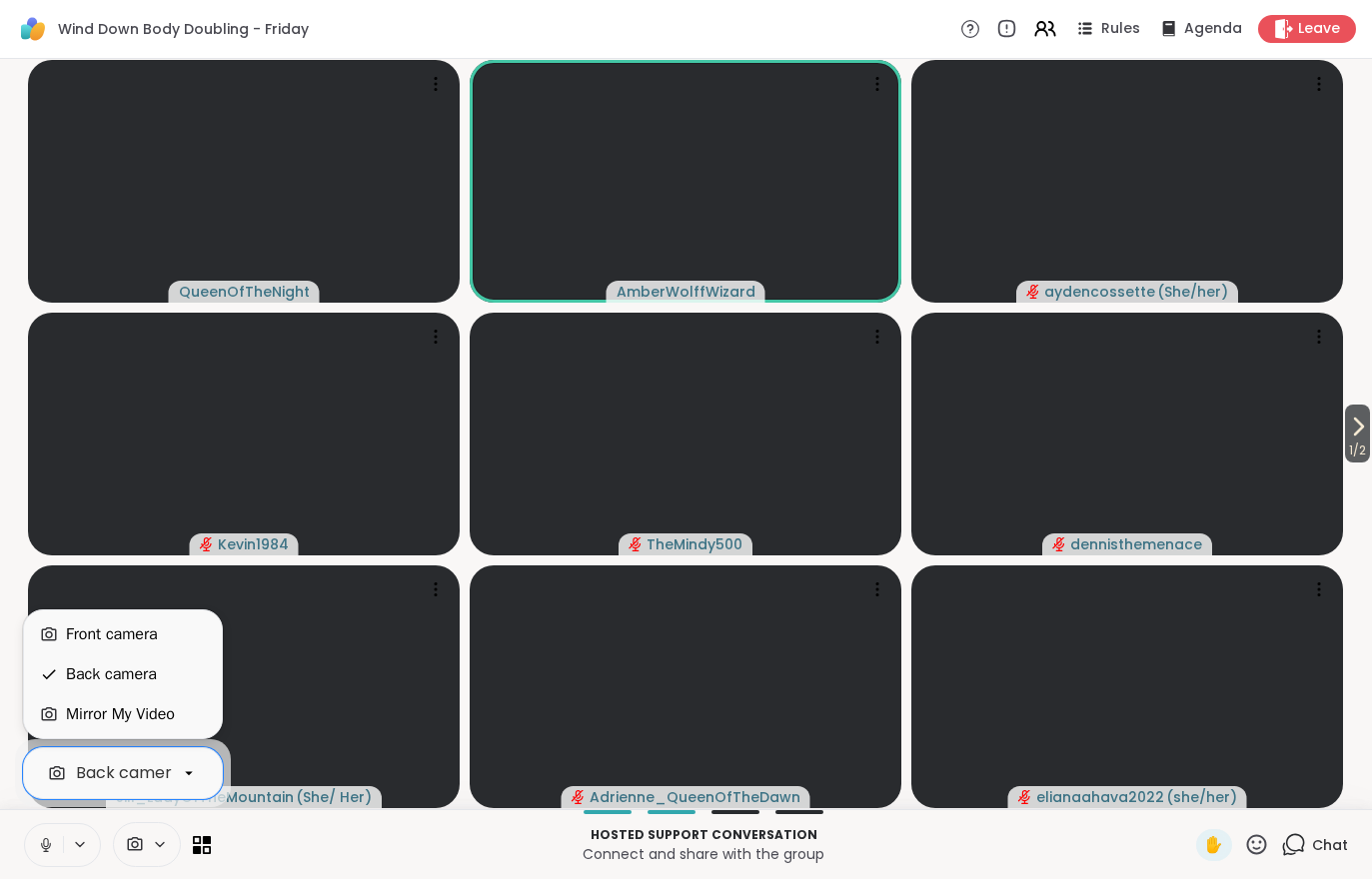 click on "Front camera" at bounding box center (112, 634) 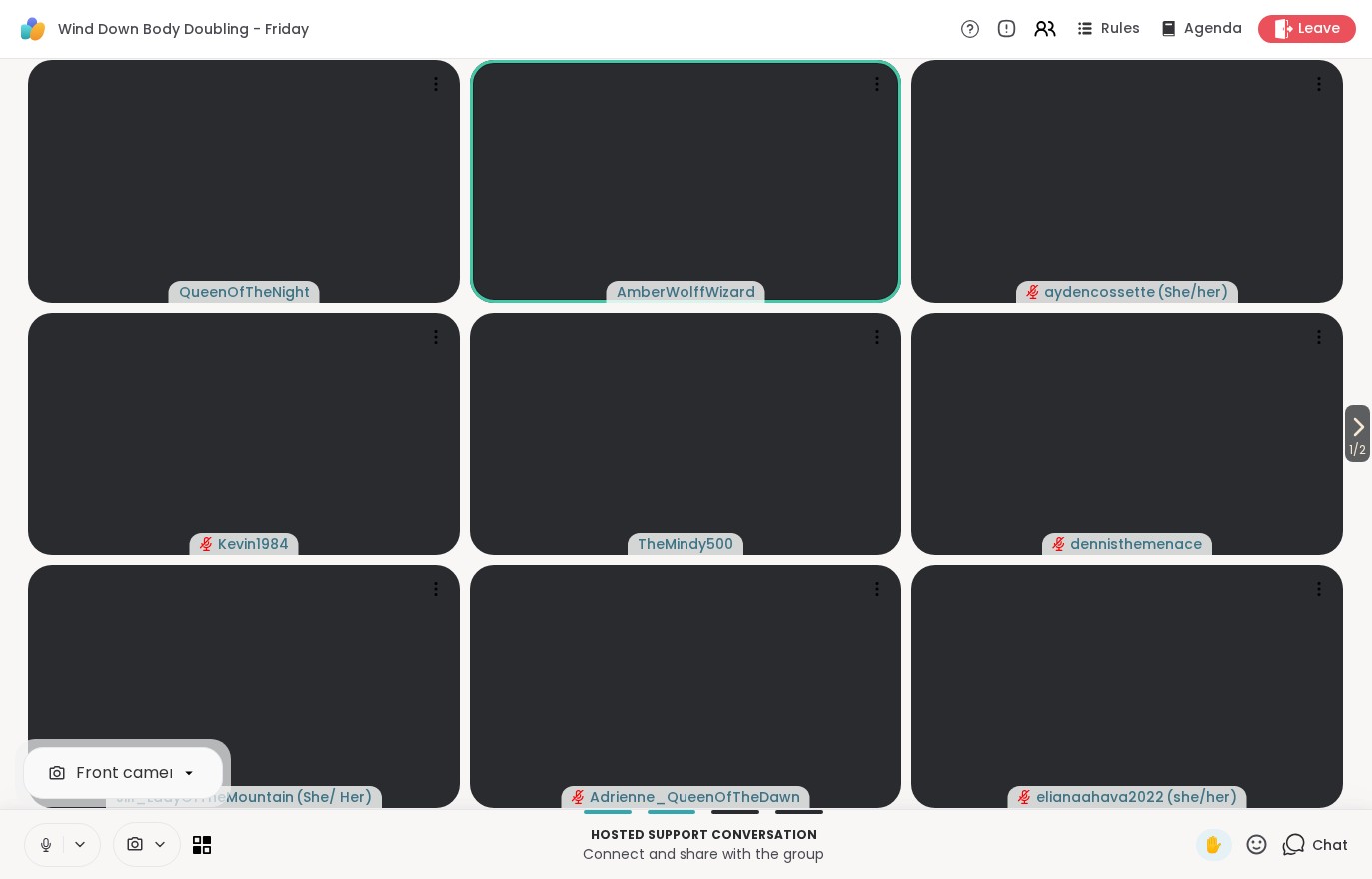 click on "Front camera Hosted support conversation Connect and share with the group ✋ Chat" at bounding box center (686, 844) 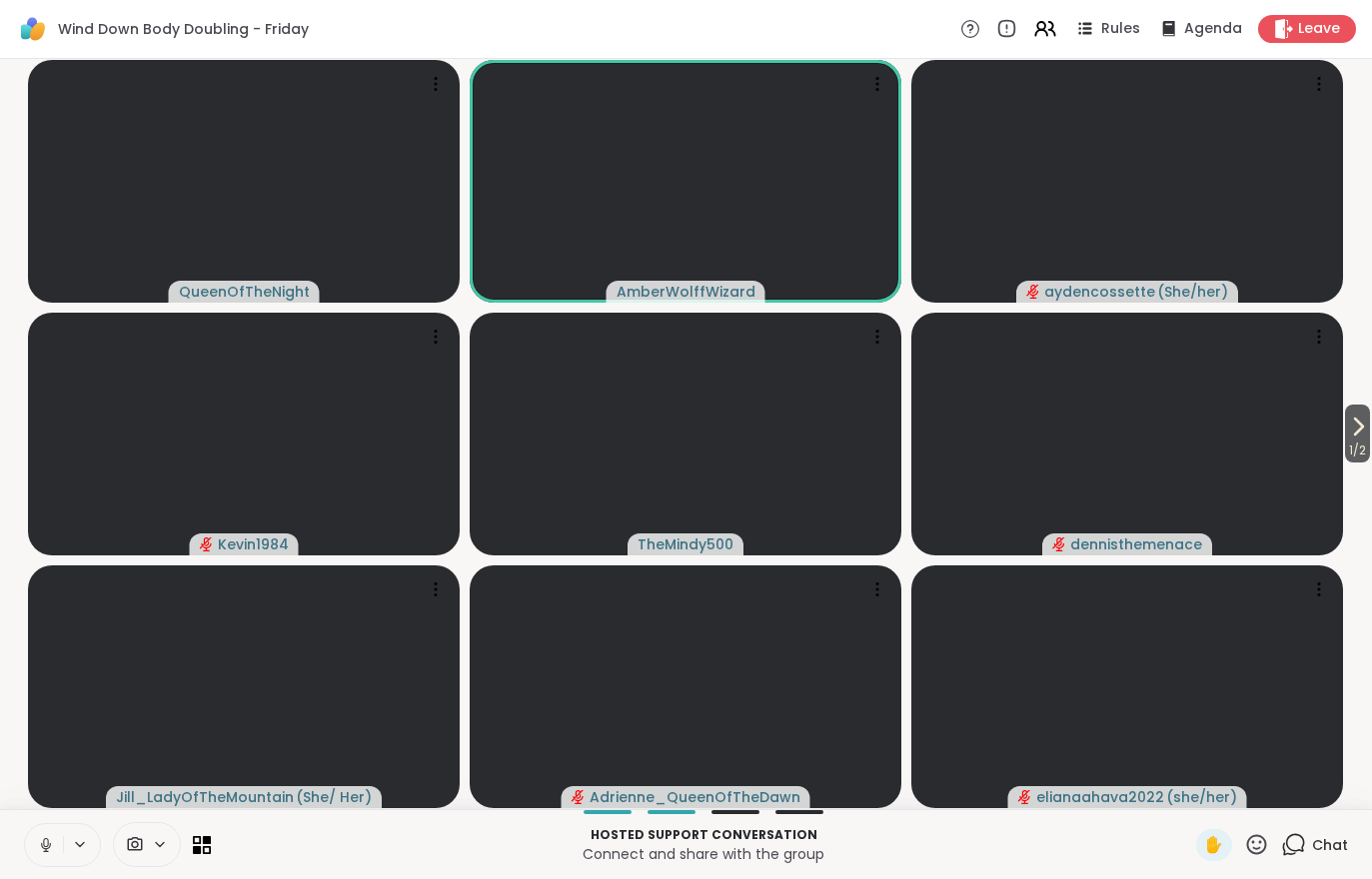 click on "Hosted support conversation Connect and share with the group ✋ Chat" at bounding box center (686, 844) 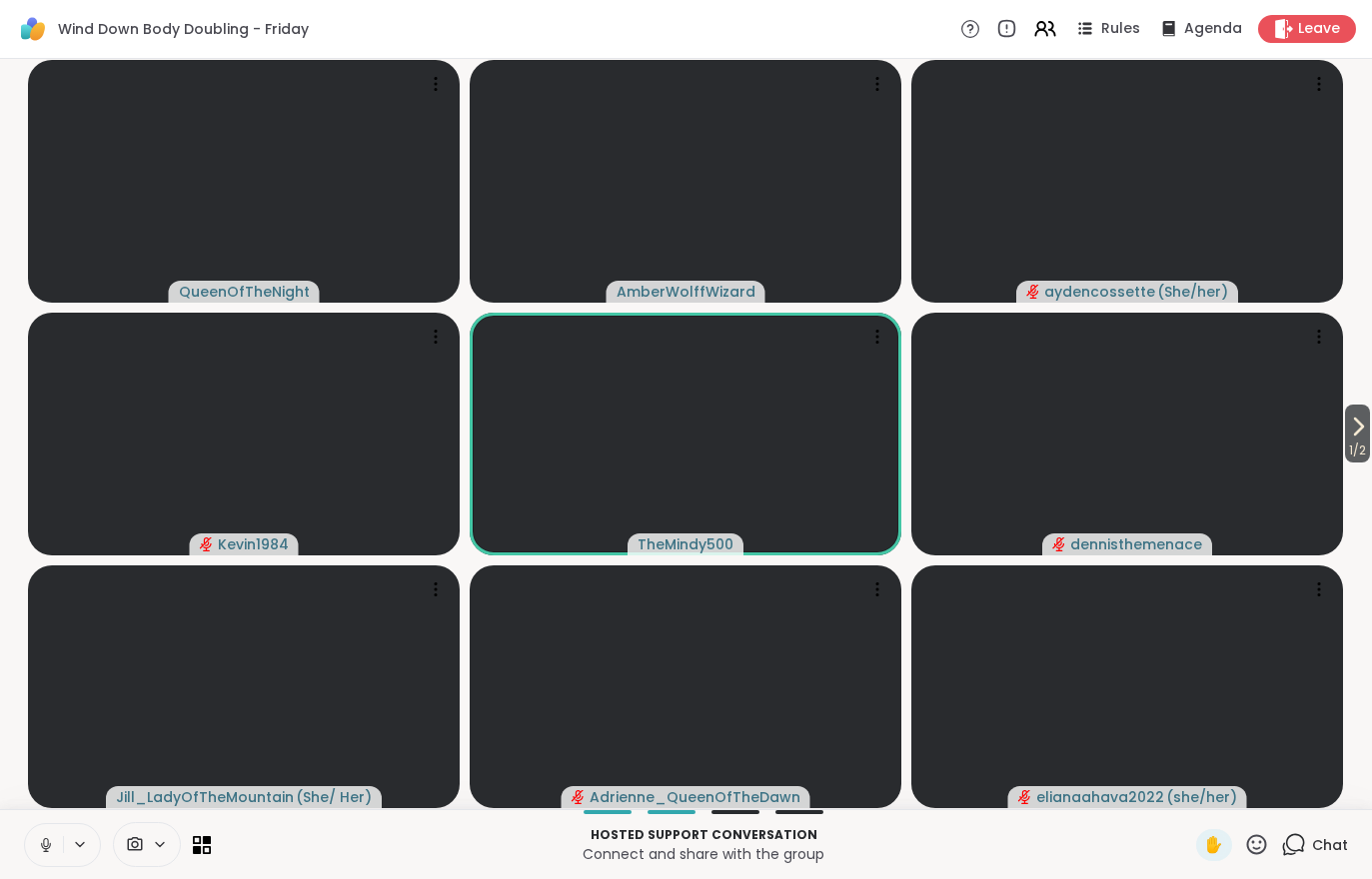 click 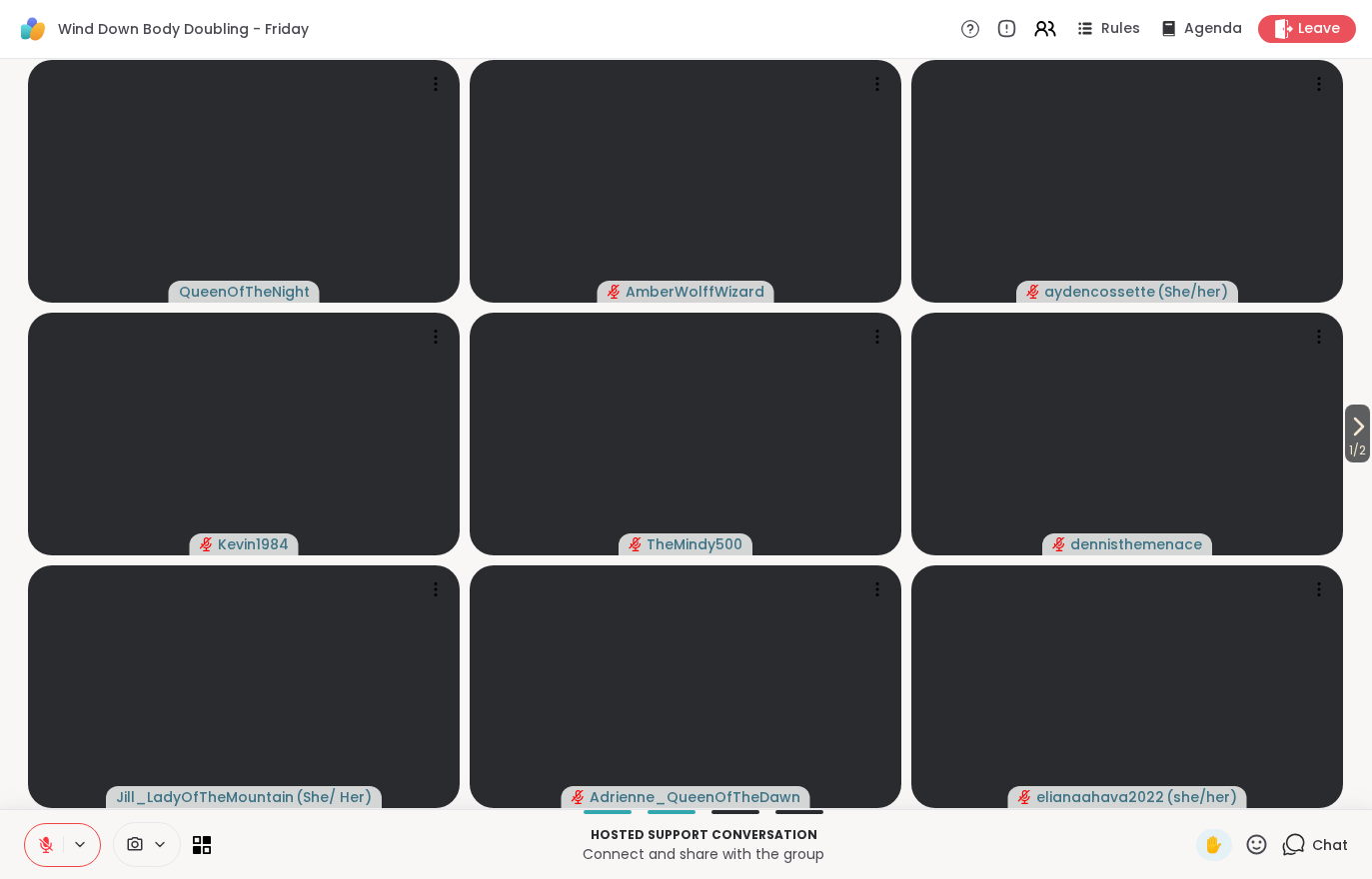 click 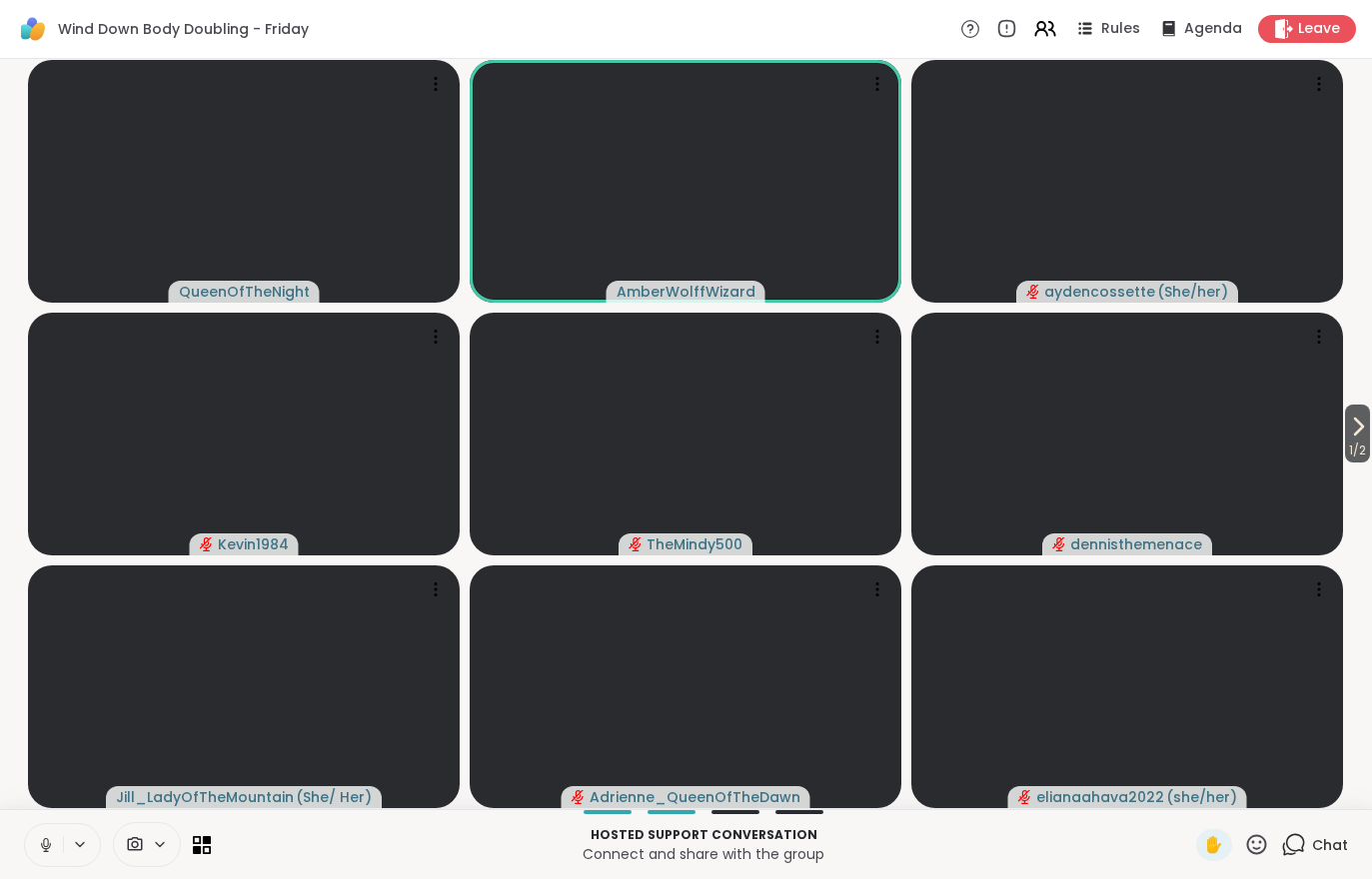 click 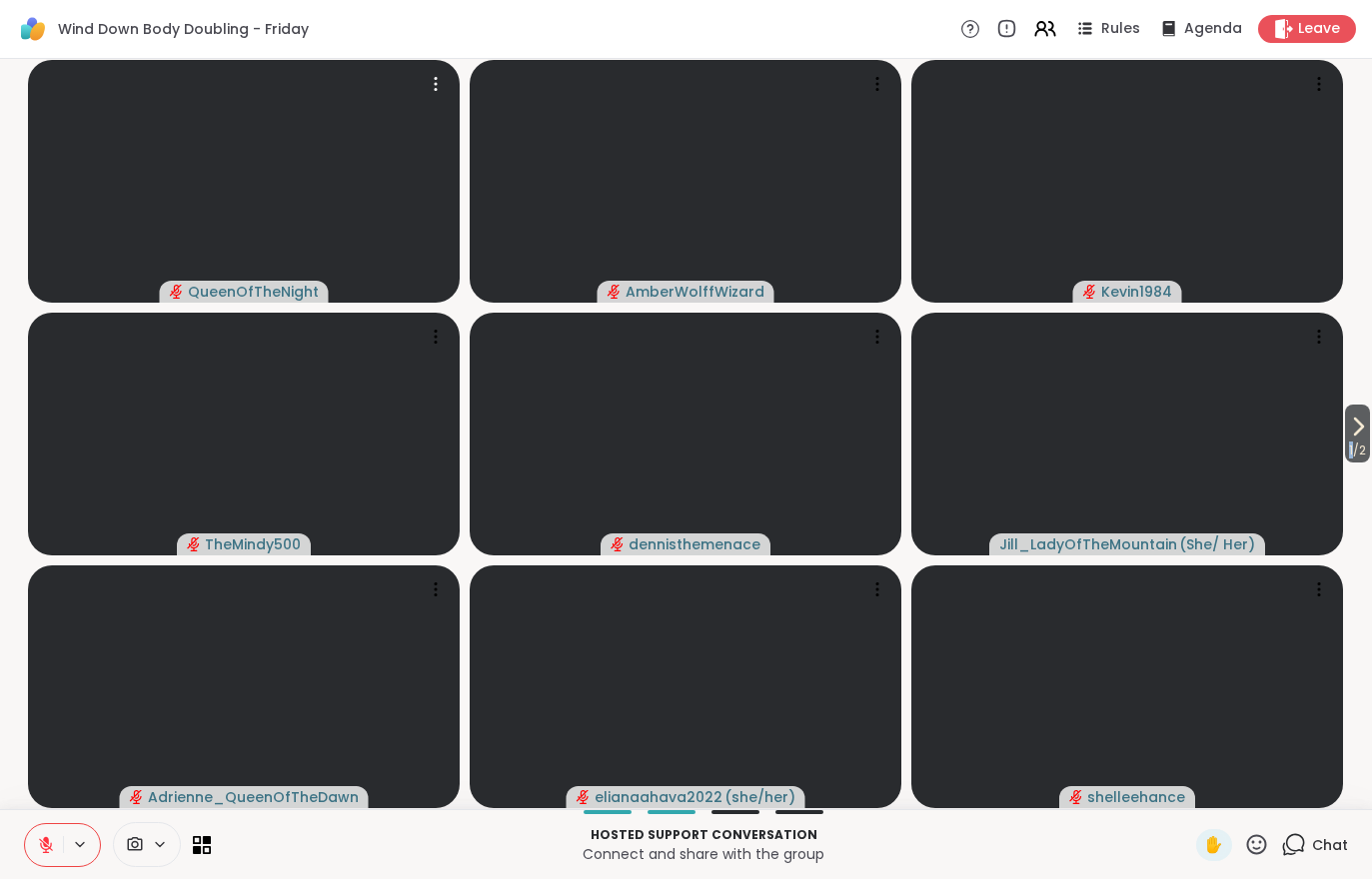 click at bounding box center [244, 181] 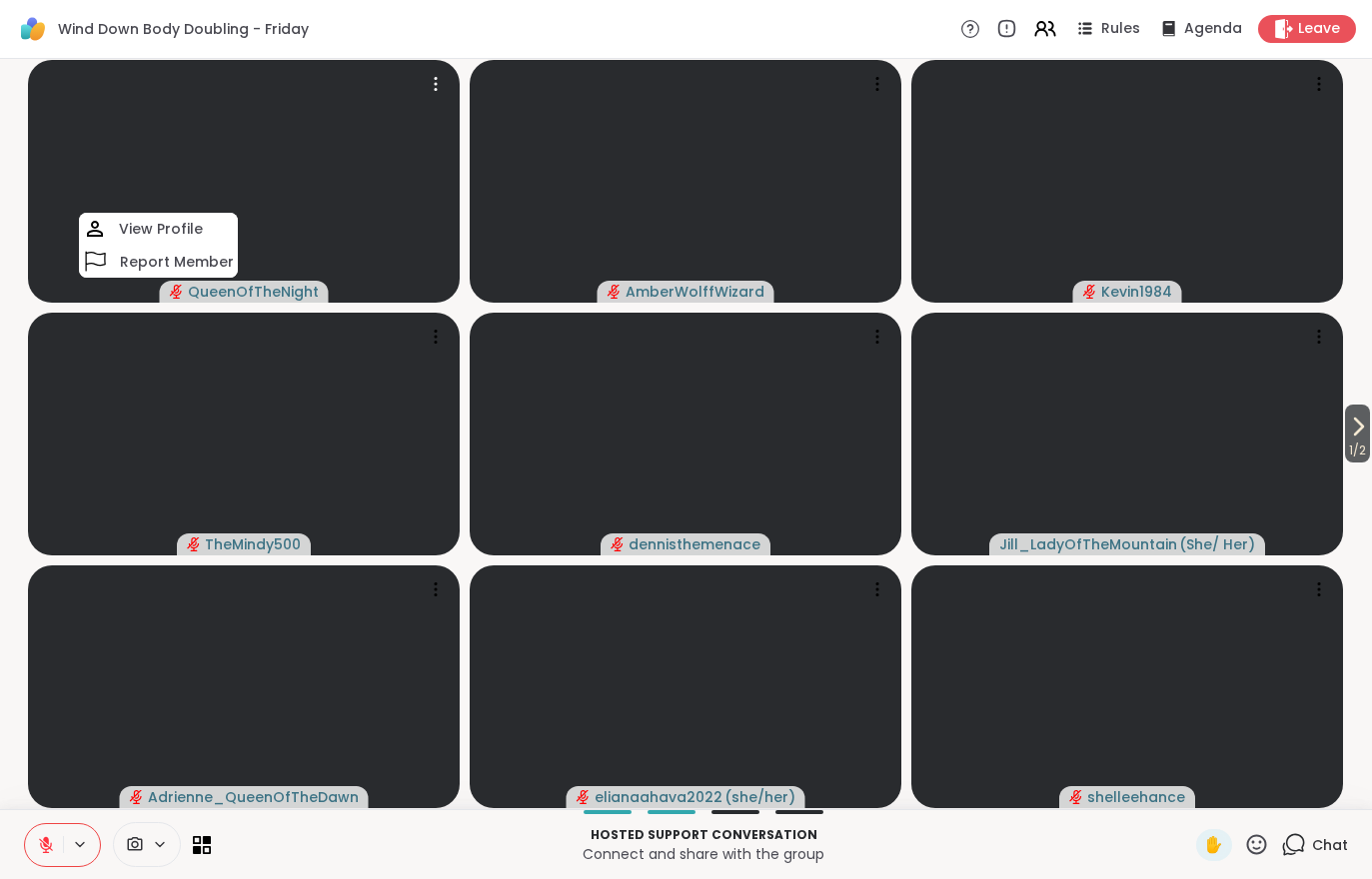 click at bounding box center (244, 434) 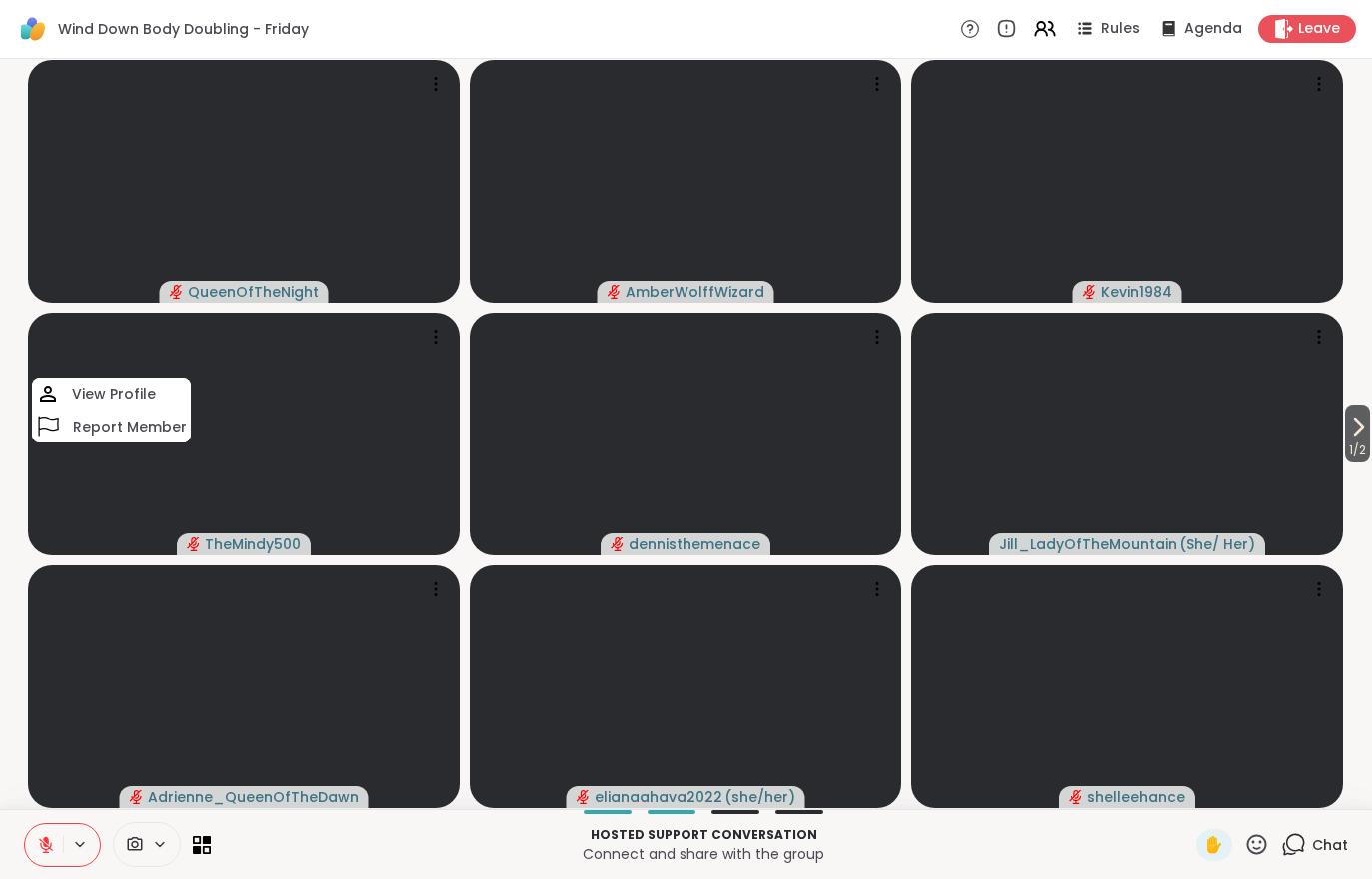 click on "Leave" at bounding box center [1307, 29] 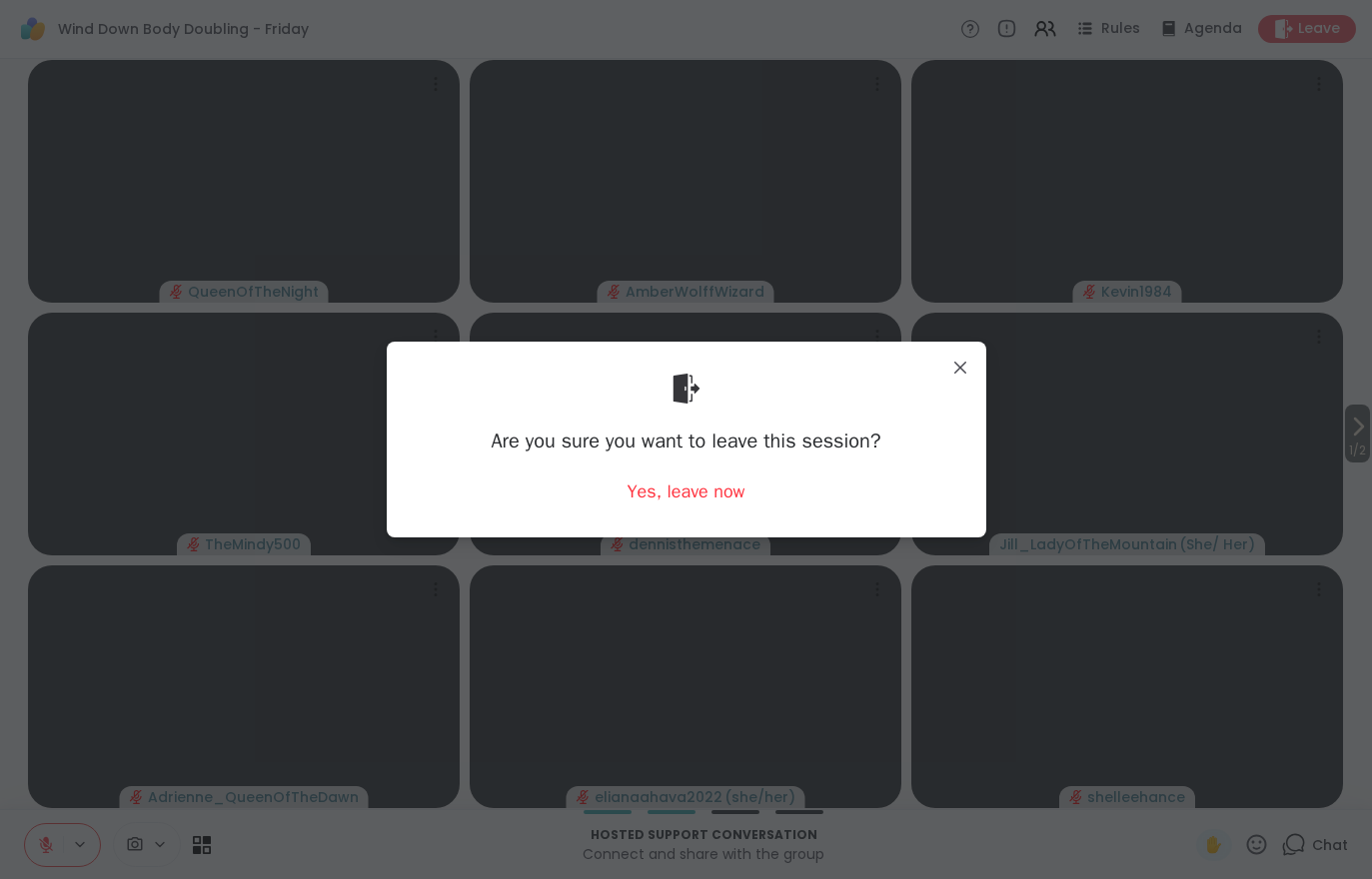 click on "Are you sure you want to leave this session? Yes, leave now" at bounding box center (686, 439) 